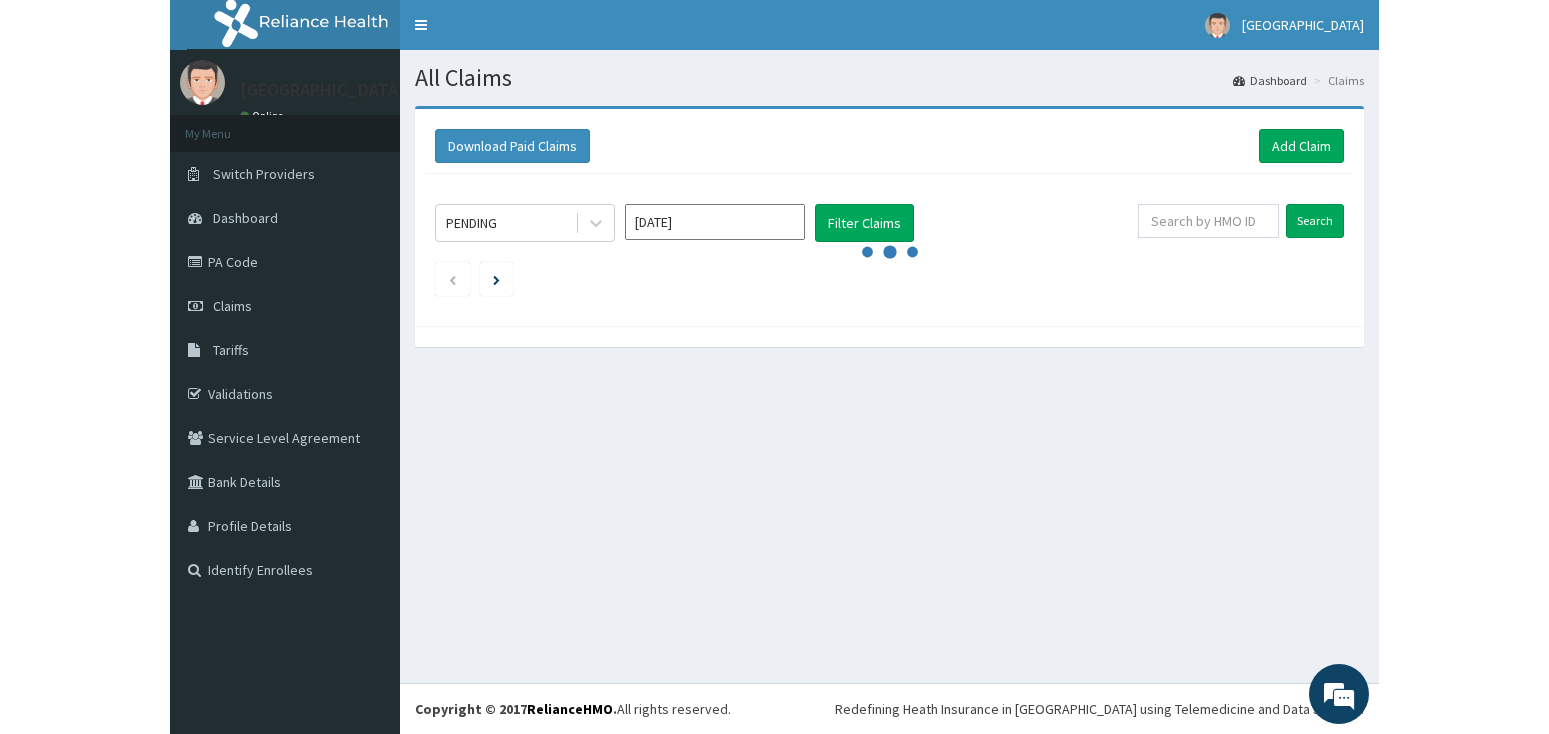 scroll, scrollTop: 0, scrollLeft: 0, axis: both 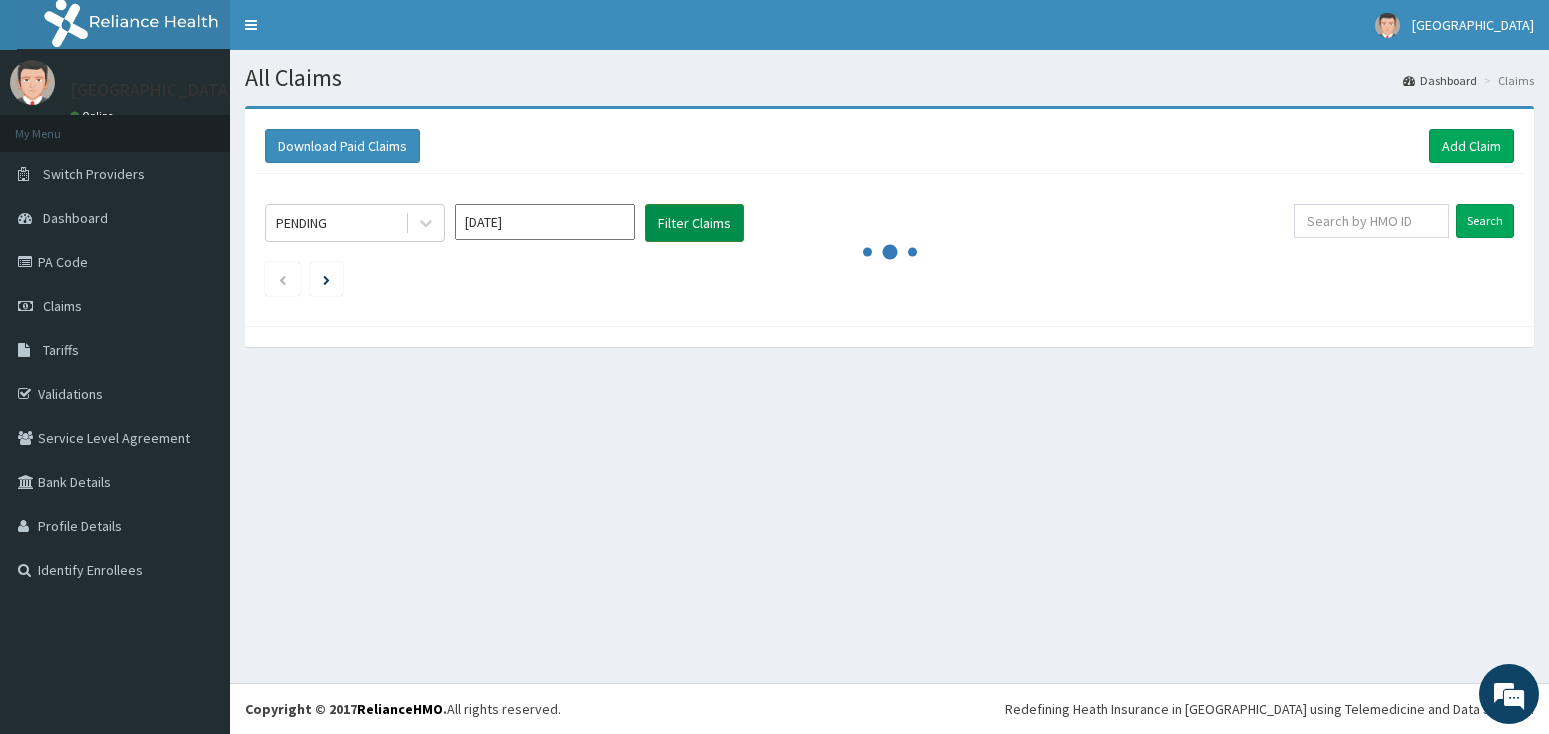 click on "Filter Claims" at bounding box center [694, 223] 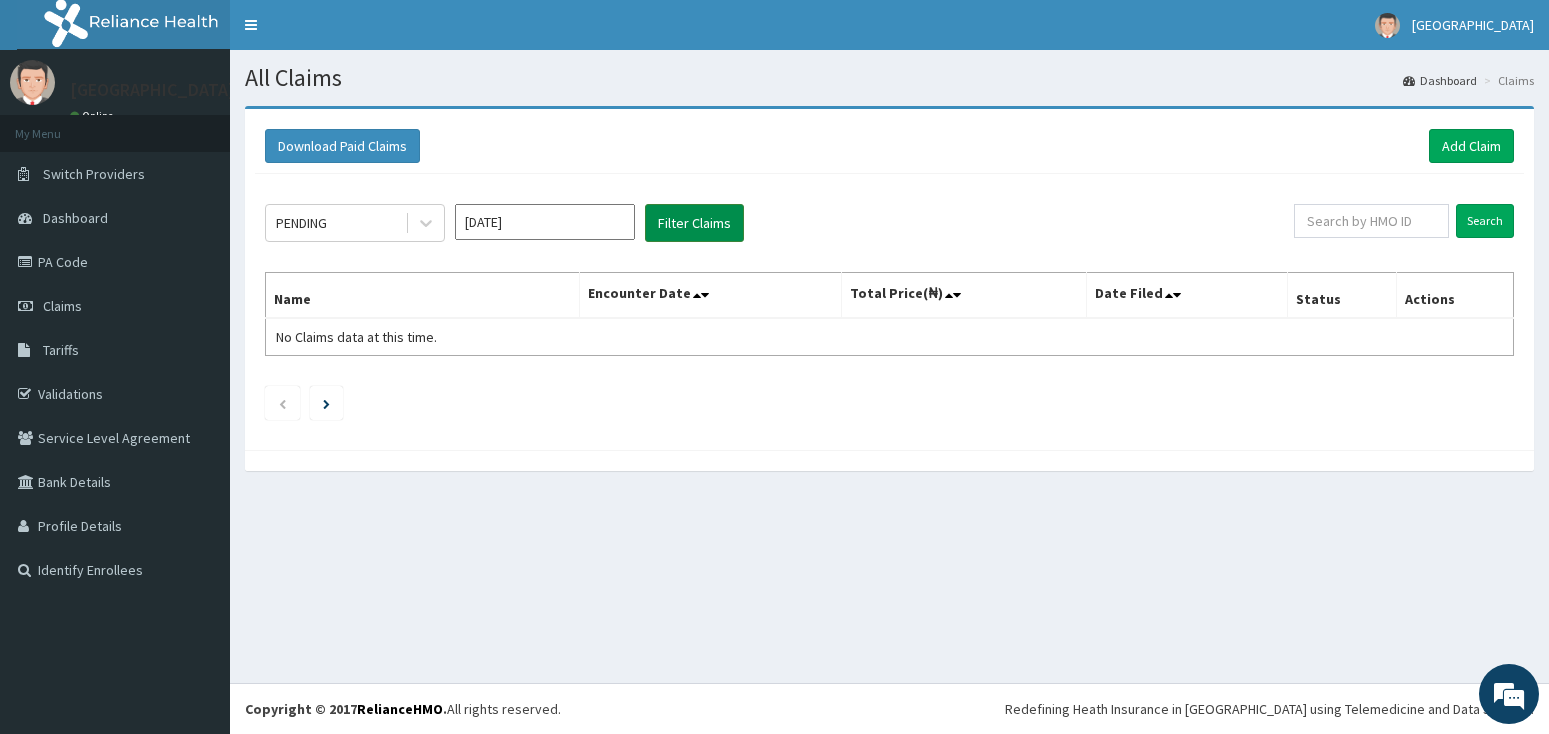 scroll, scrollTop: 0, scrollLeft: 0, axis: both 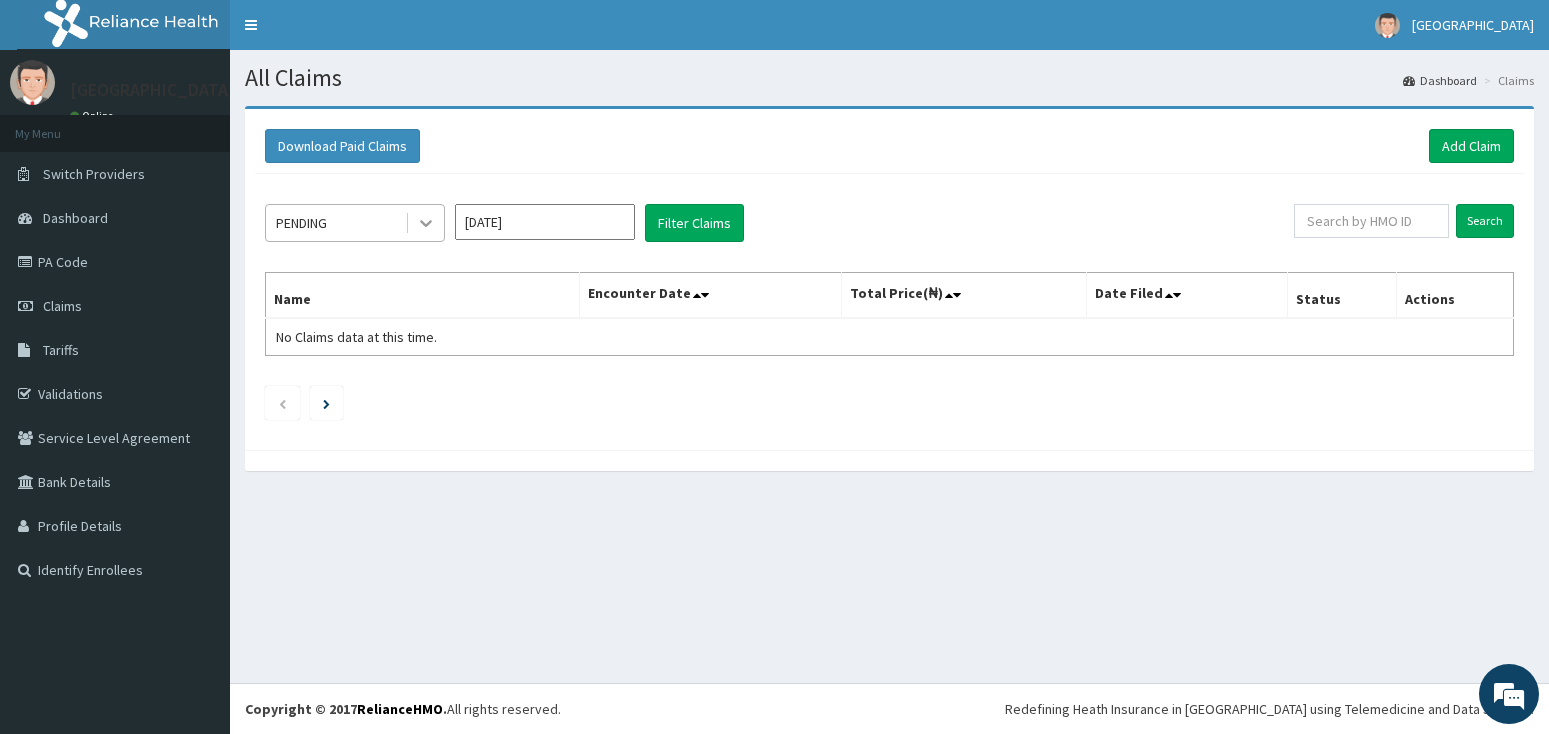 click 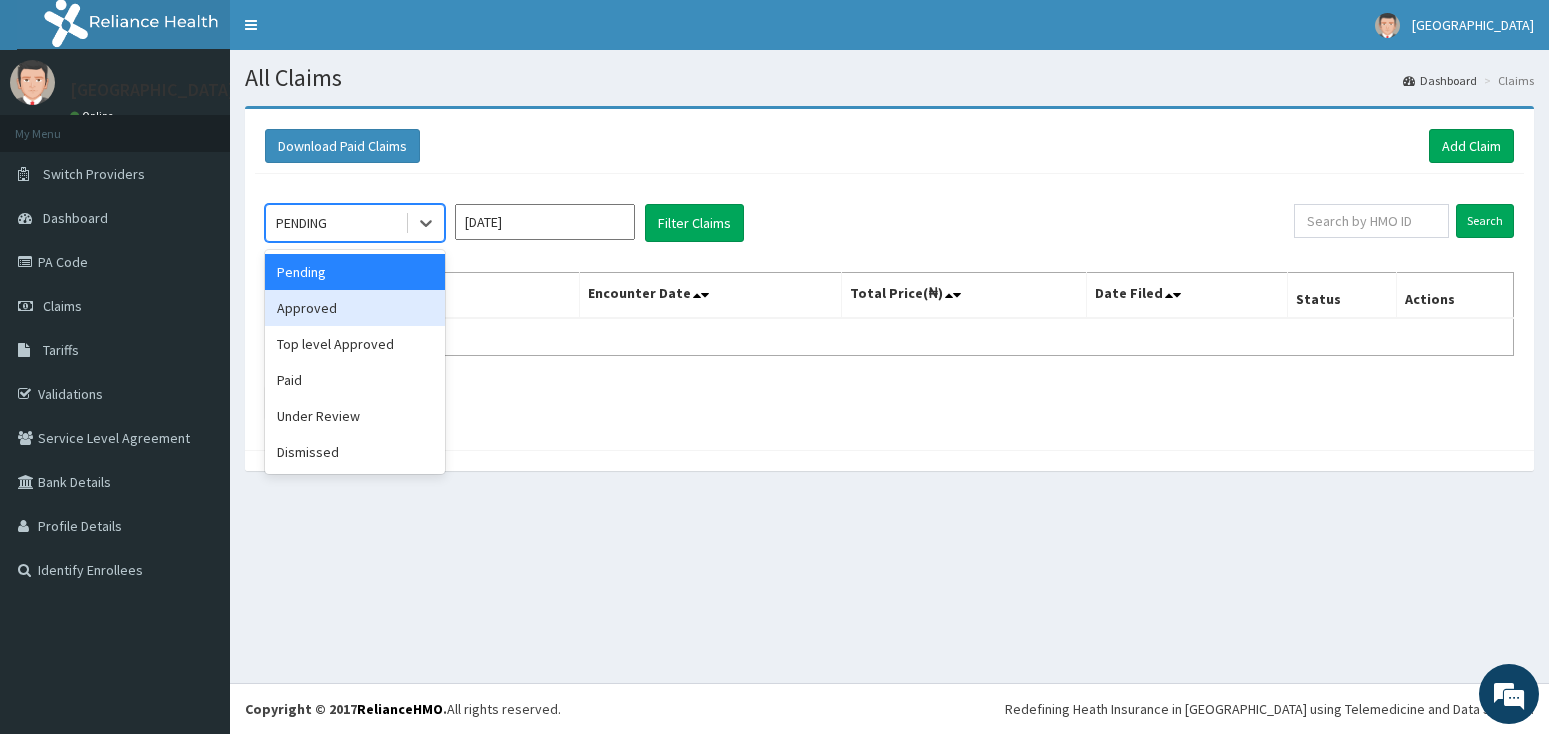 click on "Approved" at bounding box center (355, 308) 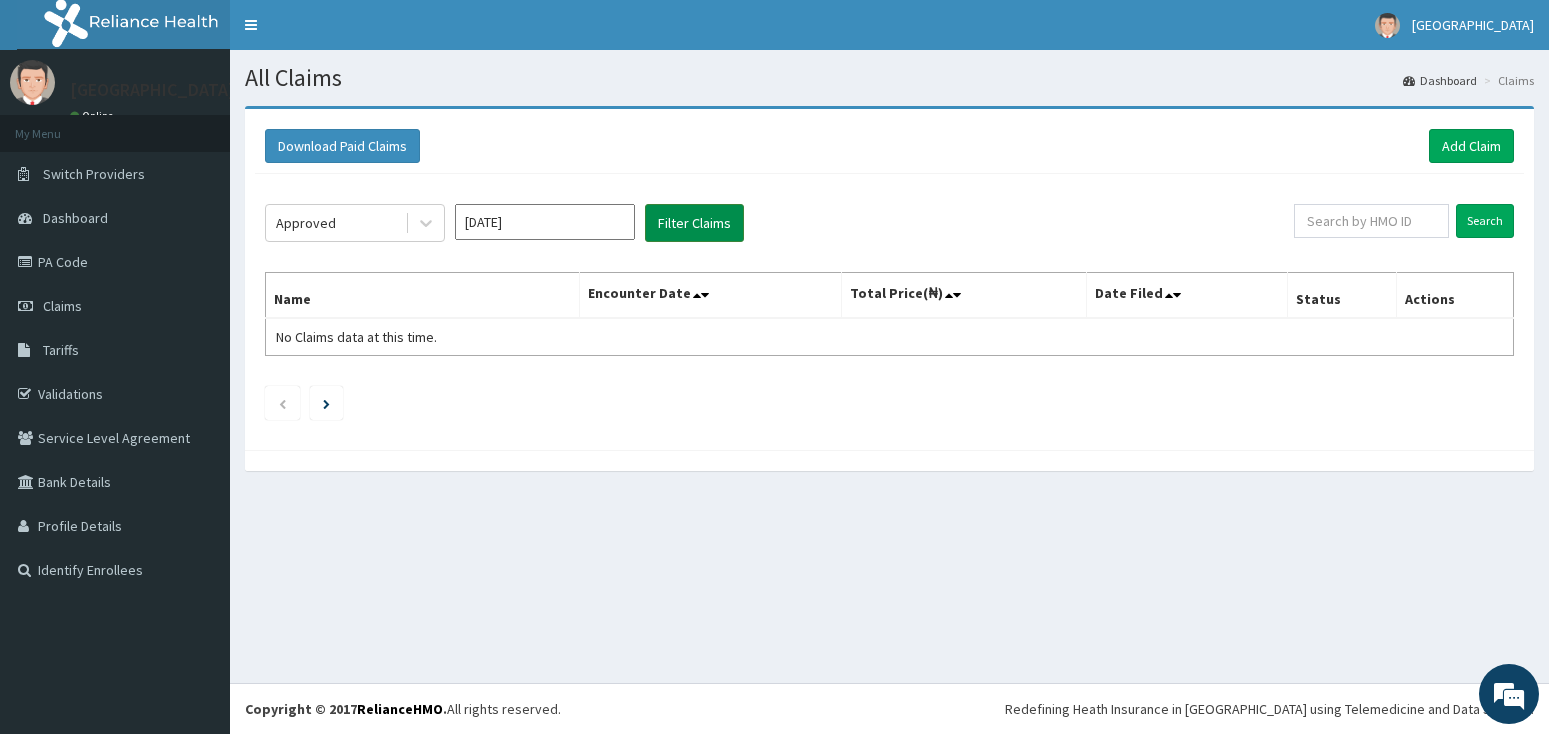 click on "Filter Claims" at bounding box center (694, 223) 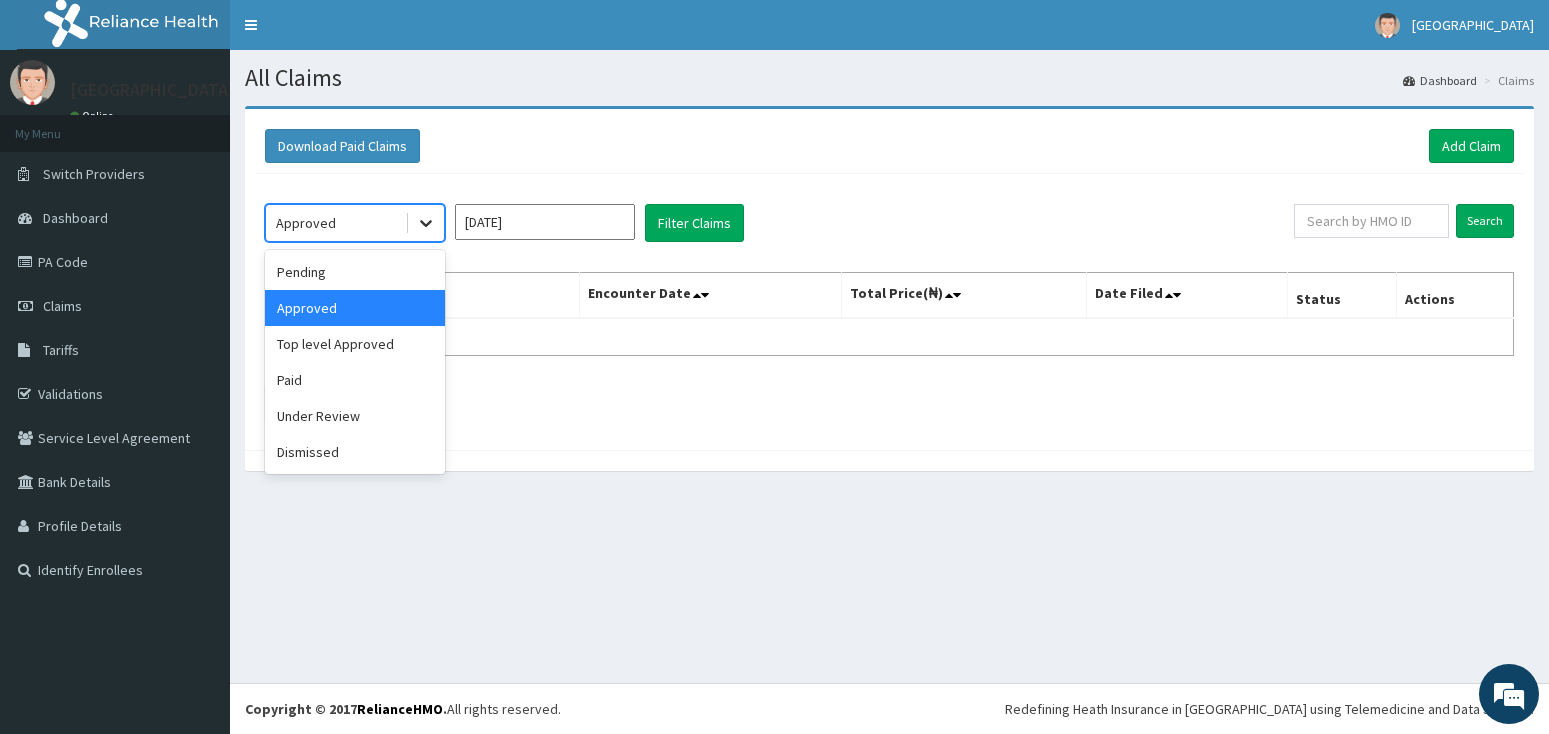 click 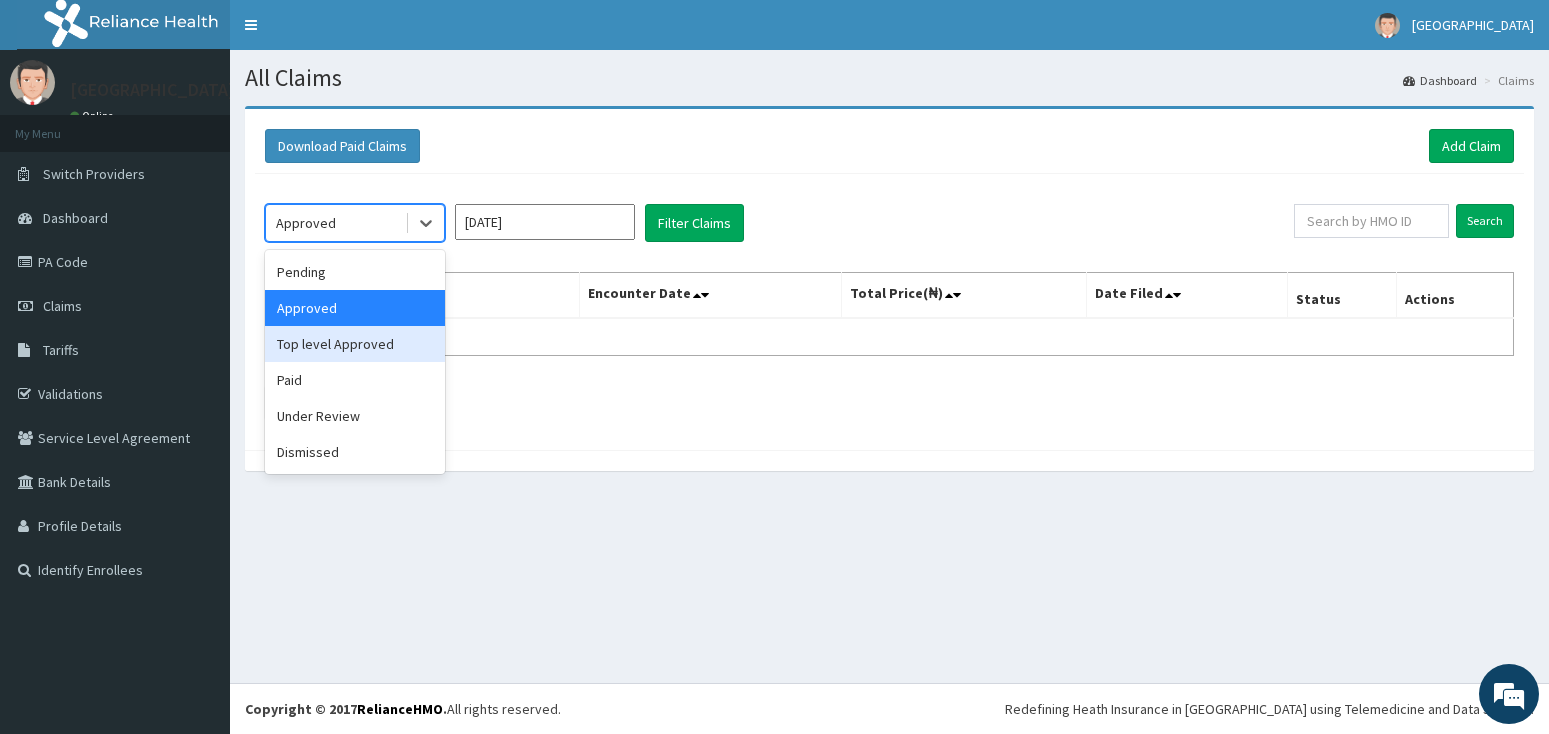 click on "Top level Approved" at bounding box center [355, 344] 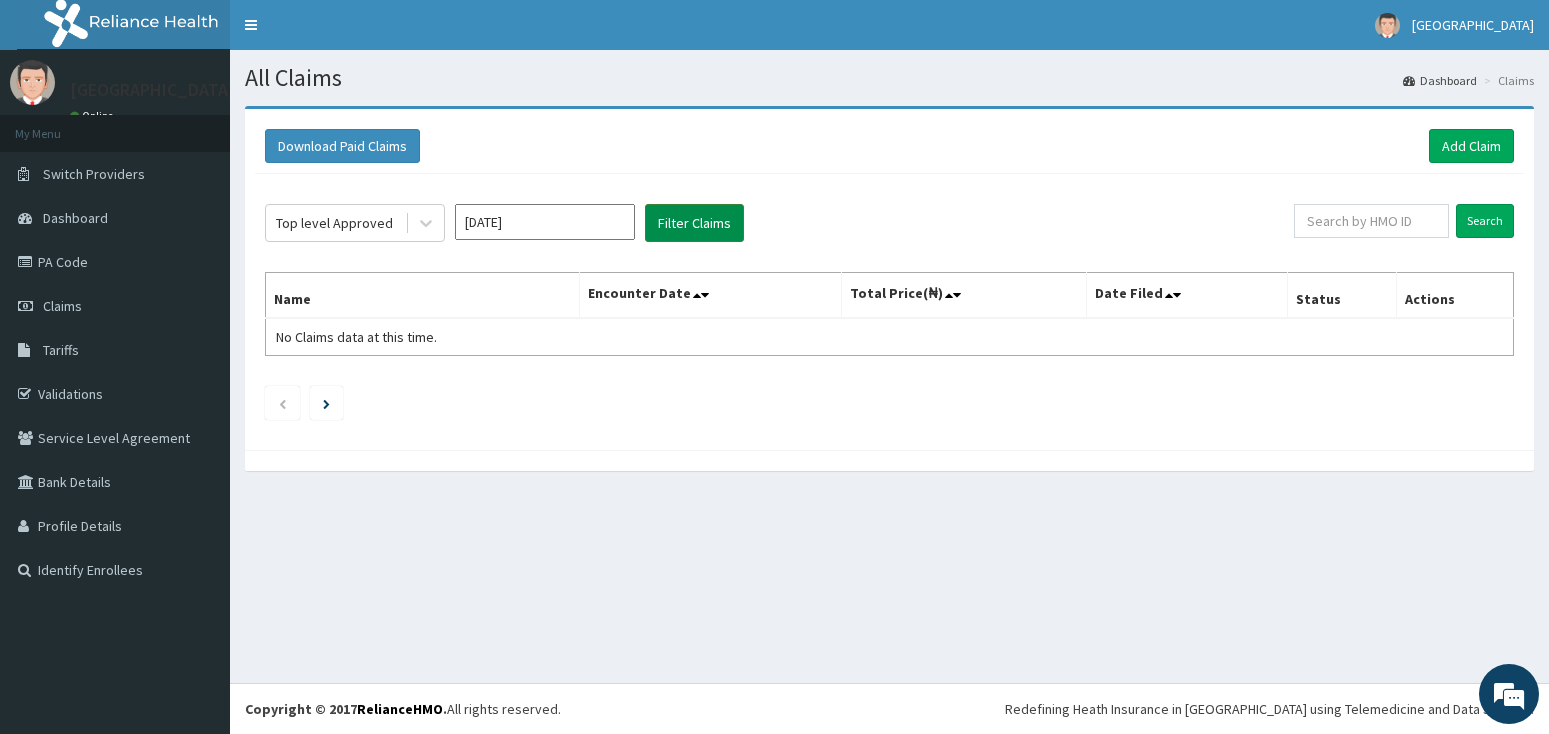 click on "Filter Claims" at bounding box center [694, 223] 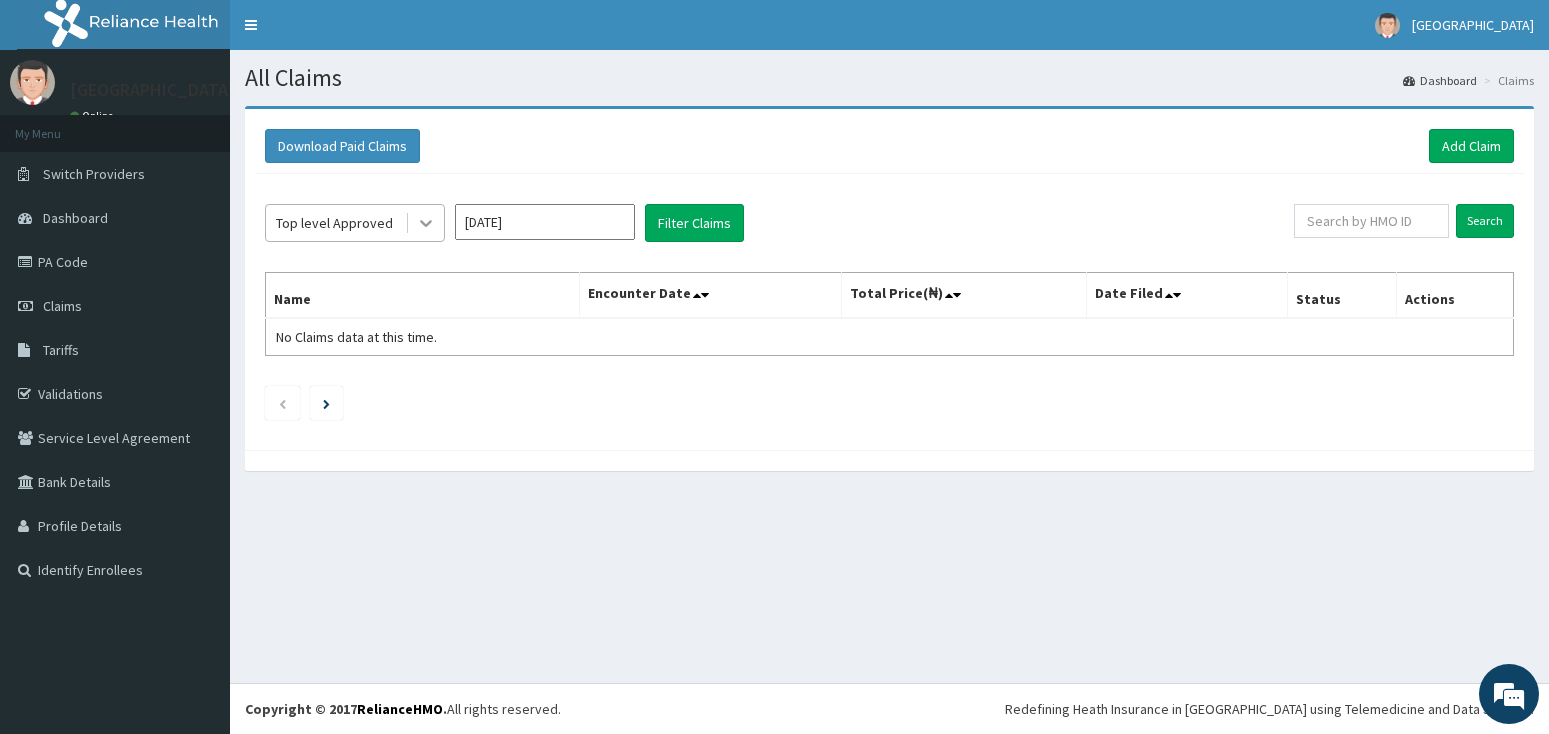 click 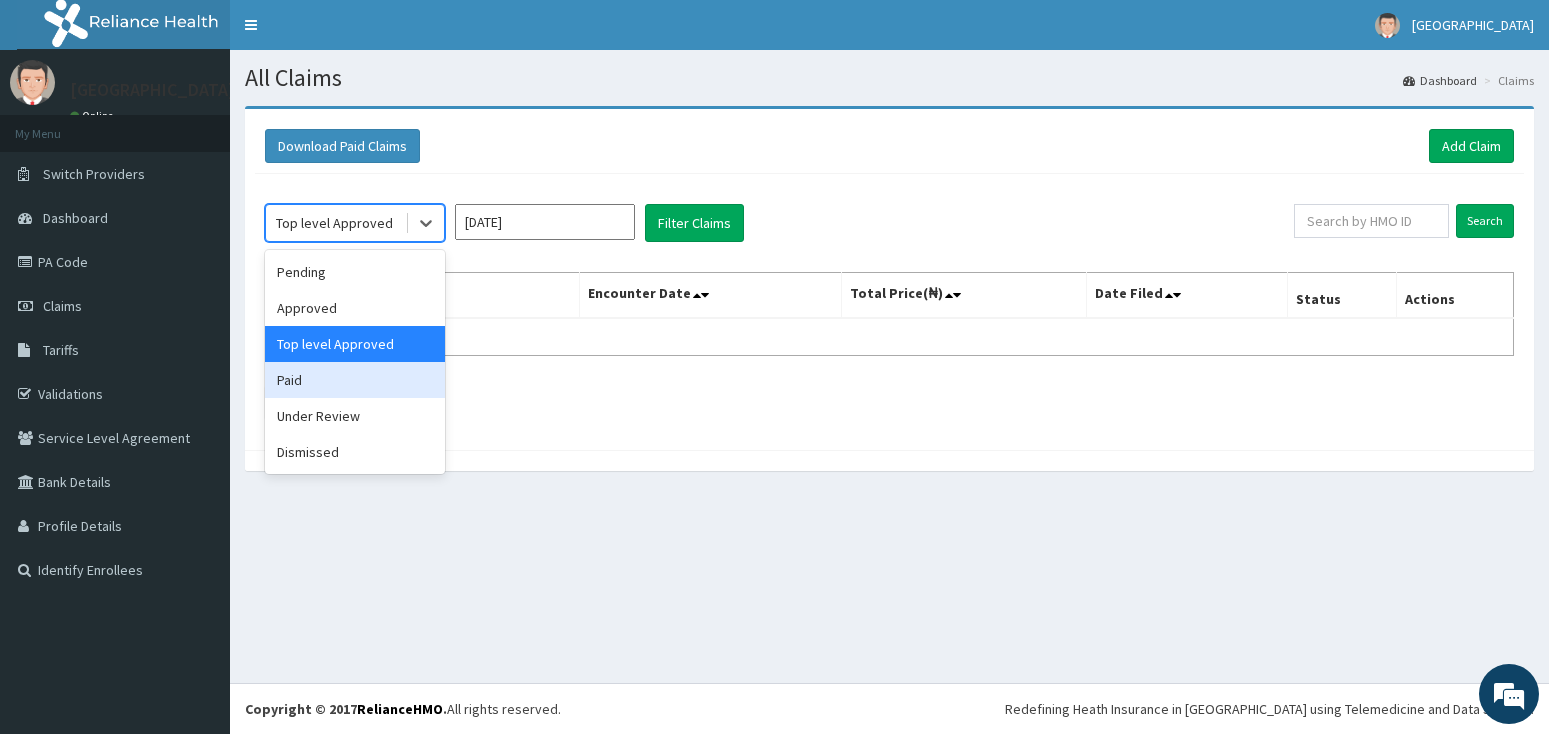click on "Paid" at bounding box center [355, 380] 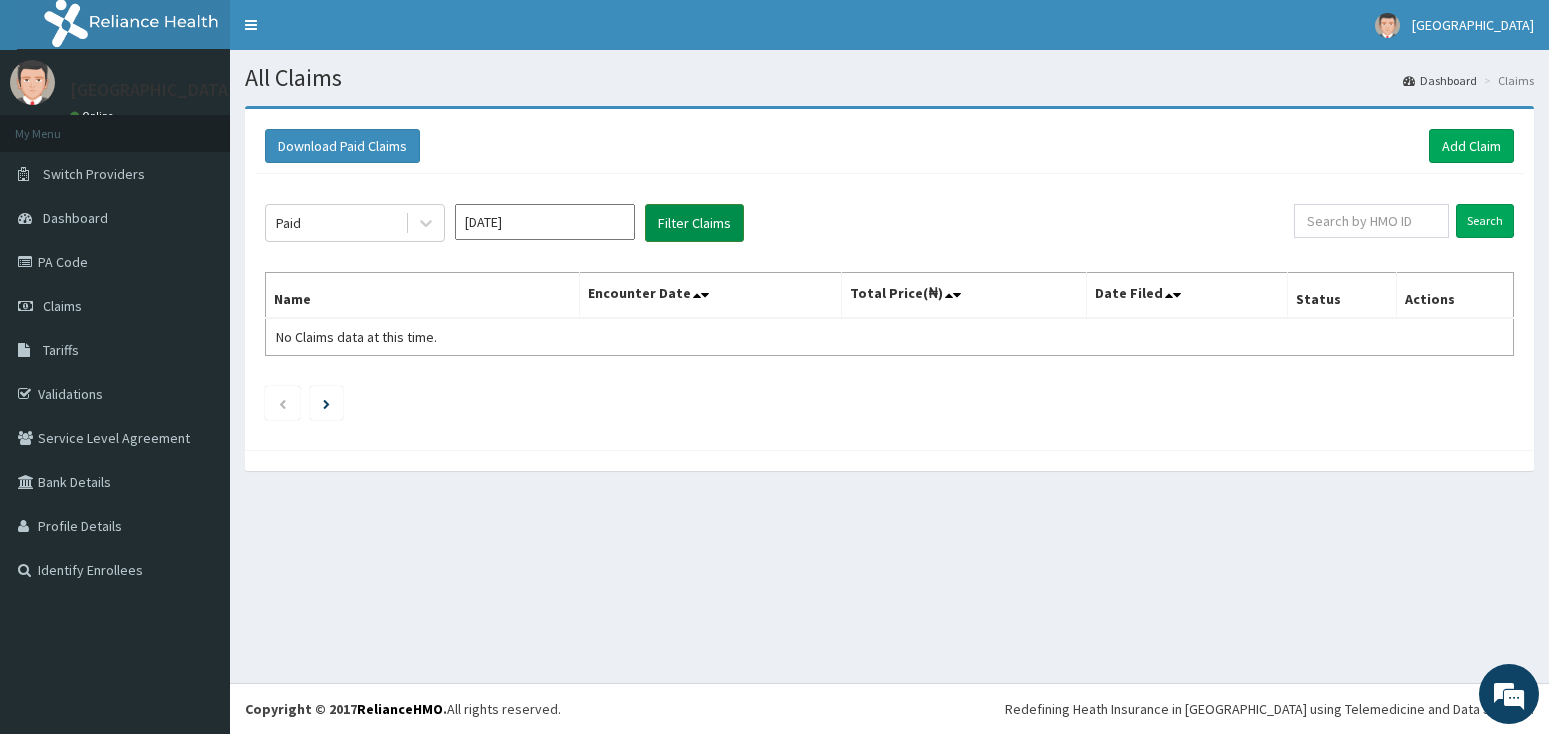 click on "Filter Claims" at bounding box center [694, 223] 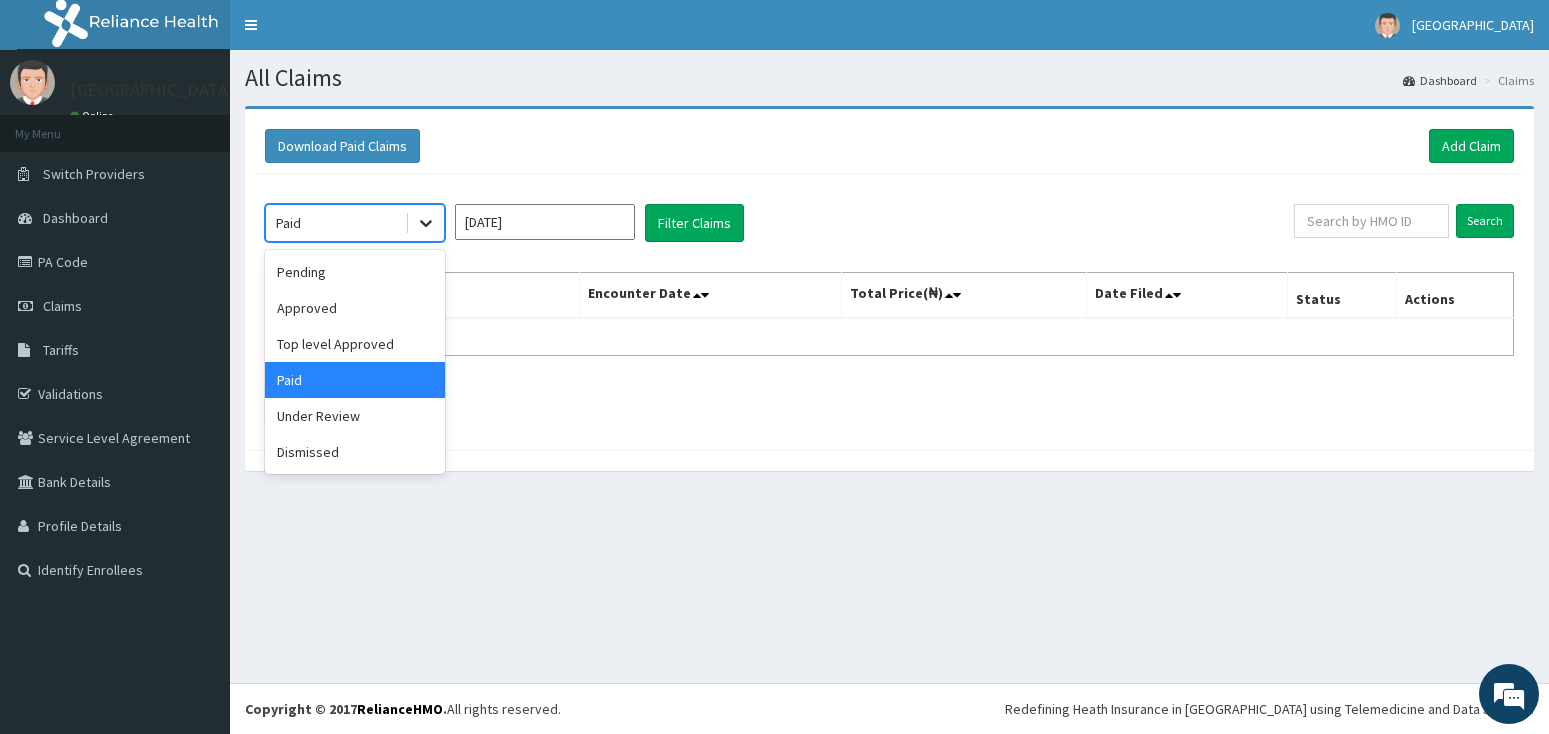 click 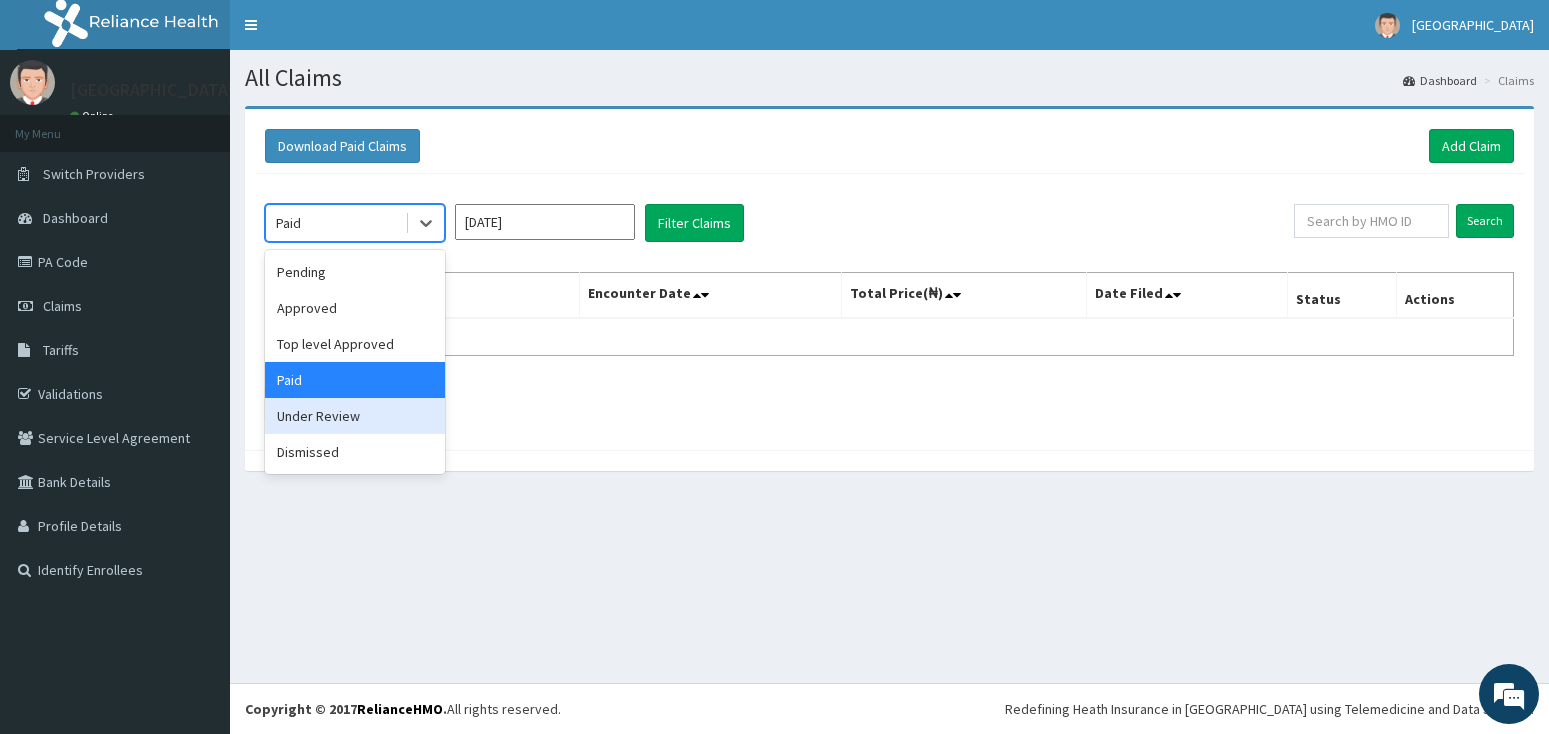 click on "Under Review" at bounding box center [355, 416] 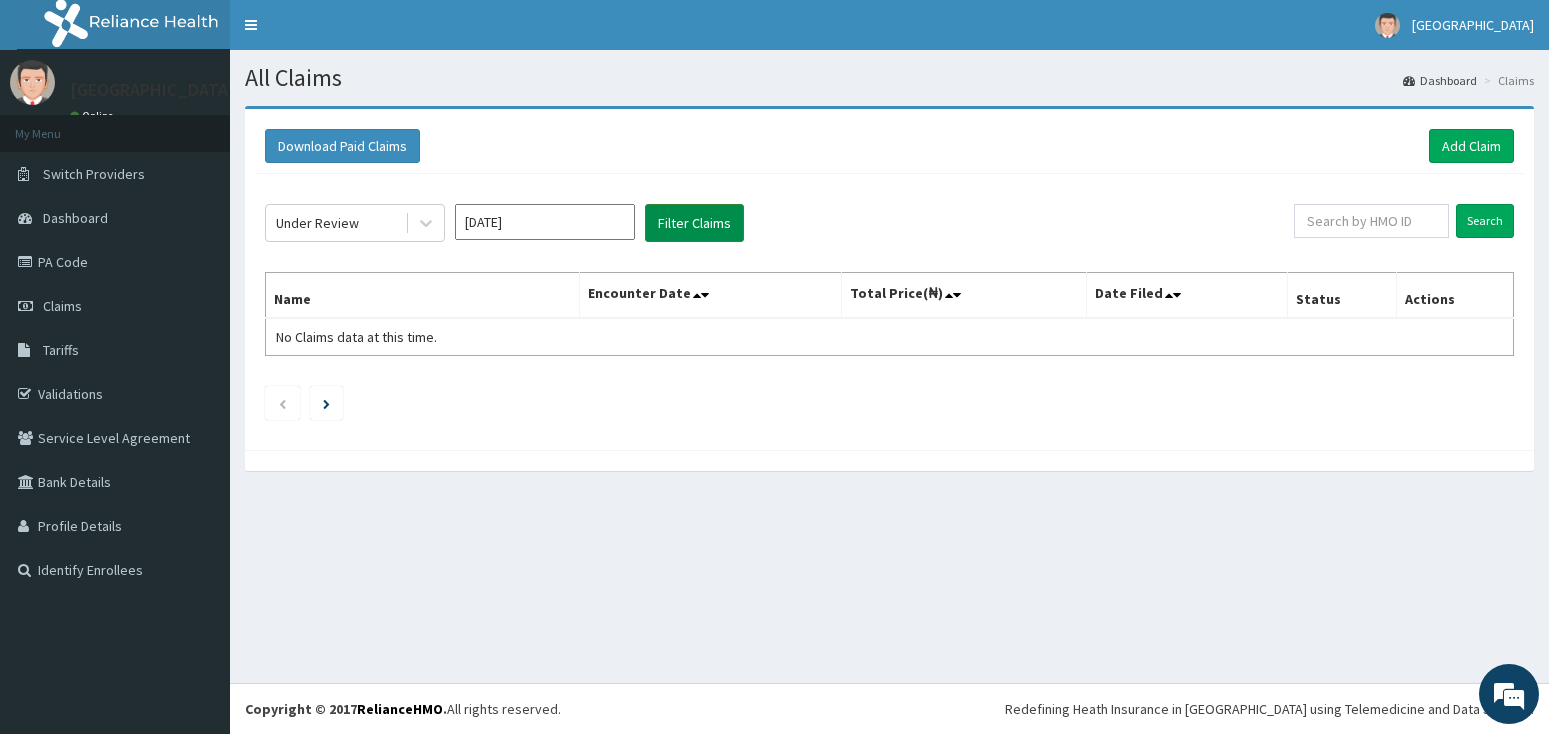 click on "Filter Claims" at bounding box center (694, 223) 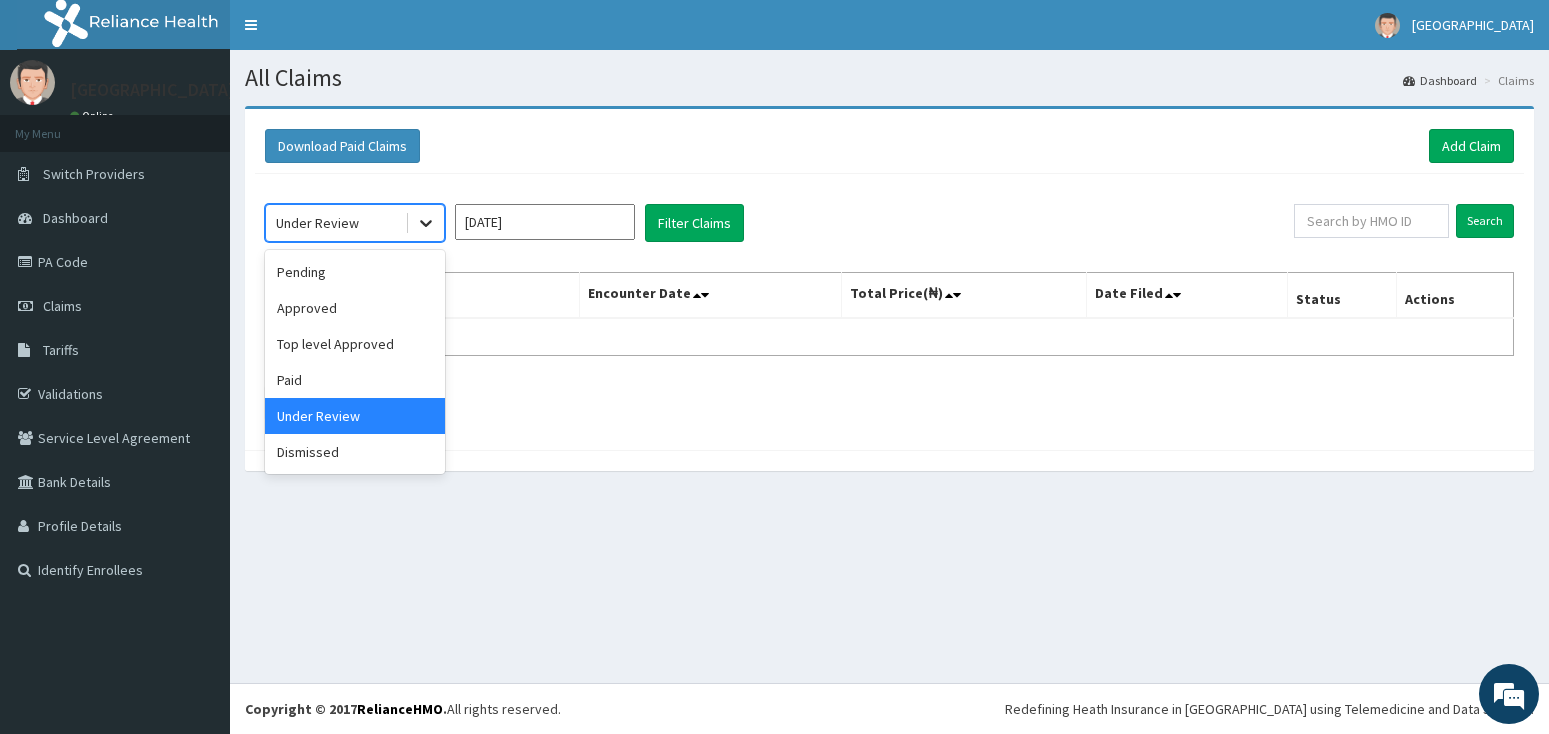 click 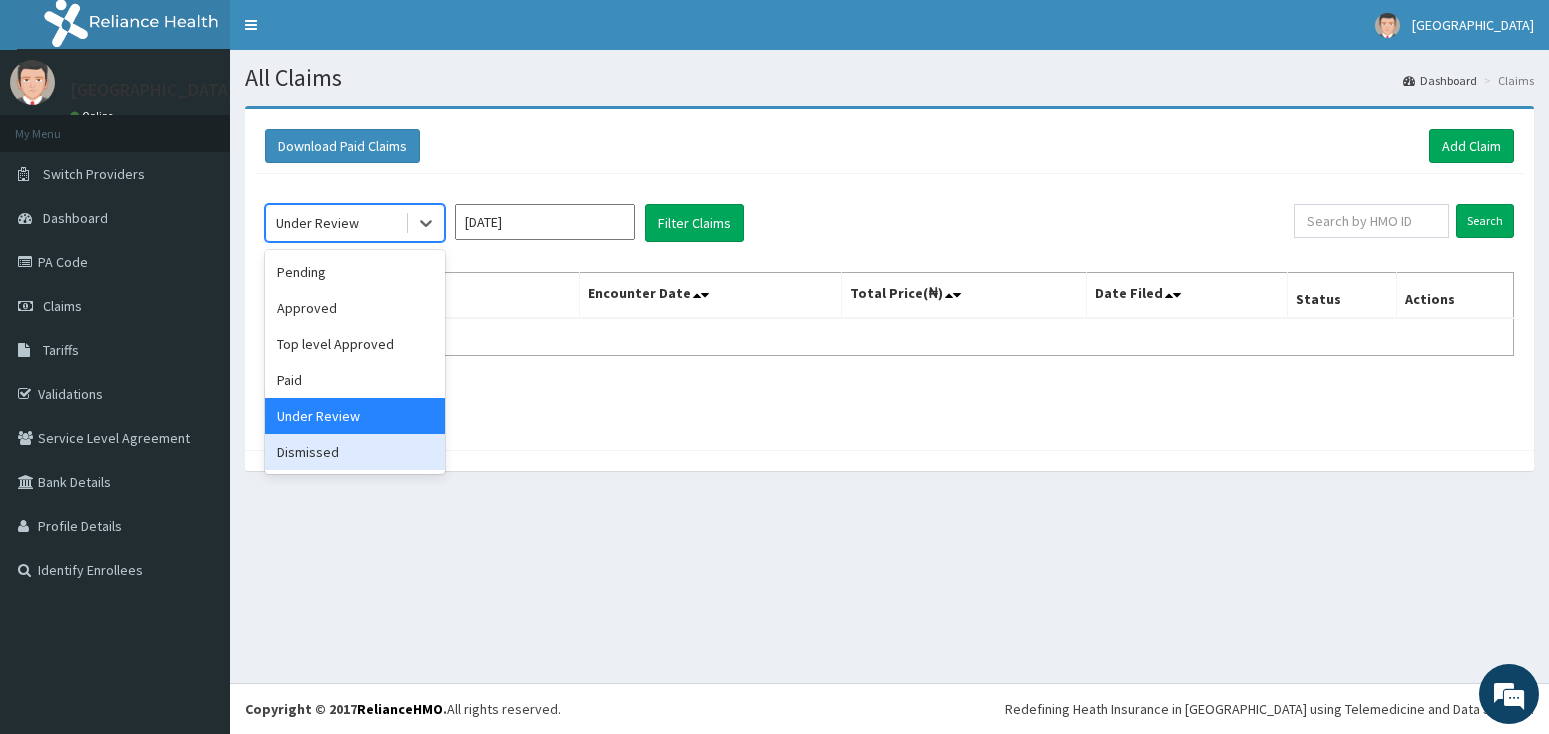 click on "Dismissed" at bounding box center (355, 452) 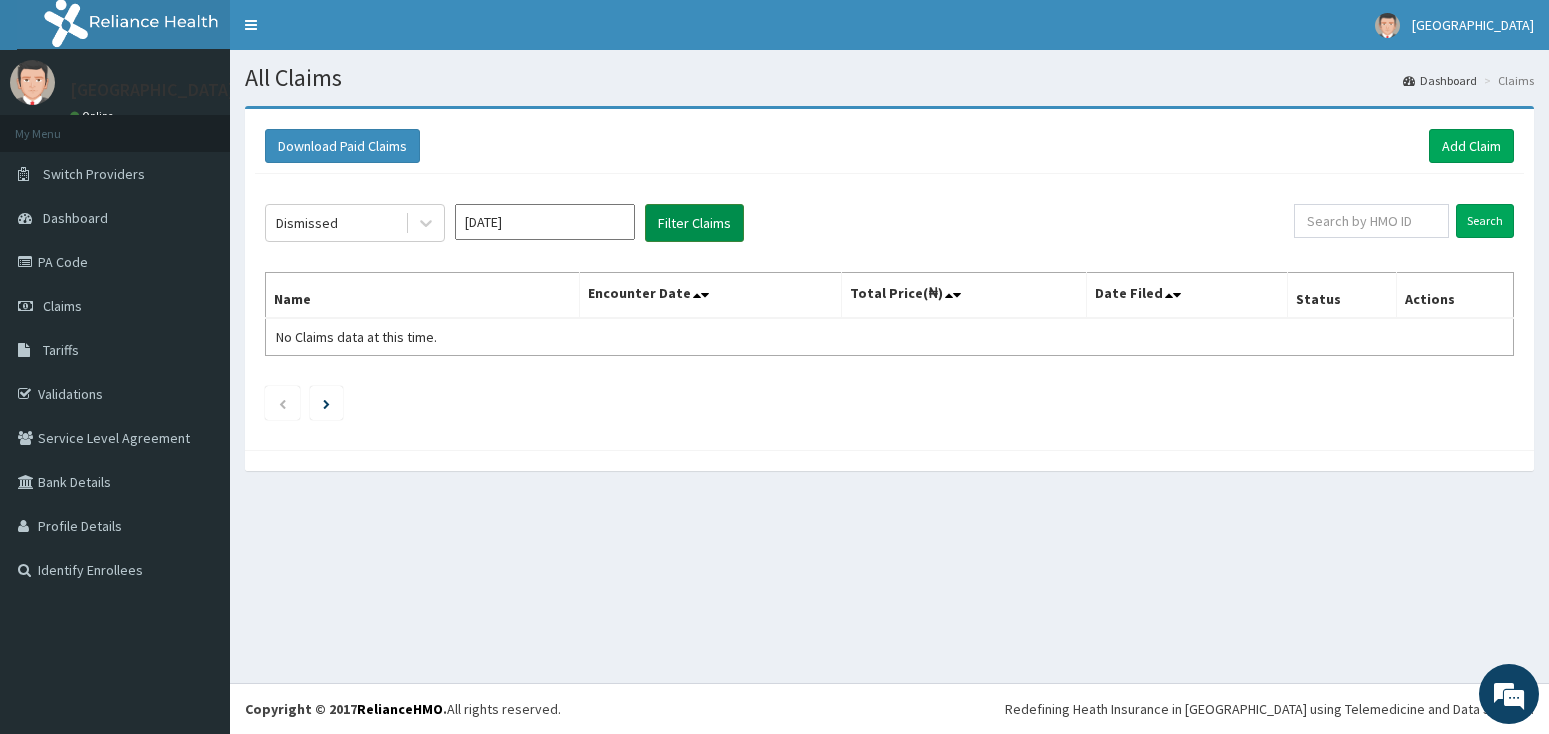 click on "Filter Claims" at bounding box center (694, 223) 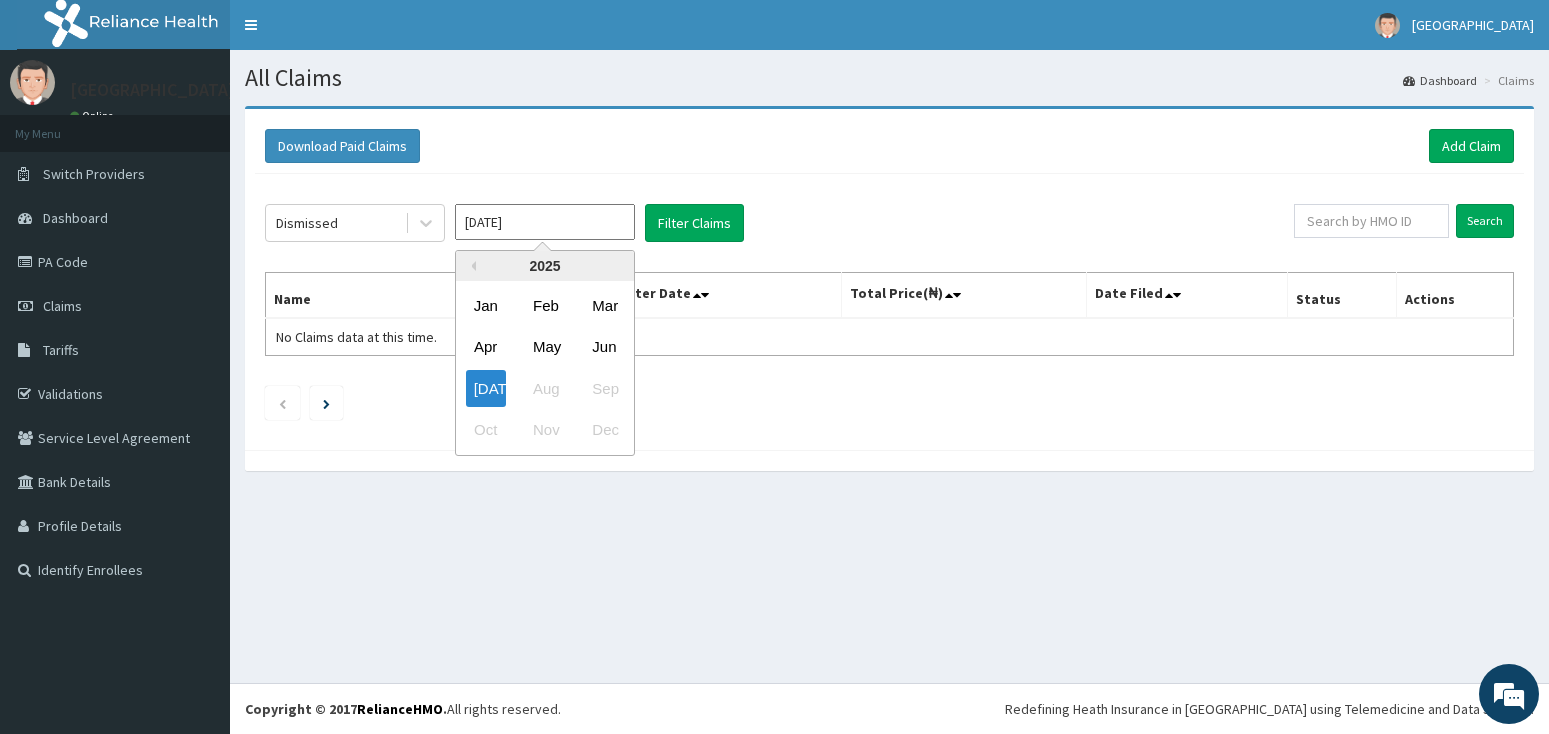 click on "Jul 2025" at bounding box center [545, 222] 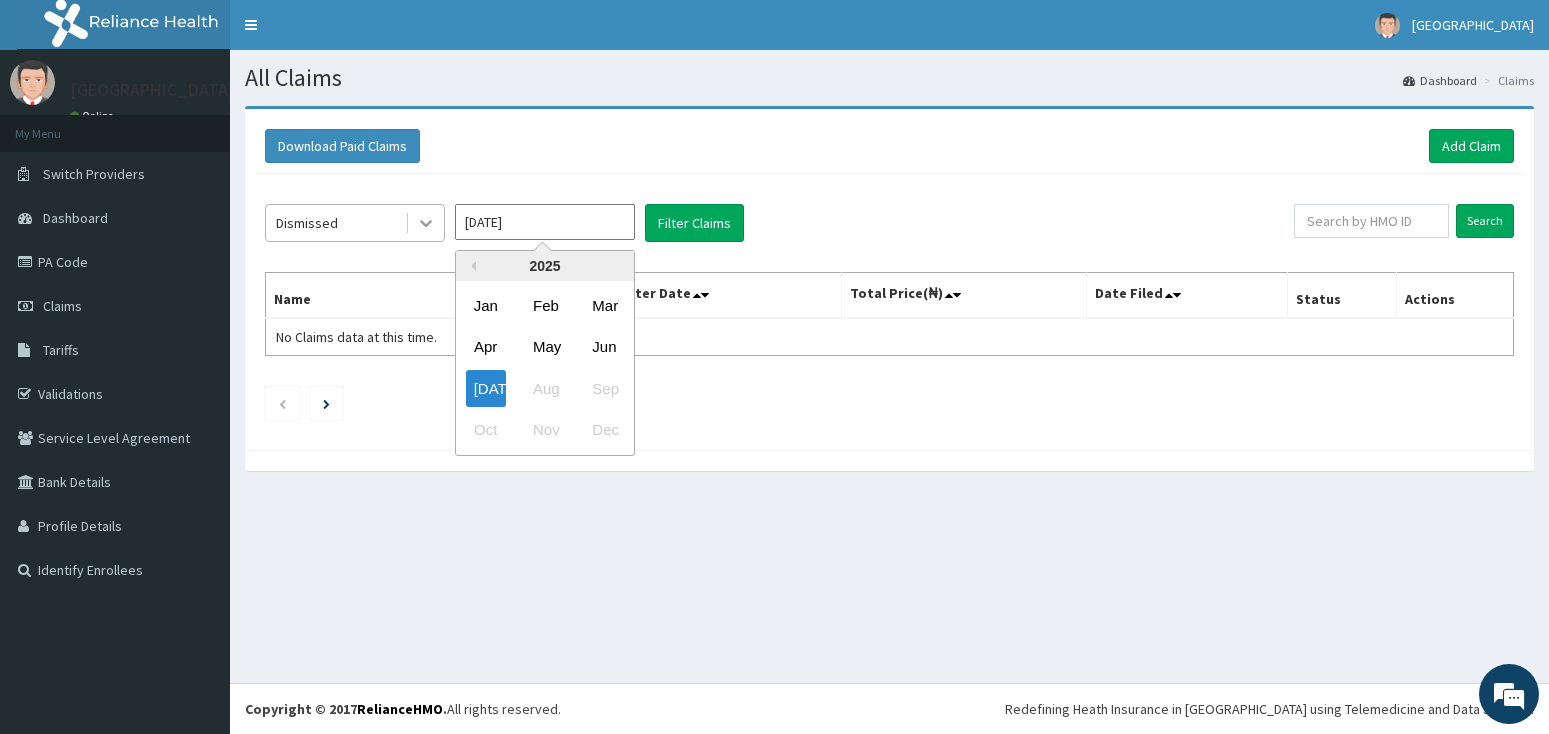 click 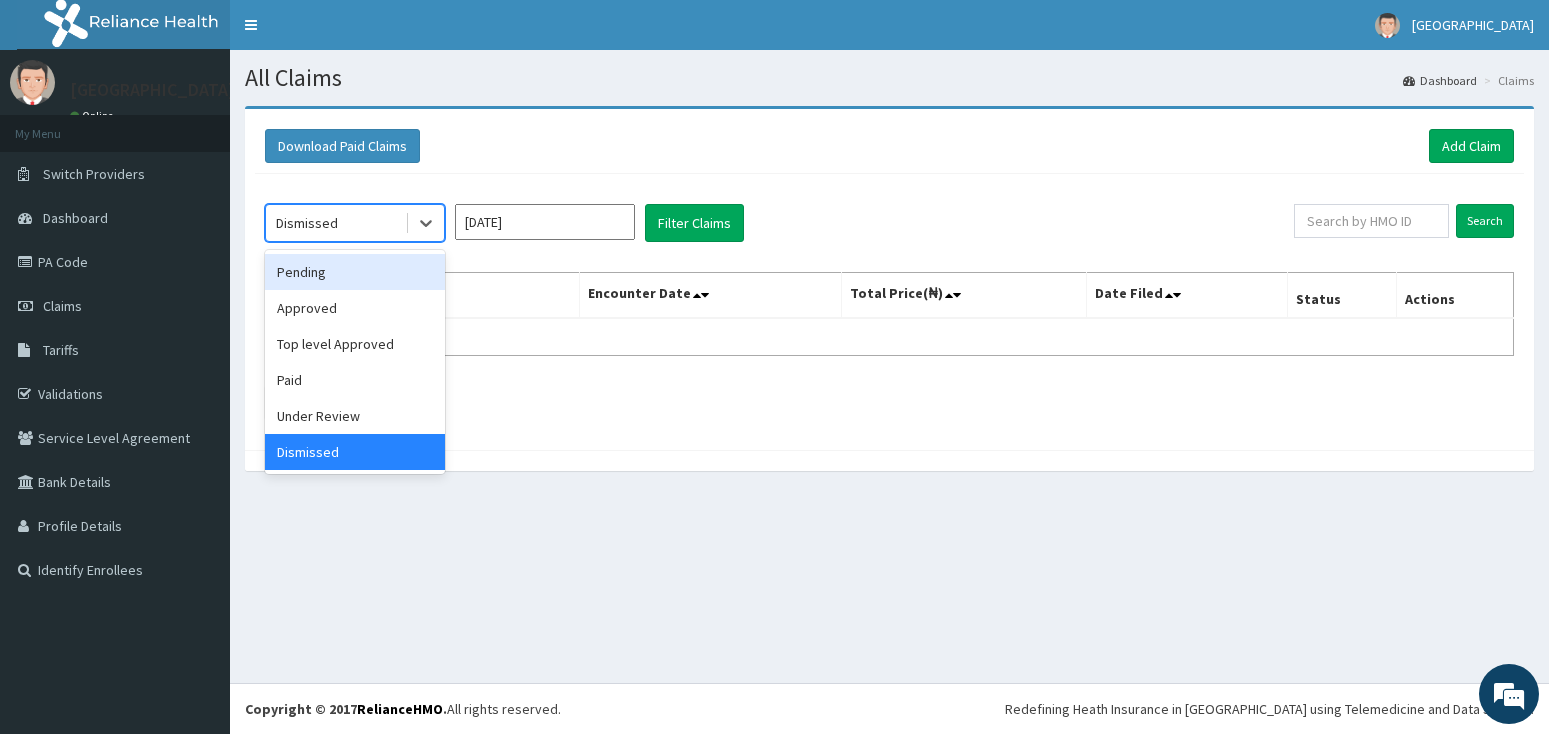 click on "Pending" at bounding box center [355, 272] 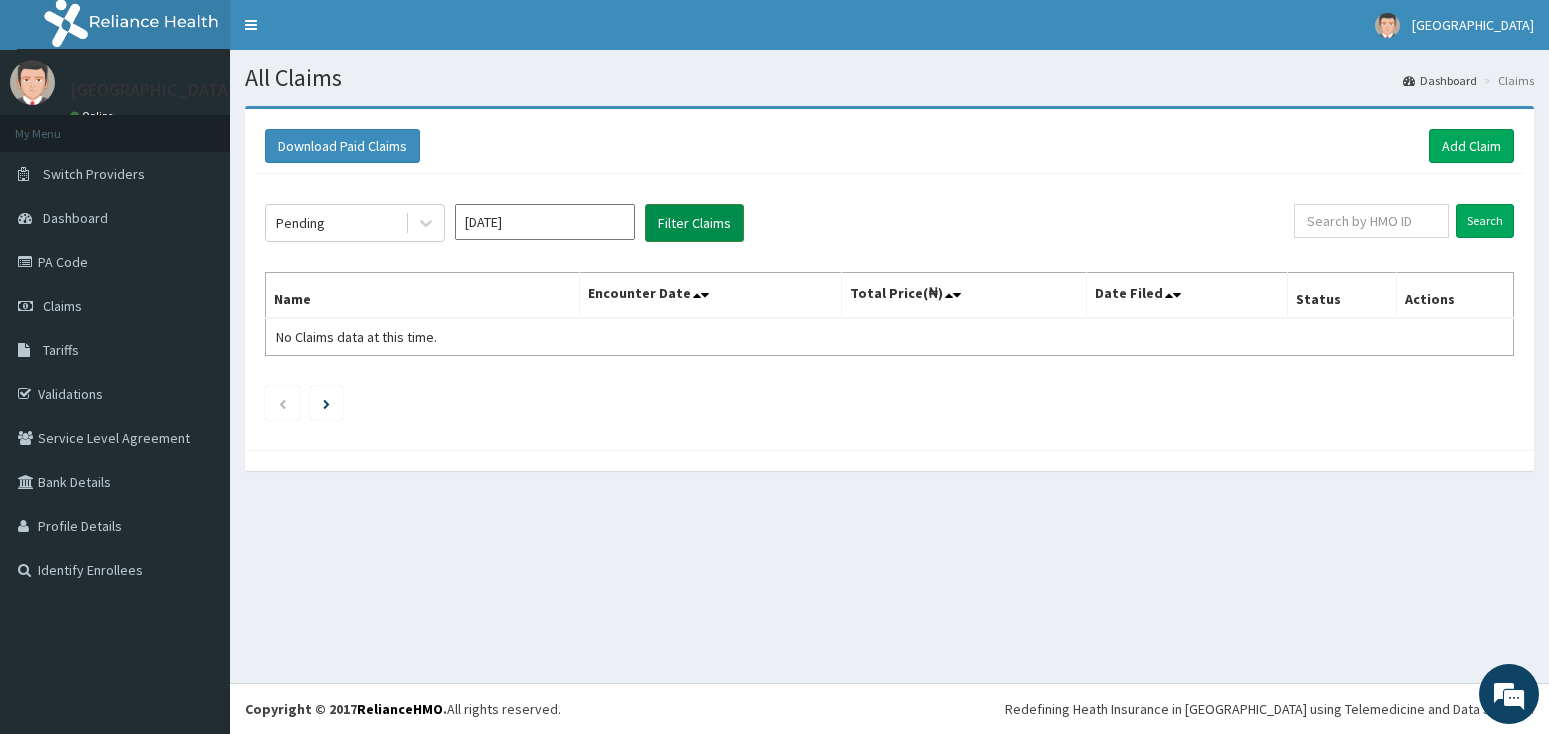 click on "Filter Claims" at bounding box center (694, 223) 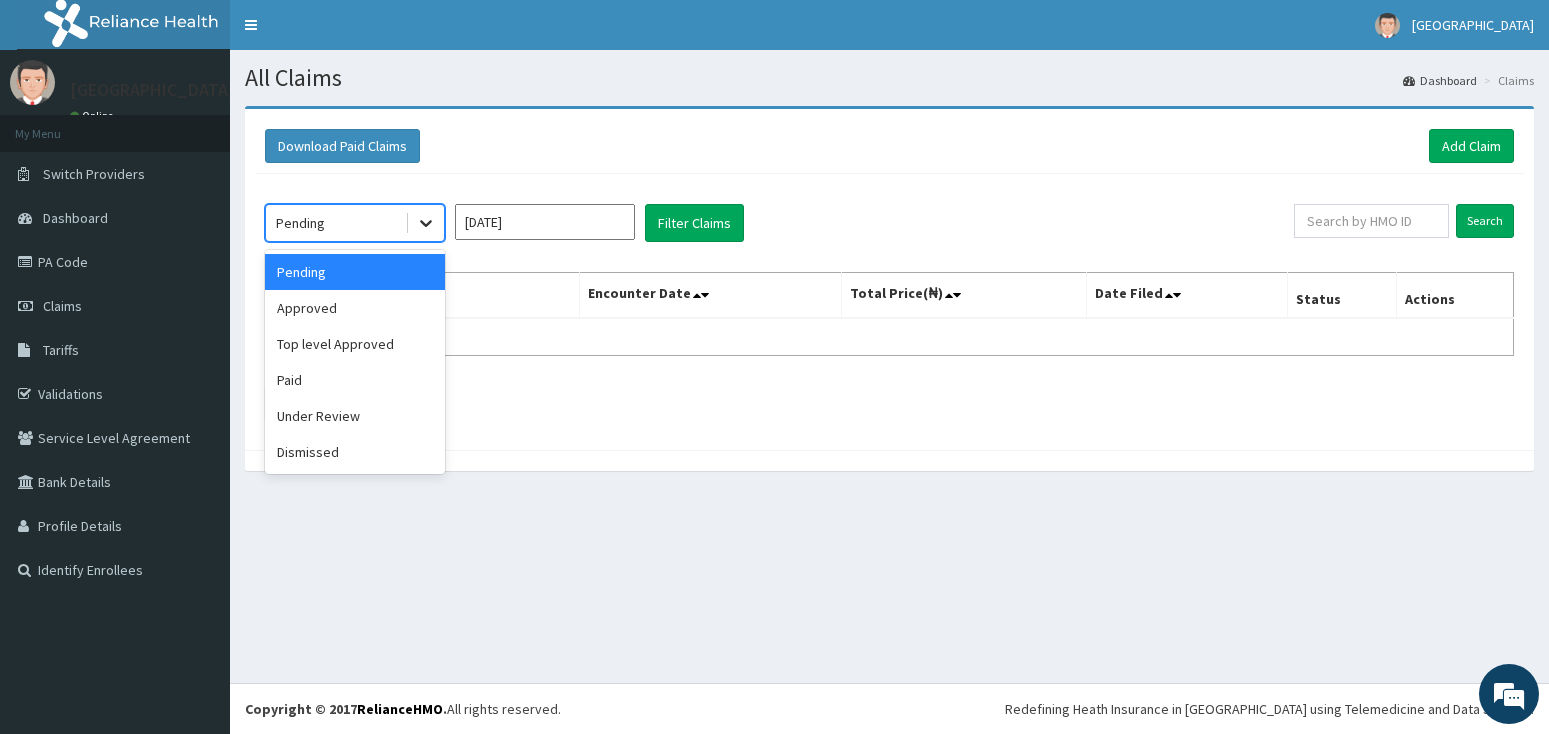 click 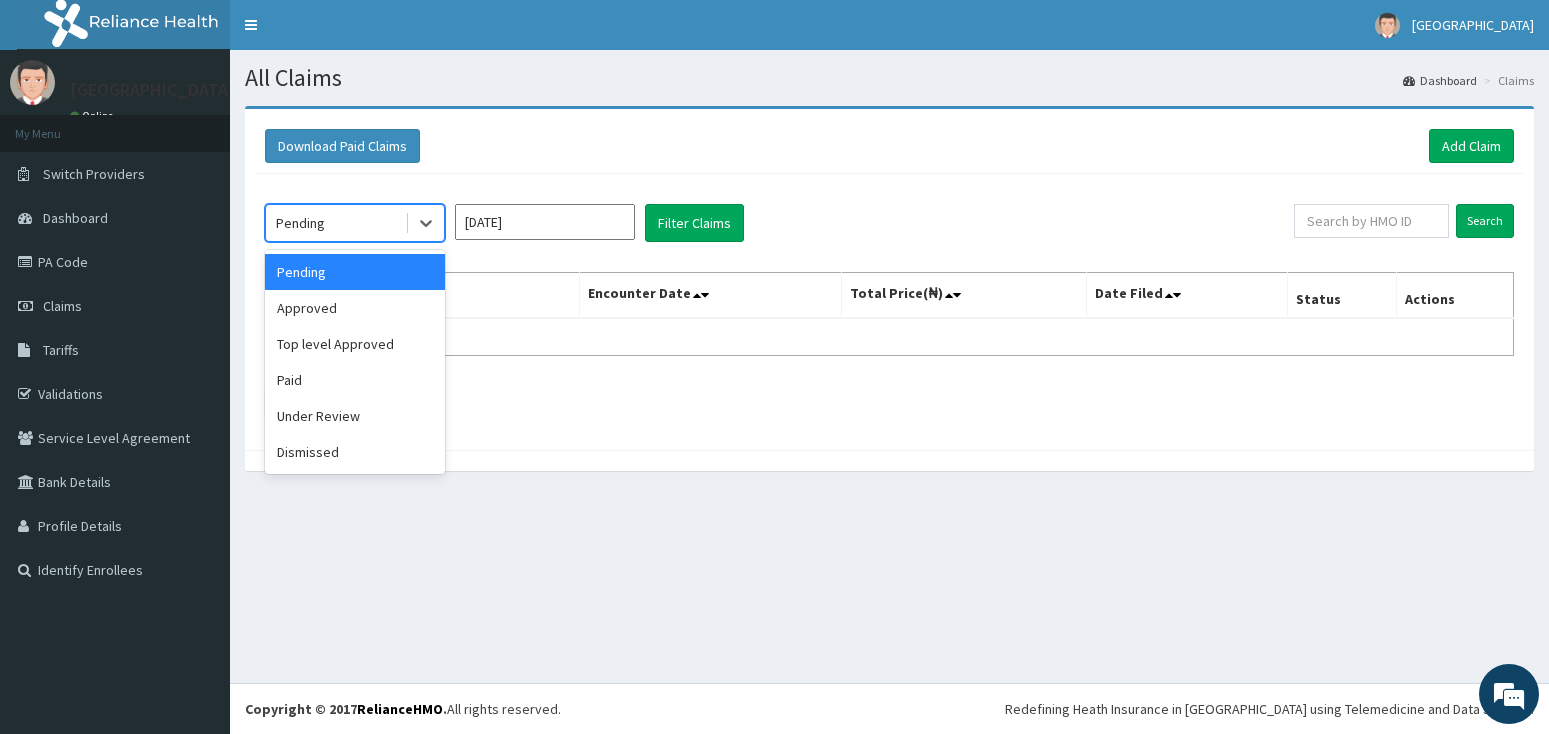 click on "Pending" at bounding box center (355, 272) 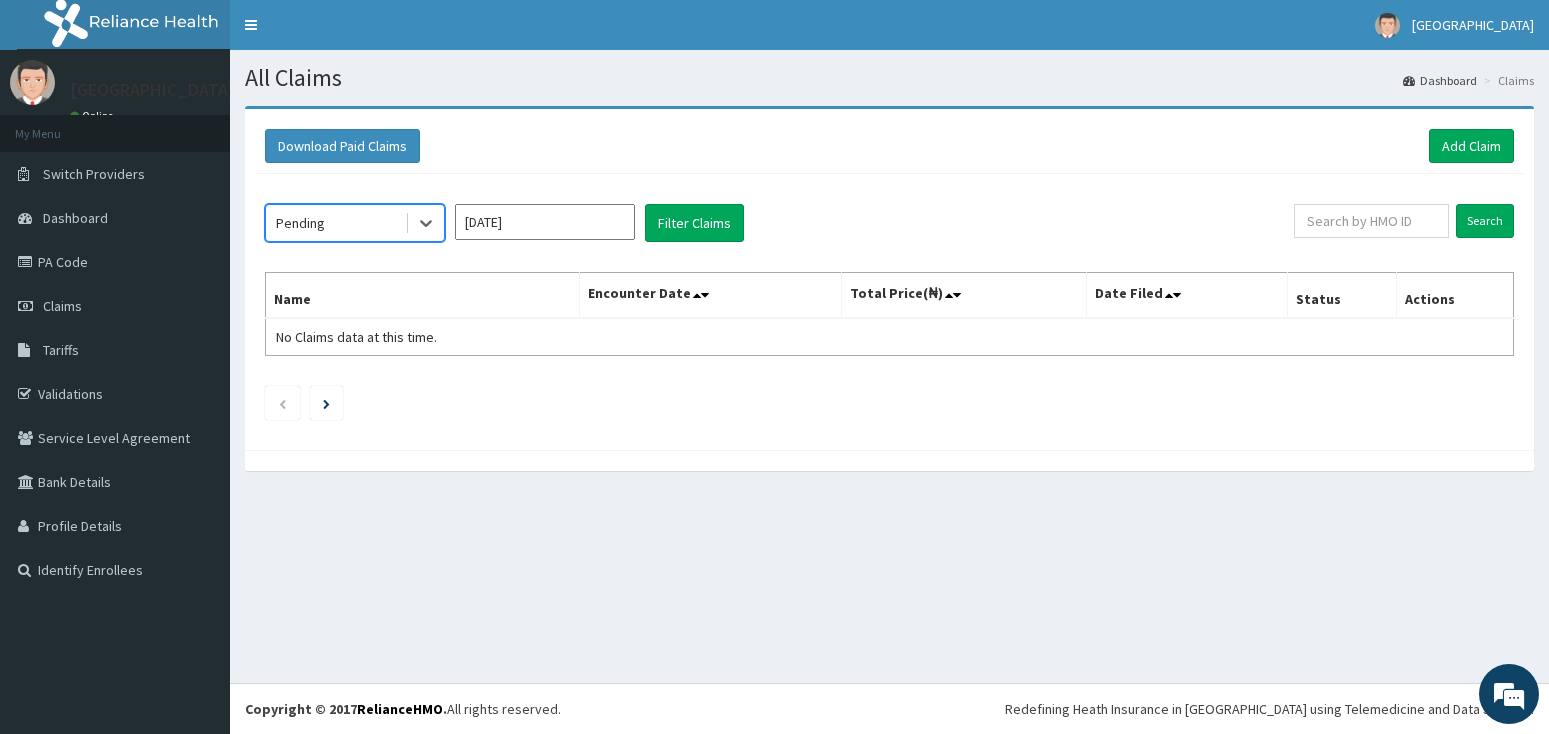 click on "option Pending, selected.   Select is focused ,type to refine list, press Down to open the menu,  Pending Jul 2025 Filter Claims Search Name Encounter Date Total Price(₦) Date Filed Status Actions No Claims data at this time." 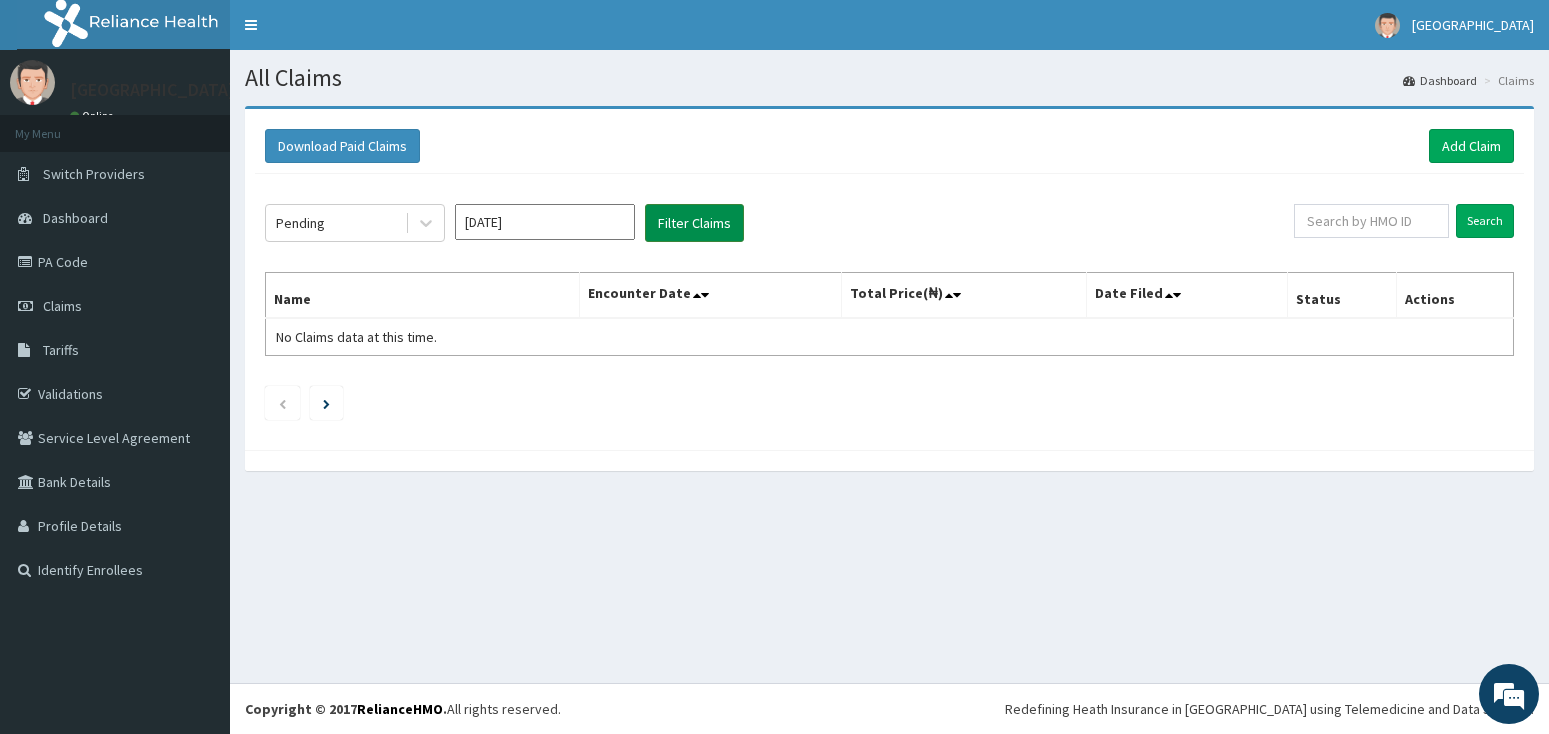 click on "Filter Claims" at bounding box center [694, 223] 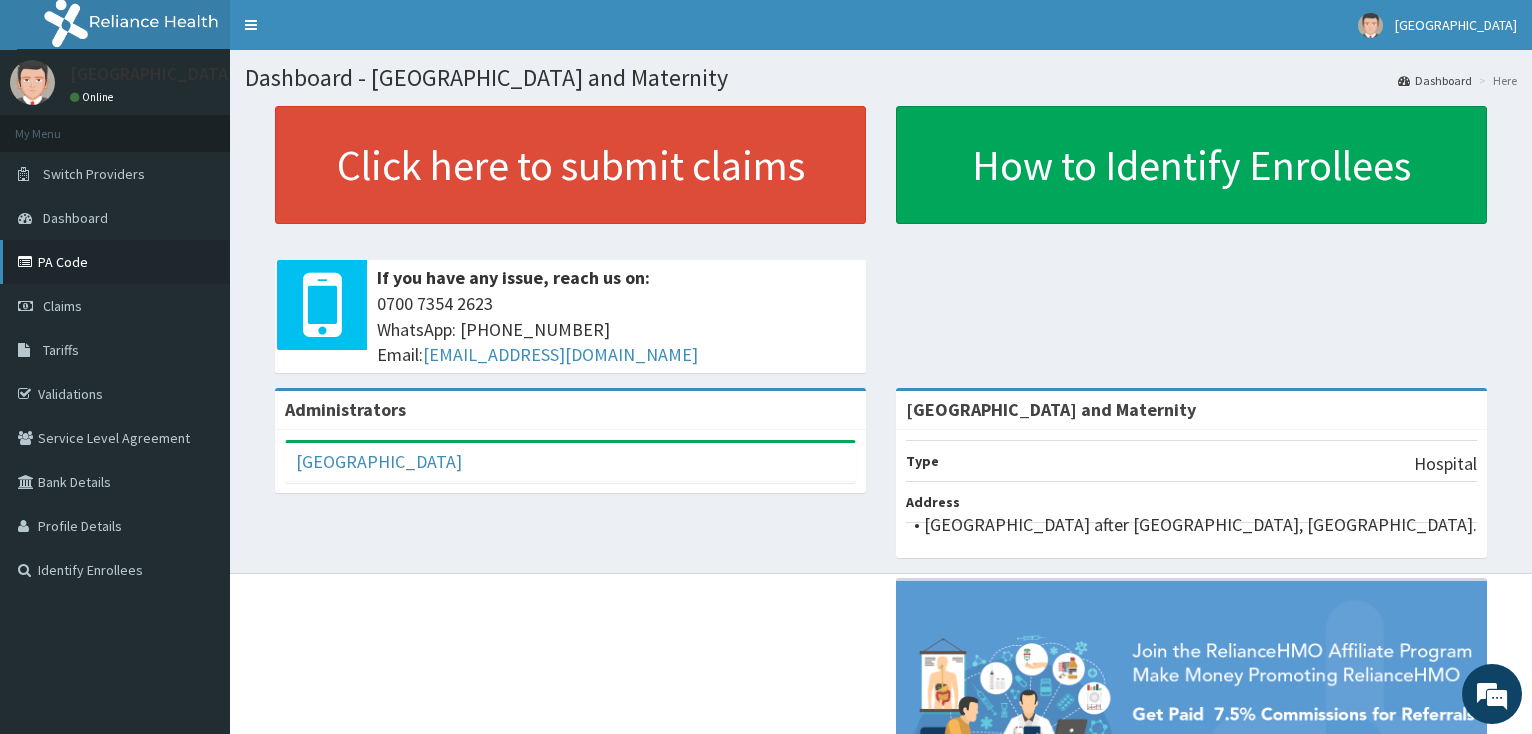 scroll, scrollTop: 0, scrollLeft: 0, axis: both 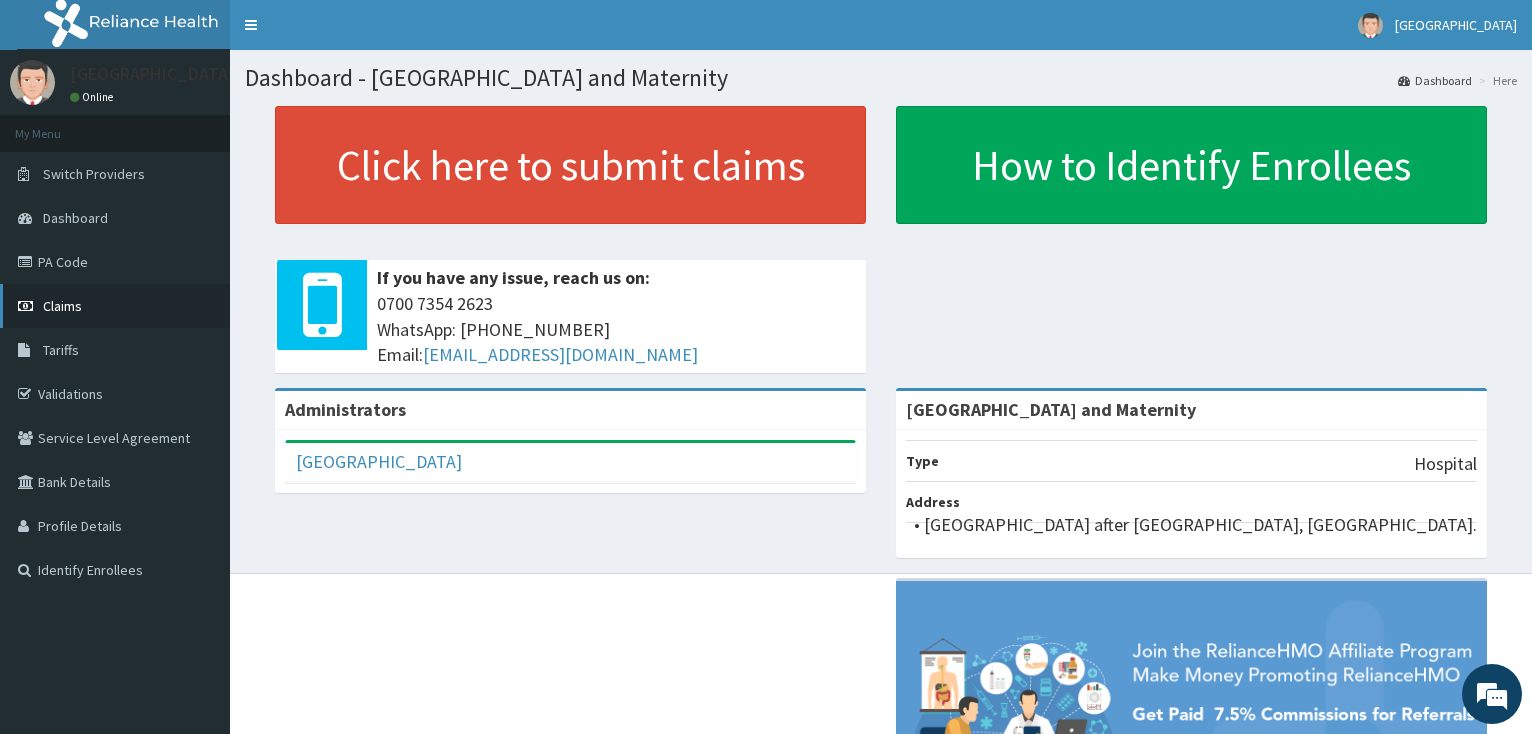 click on "Claims" at bounding box center [62, 306] 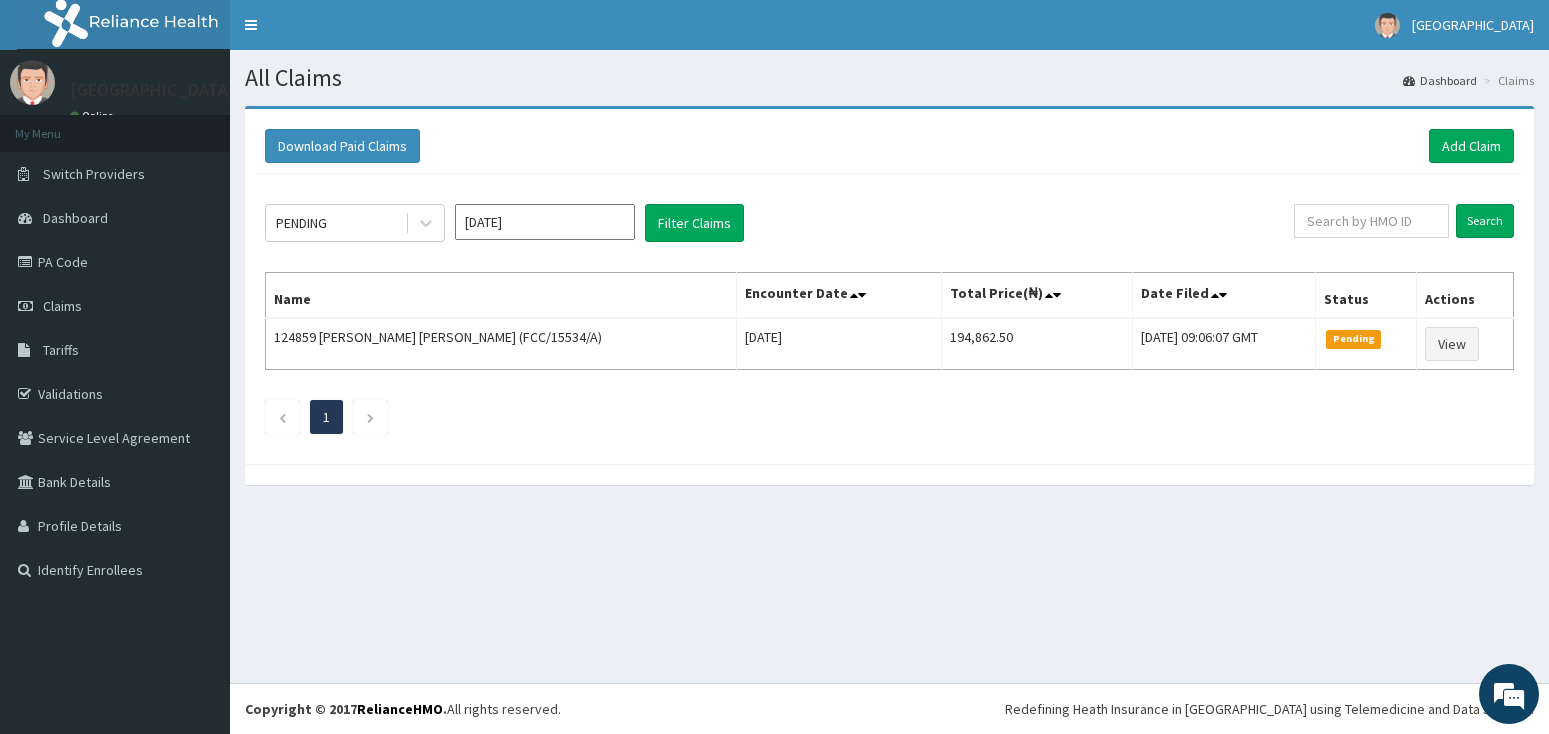 scroll, scrollTop: 0, scrollLeft: 0, axis: both 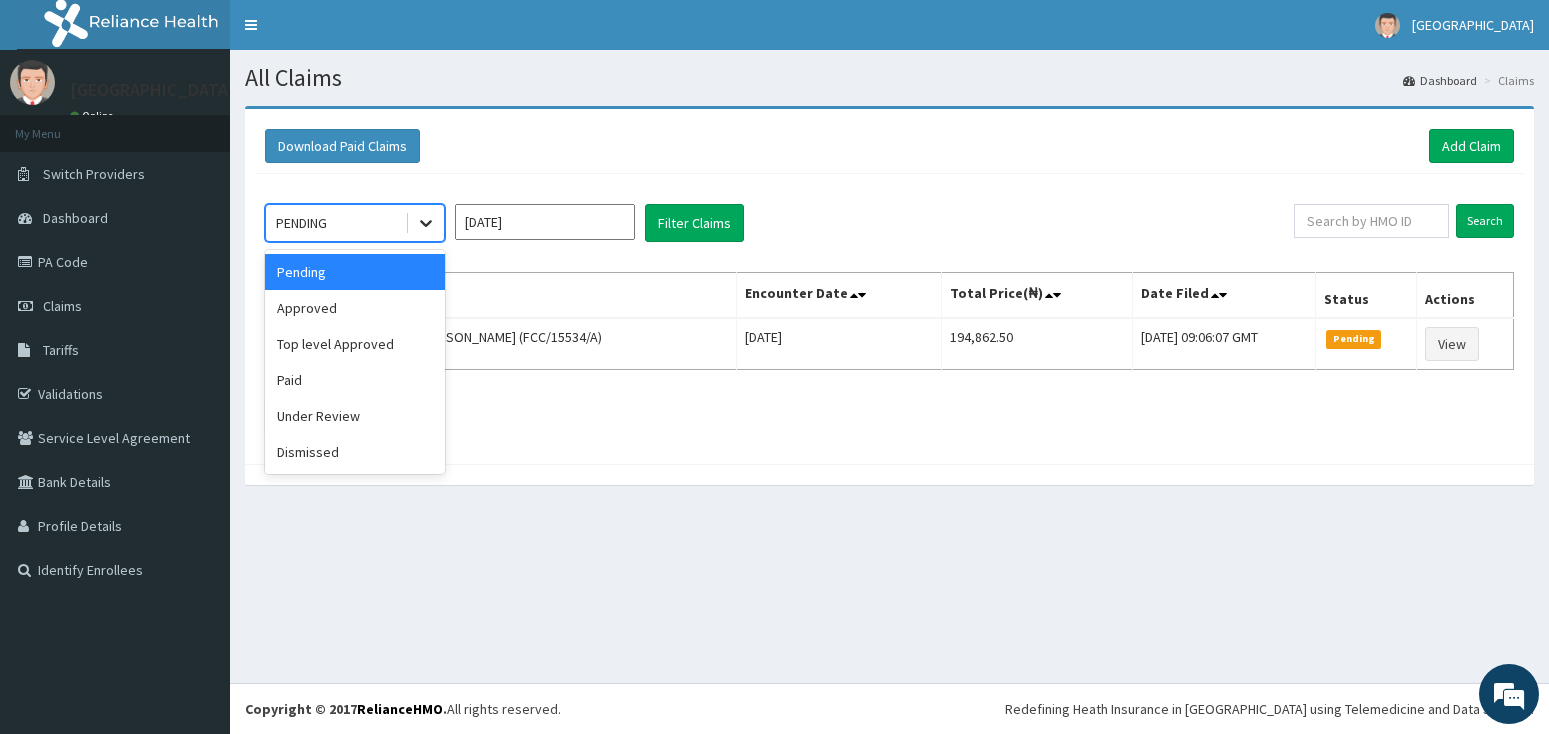 click 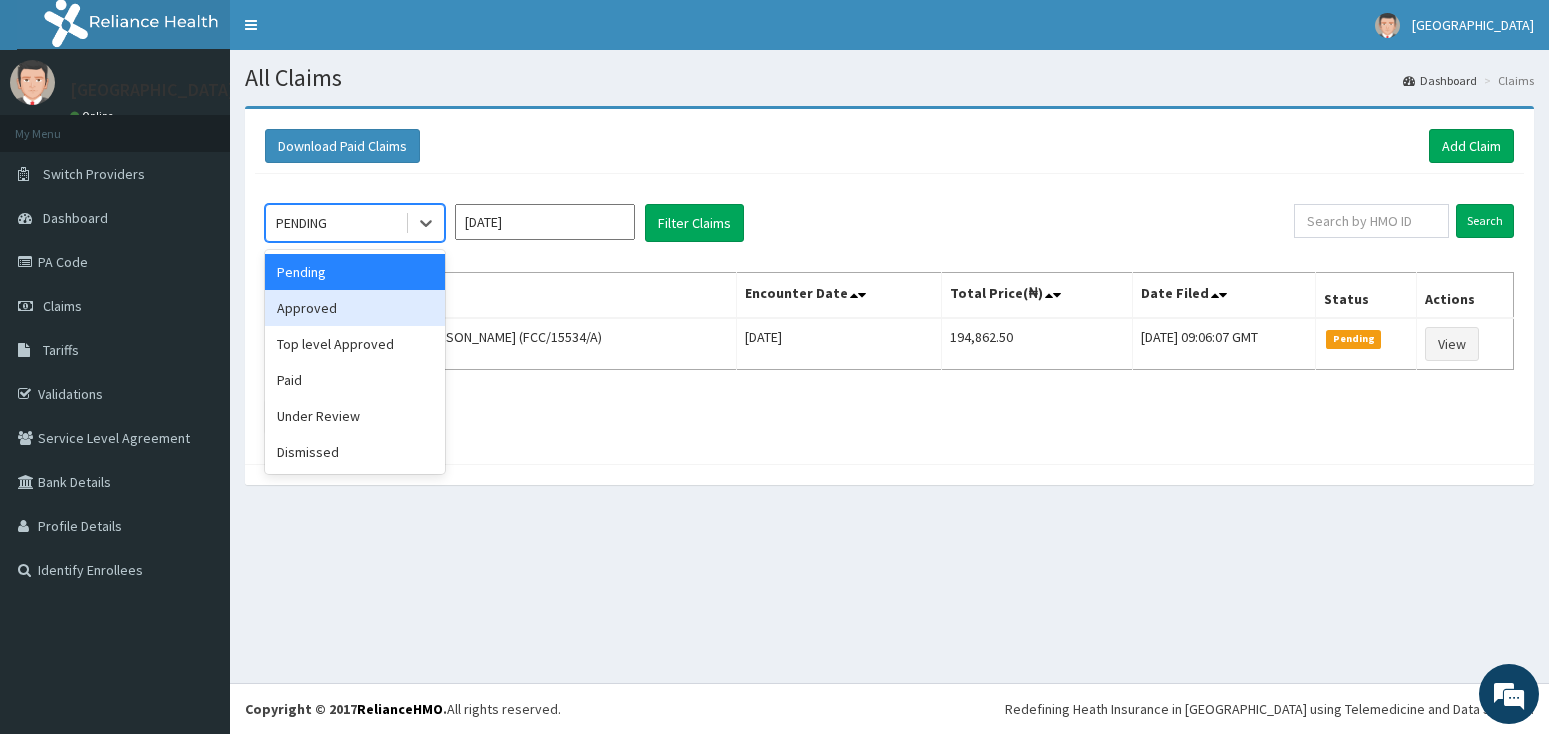click on "Approved" at bounding box center (355, 308) 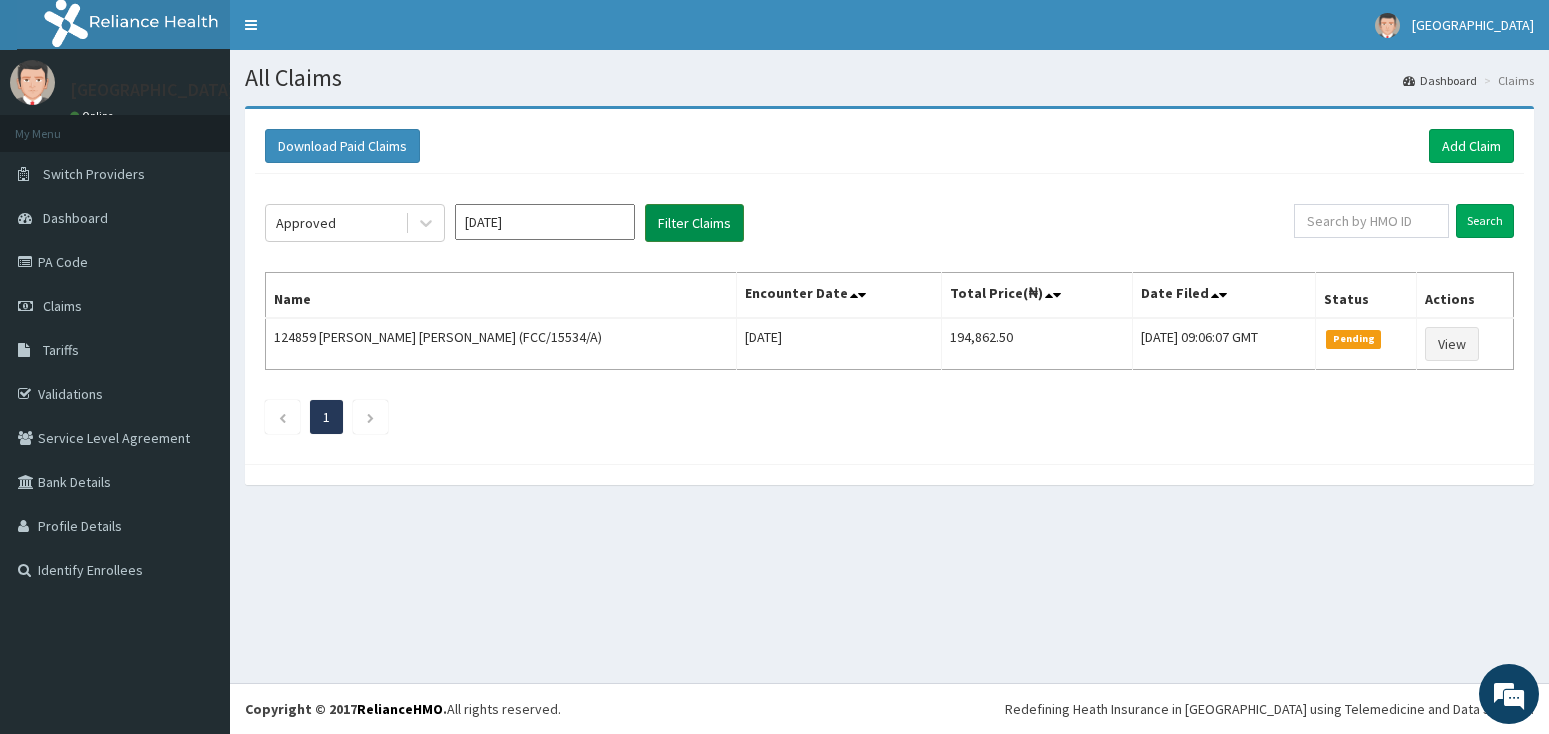 click on "Filter Claims" at bounding box center [694, 223] 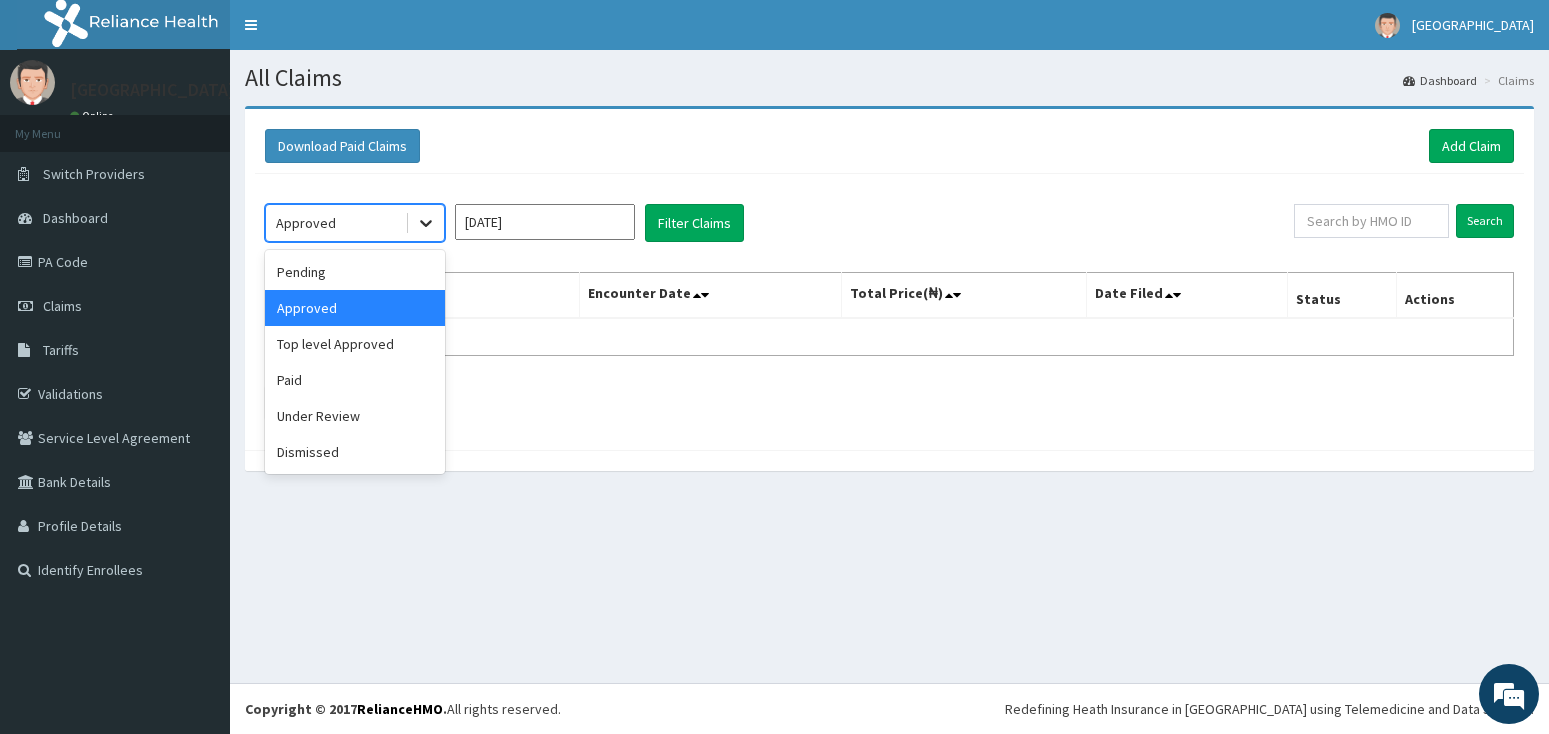 click 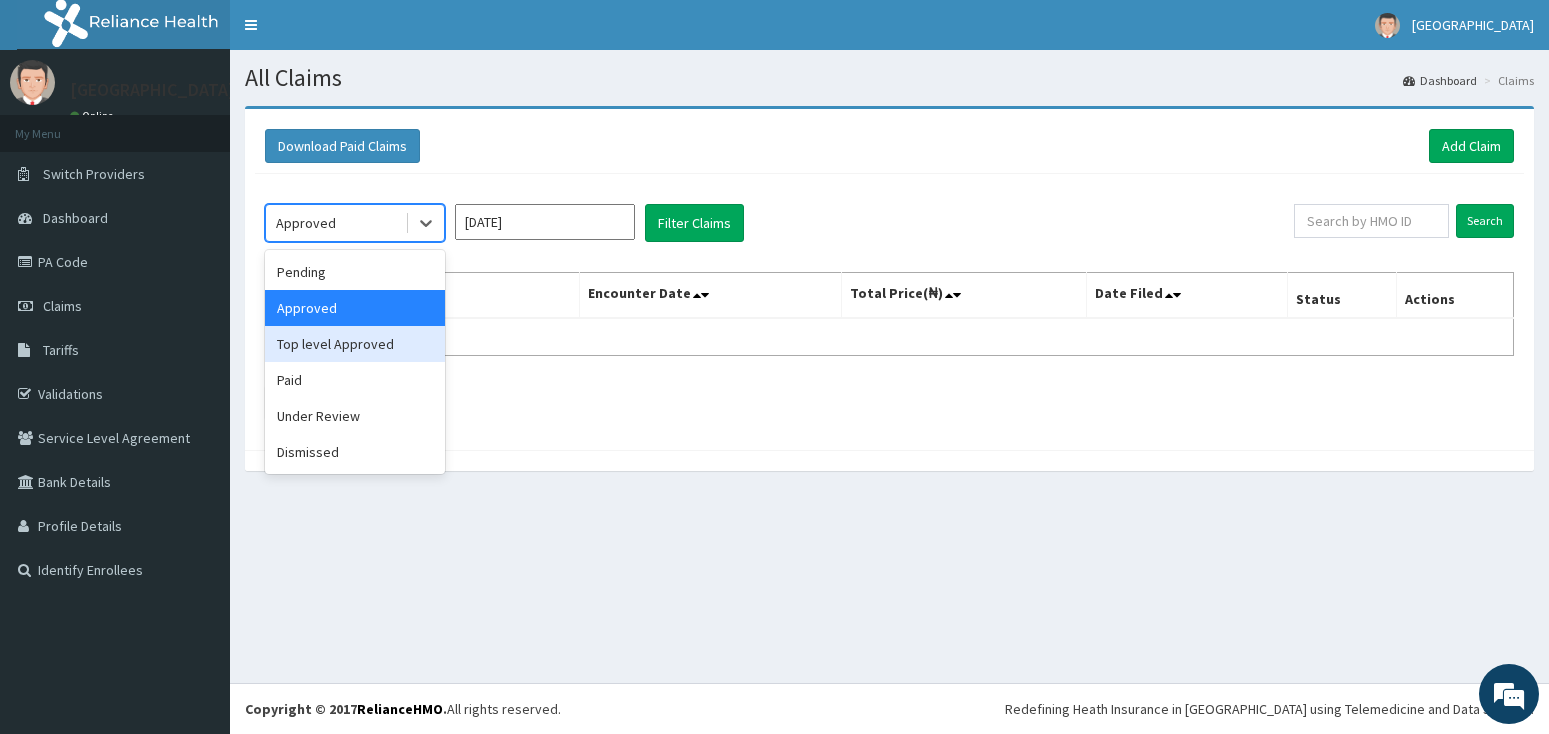 click on "Top level Approved" at bounding box center (355, 344) 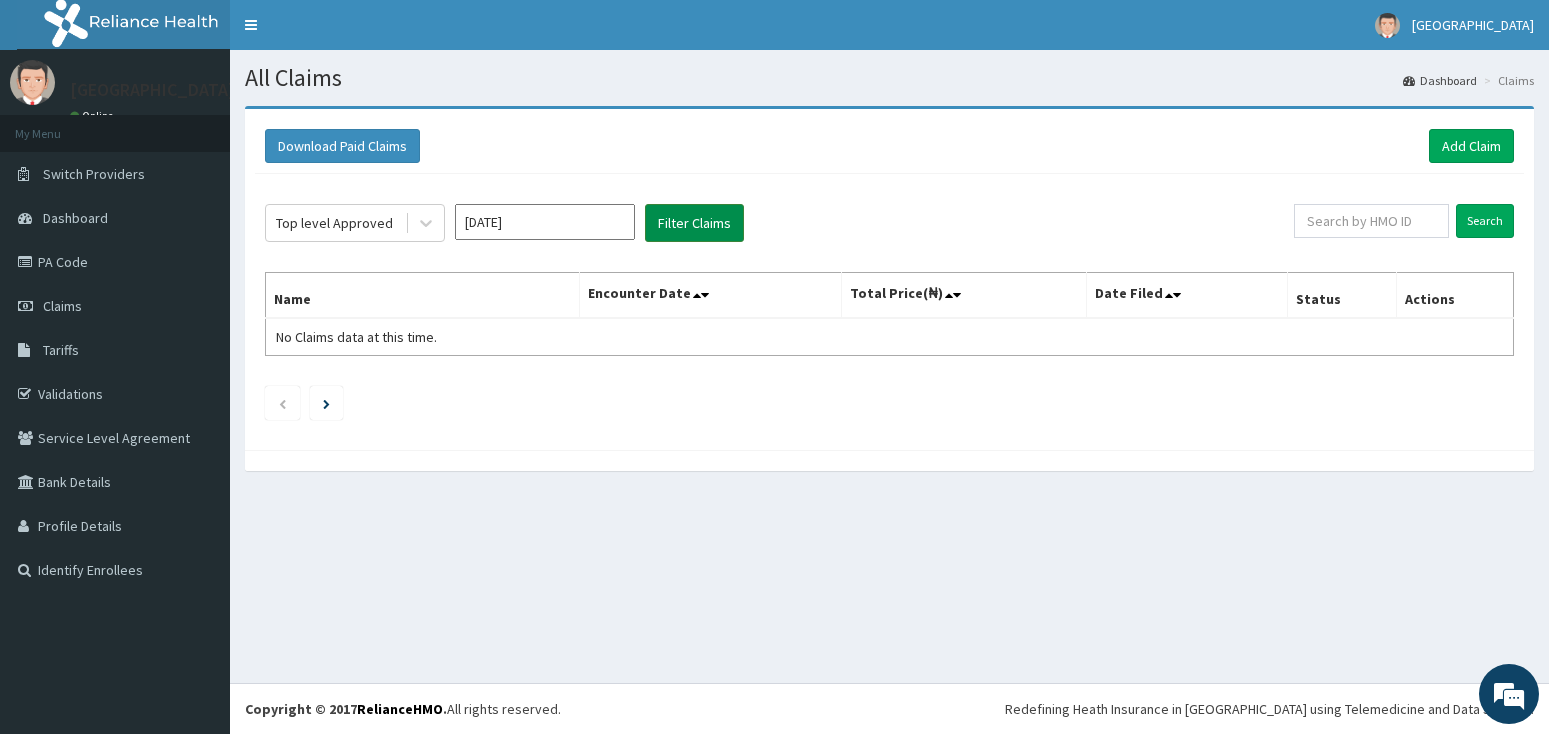 click on "Filter Claims" at bounding box center (694, 223) 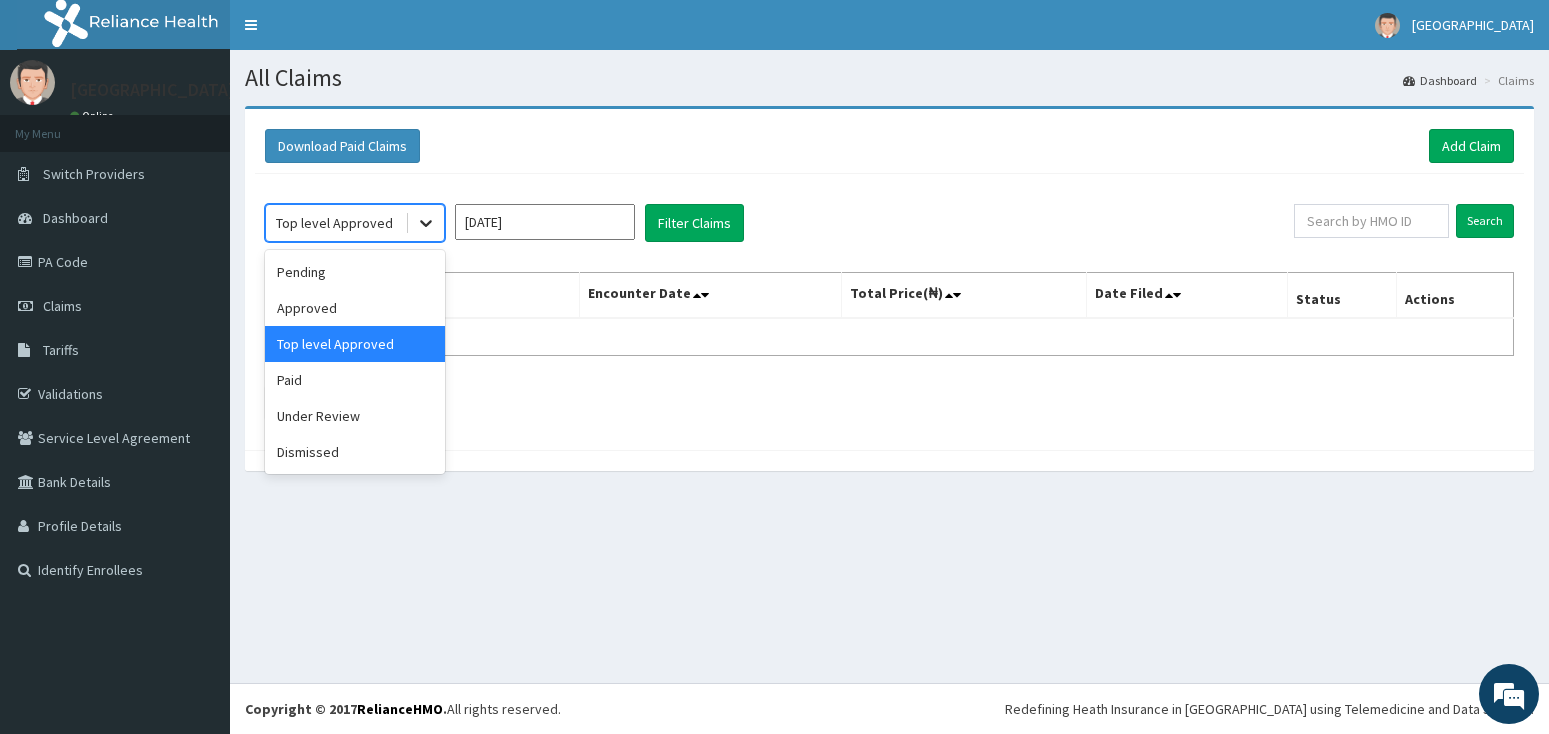 click 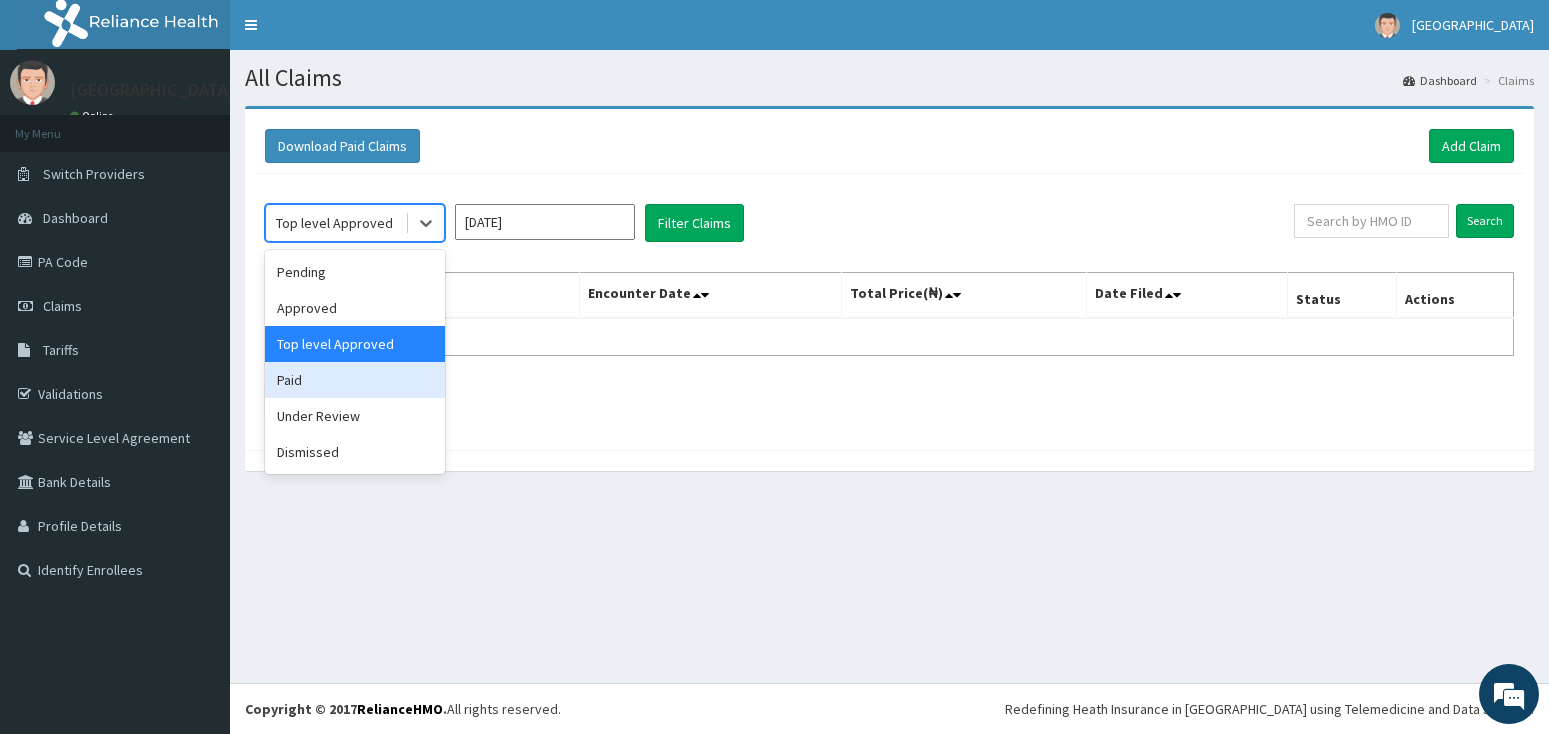 click on "Paid" at bounding box center (355, 380) 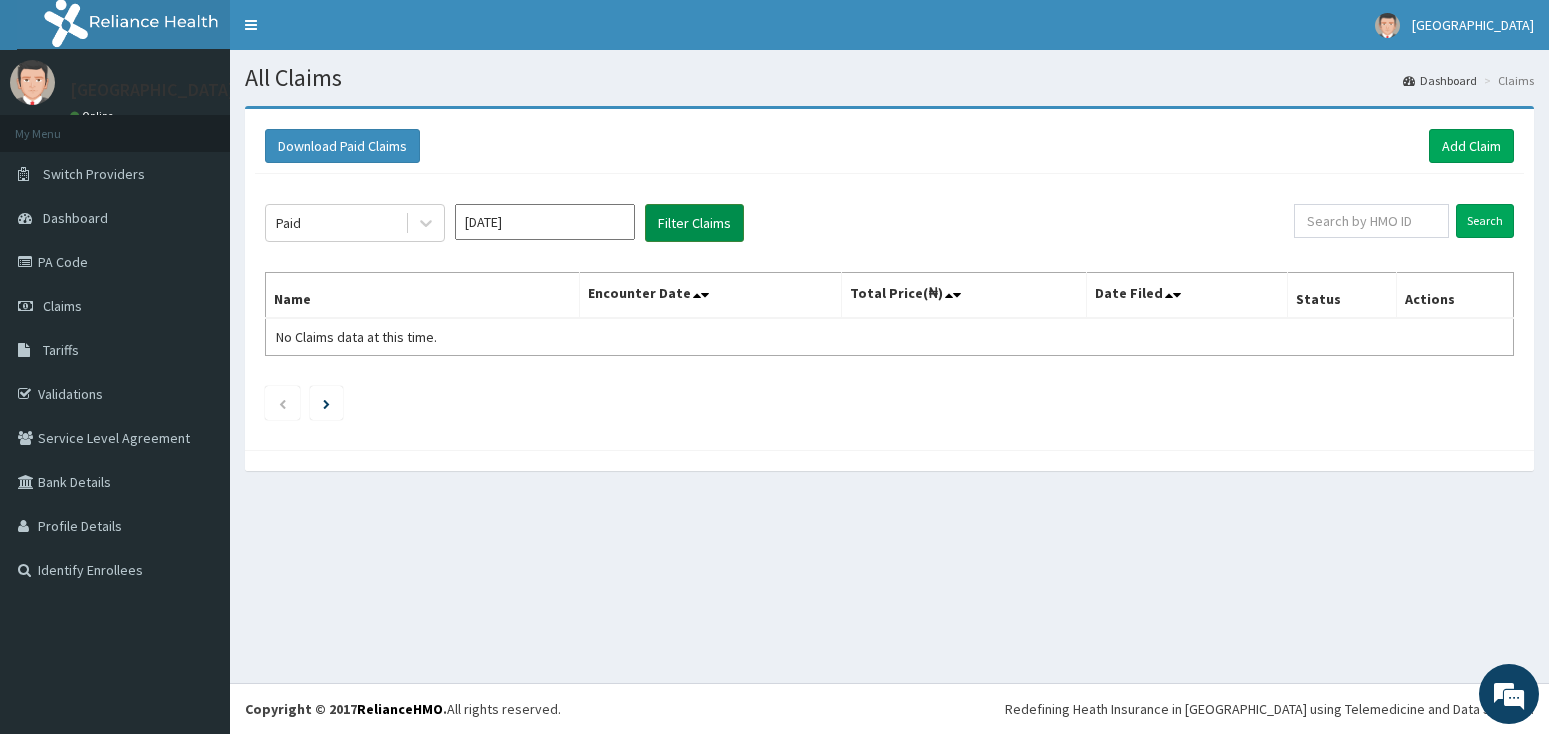 click on "Filter Claims" at bounding box center [694, 223] 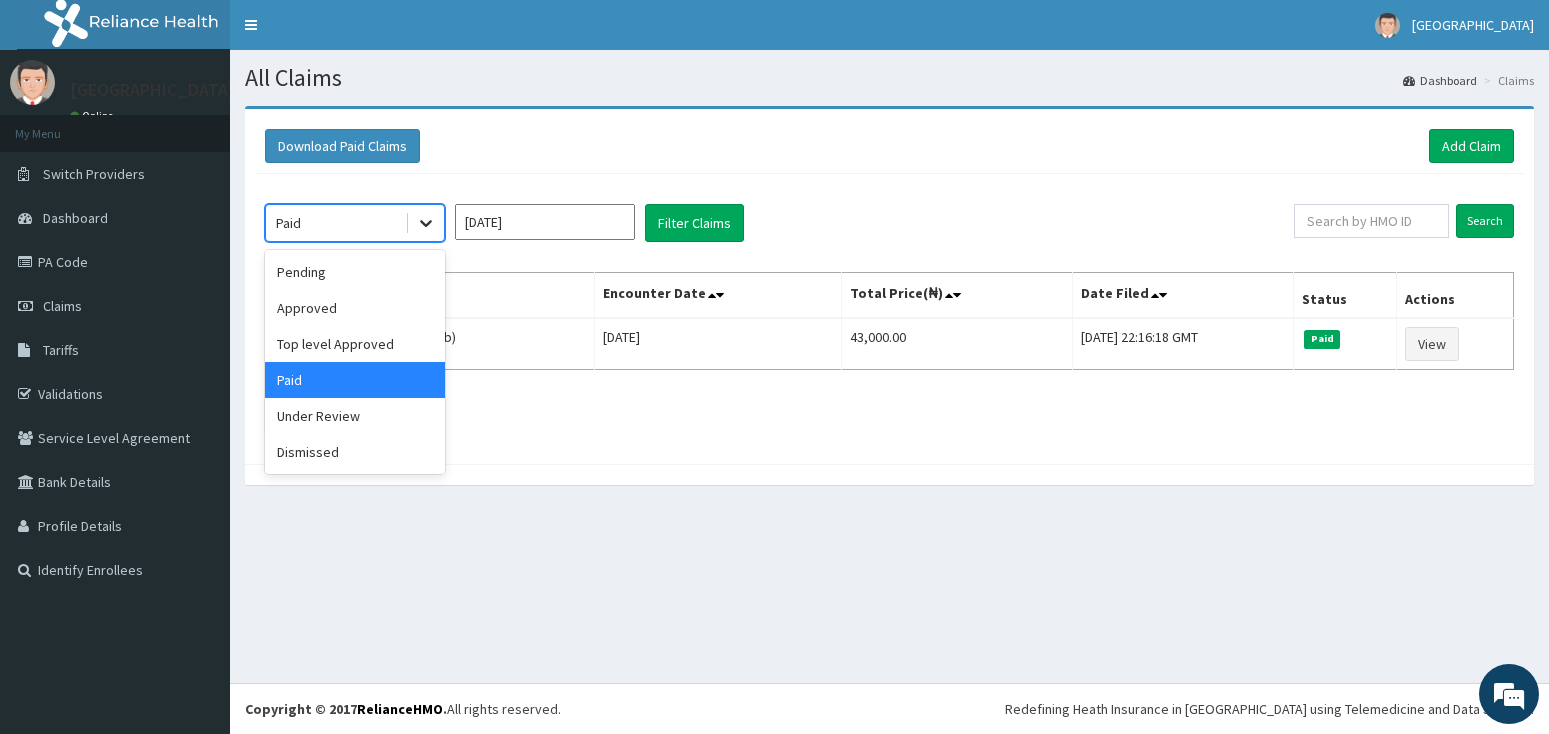 click 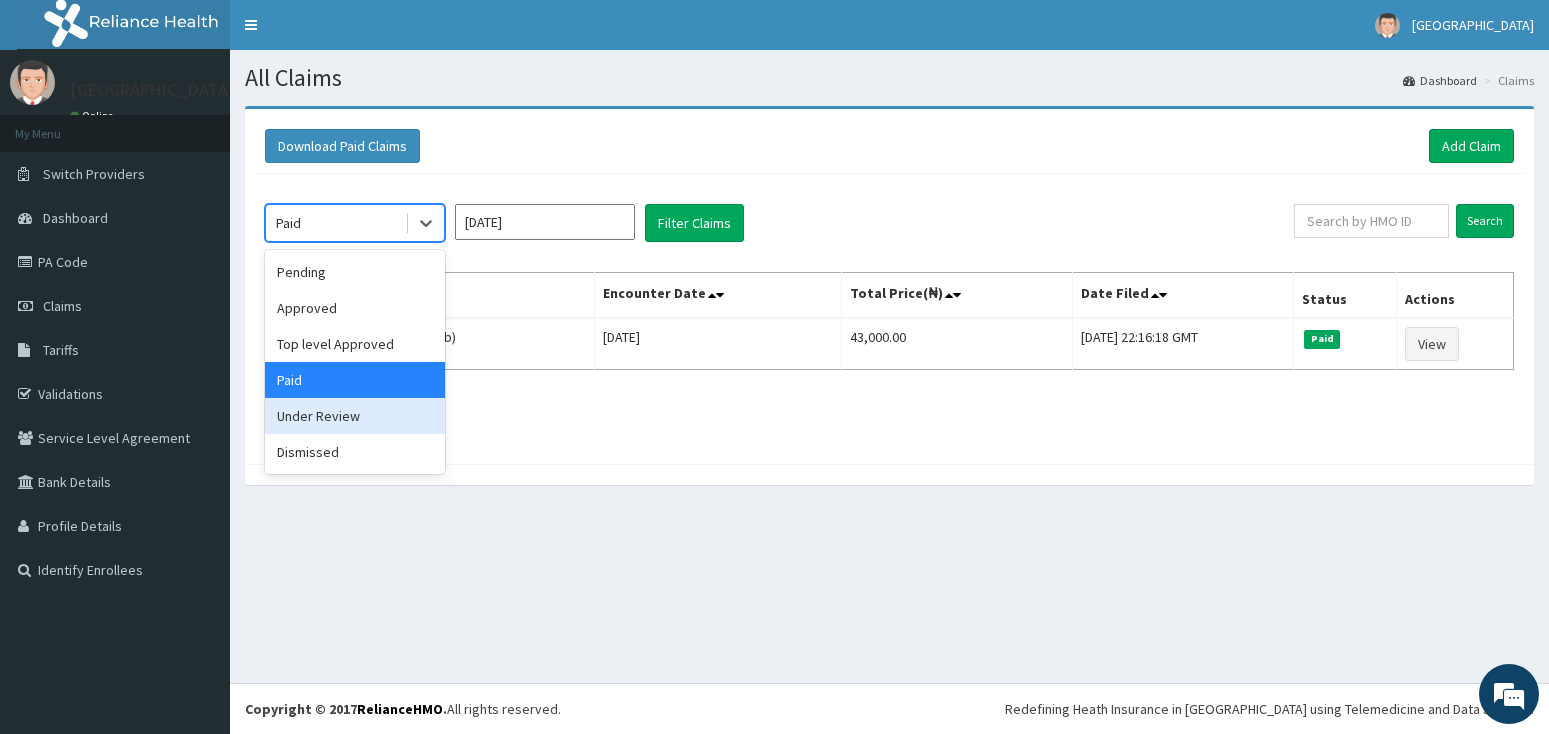 click on "Under Review" at bounding box center (355, 416) 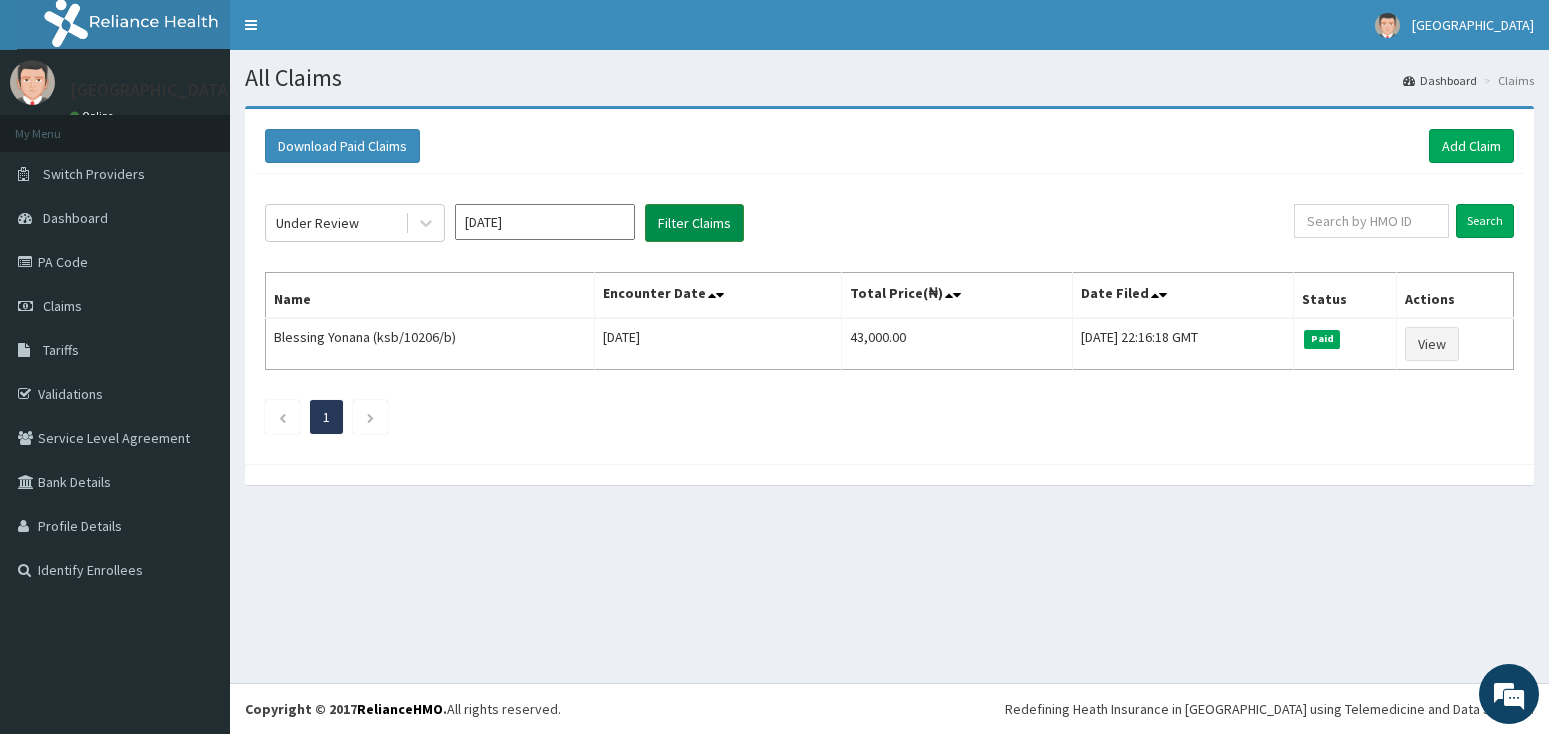 click on "Filter Claims" at bounding box center (694, 223) 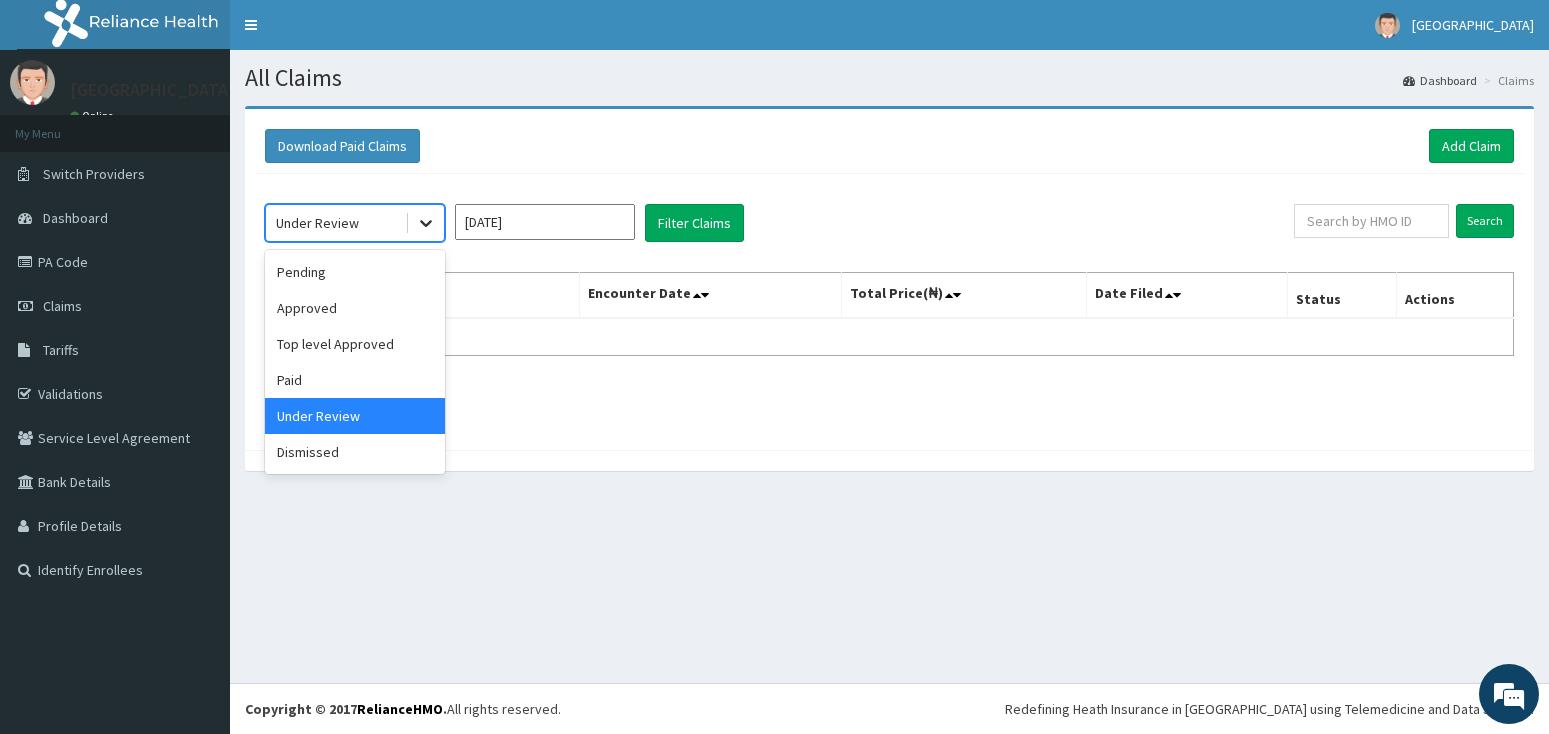 click 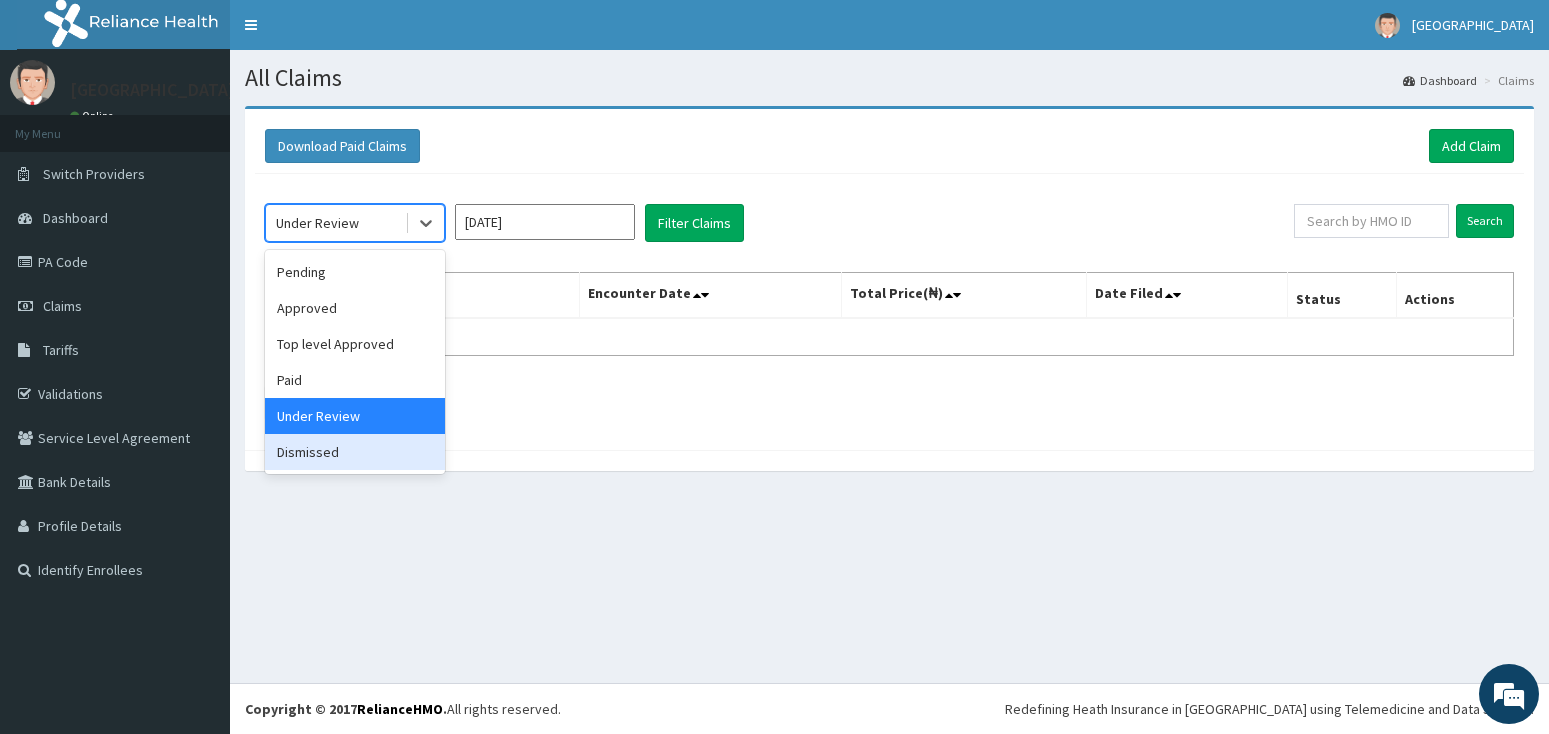 click on "Dismissed" at bounding box center [355, 452] 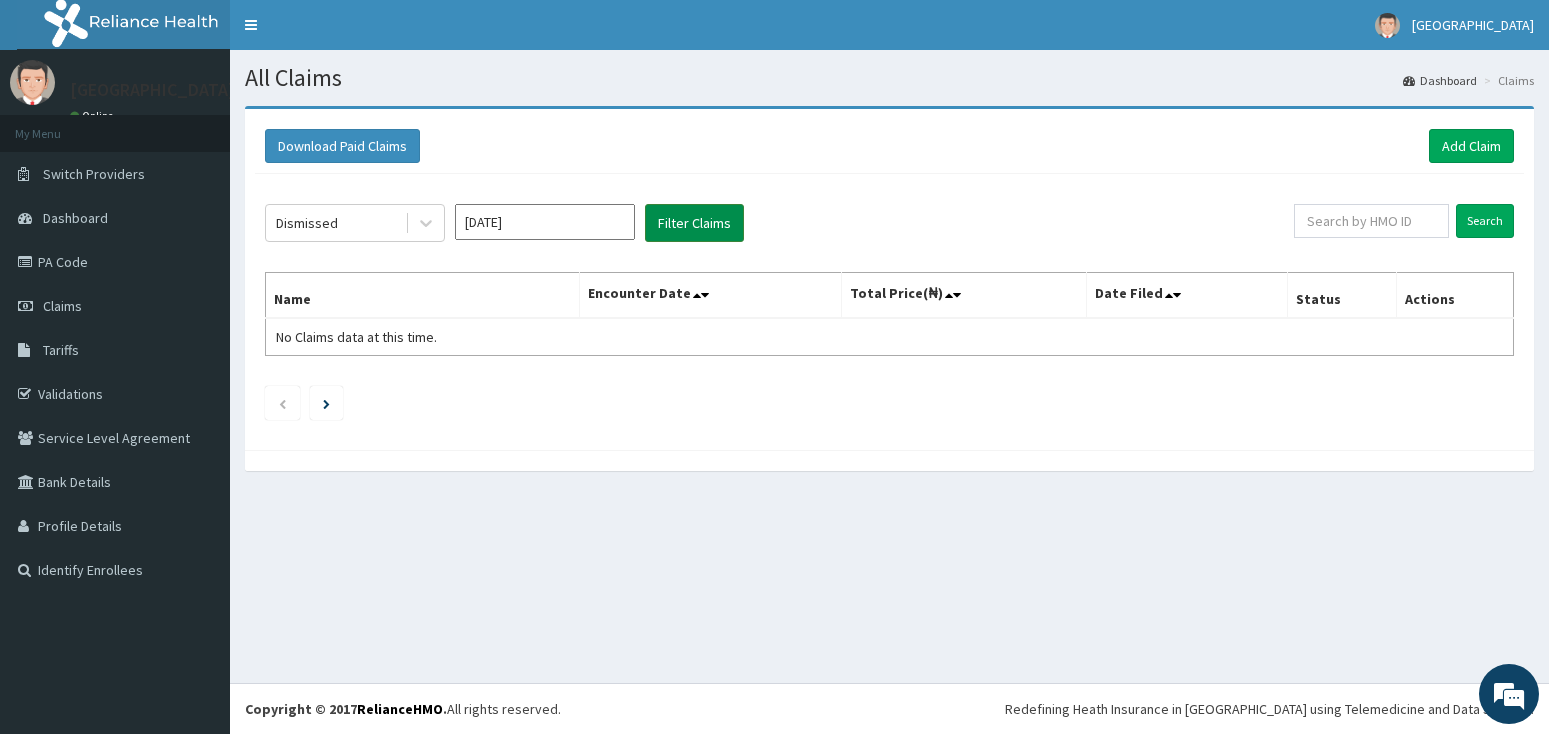 click on "Filter Claims" at bounding box center [694, 223] 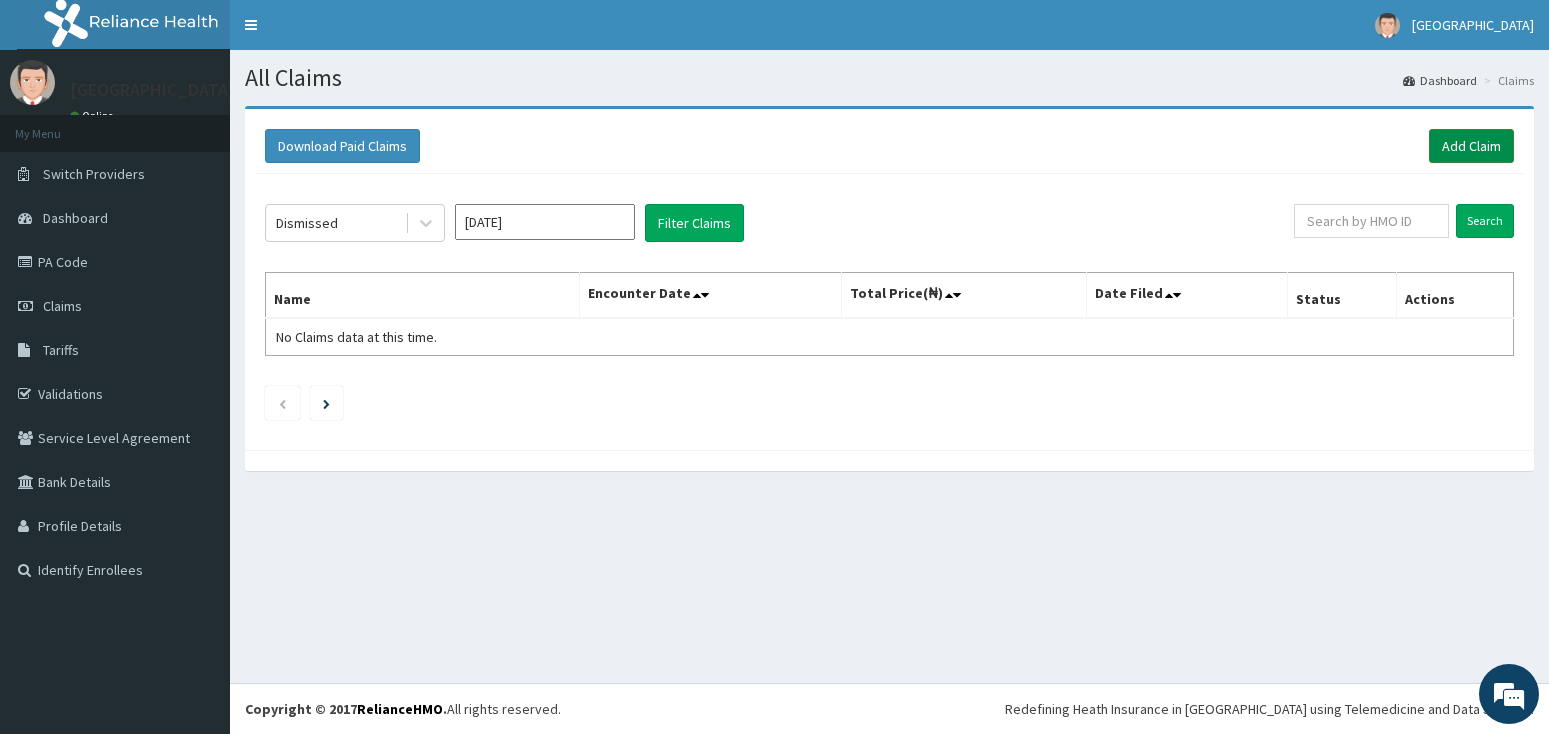 click on "Add Claim" at bounding box center [1471, 146] 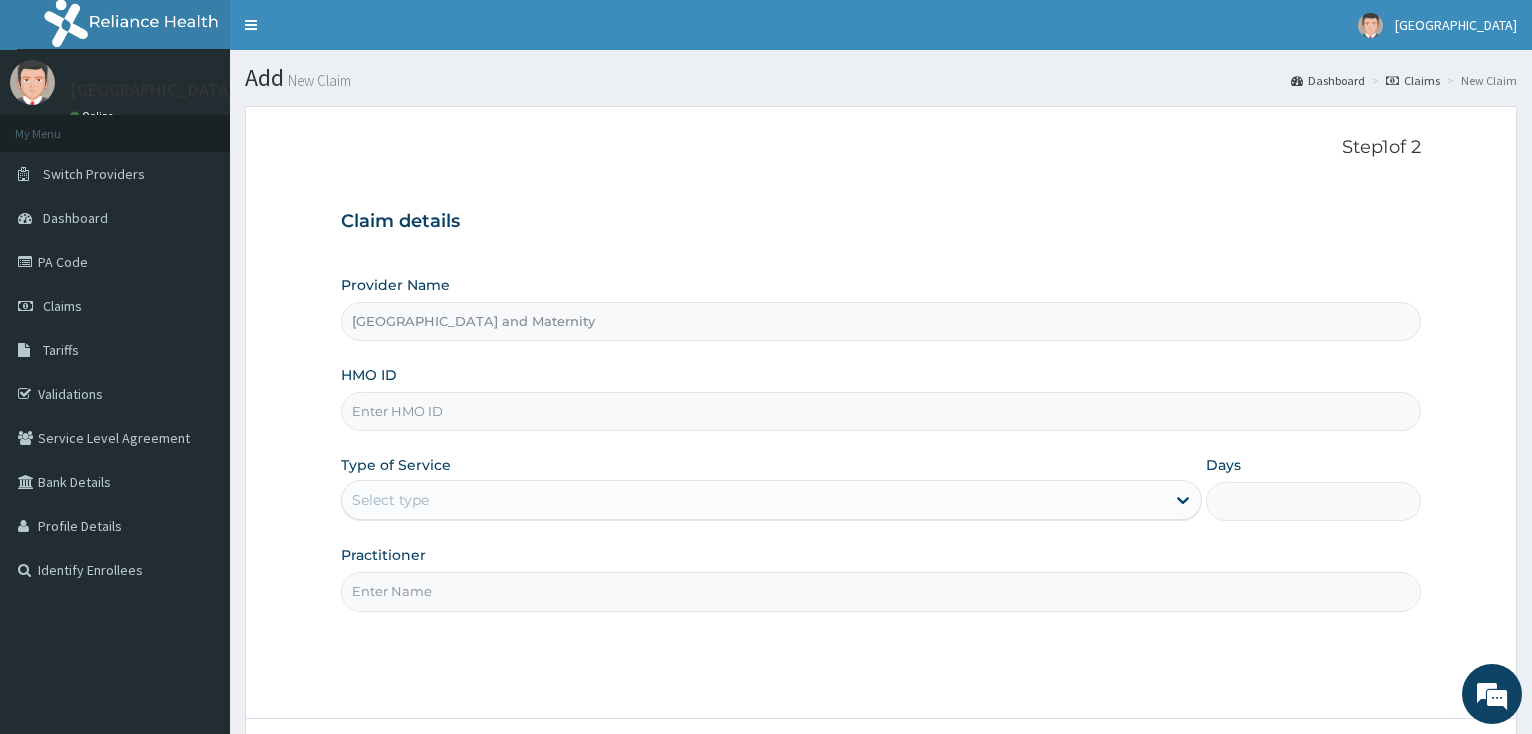scroll, scrollTop: 0, scrollLeft: 0, axis: both 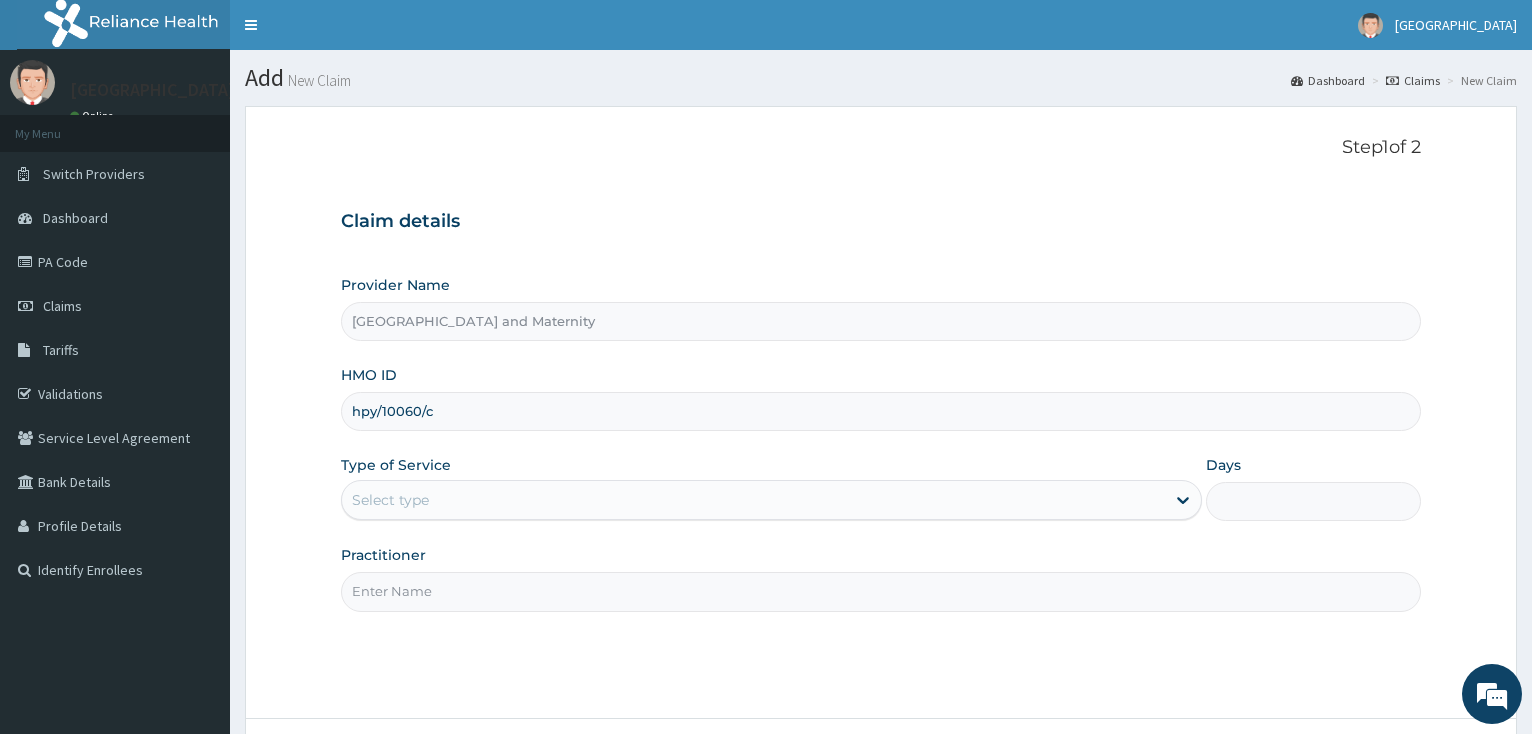 type on "hpy/10060/c" 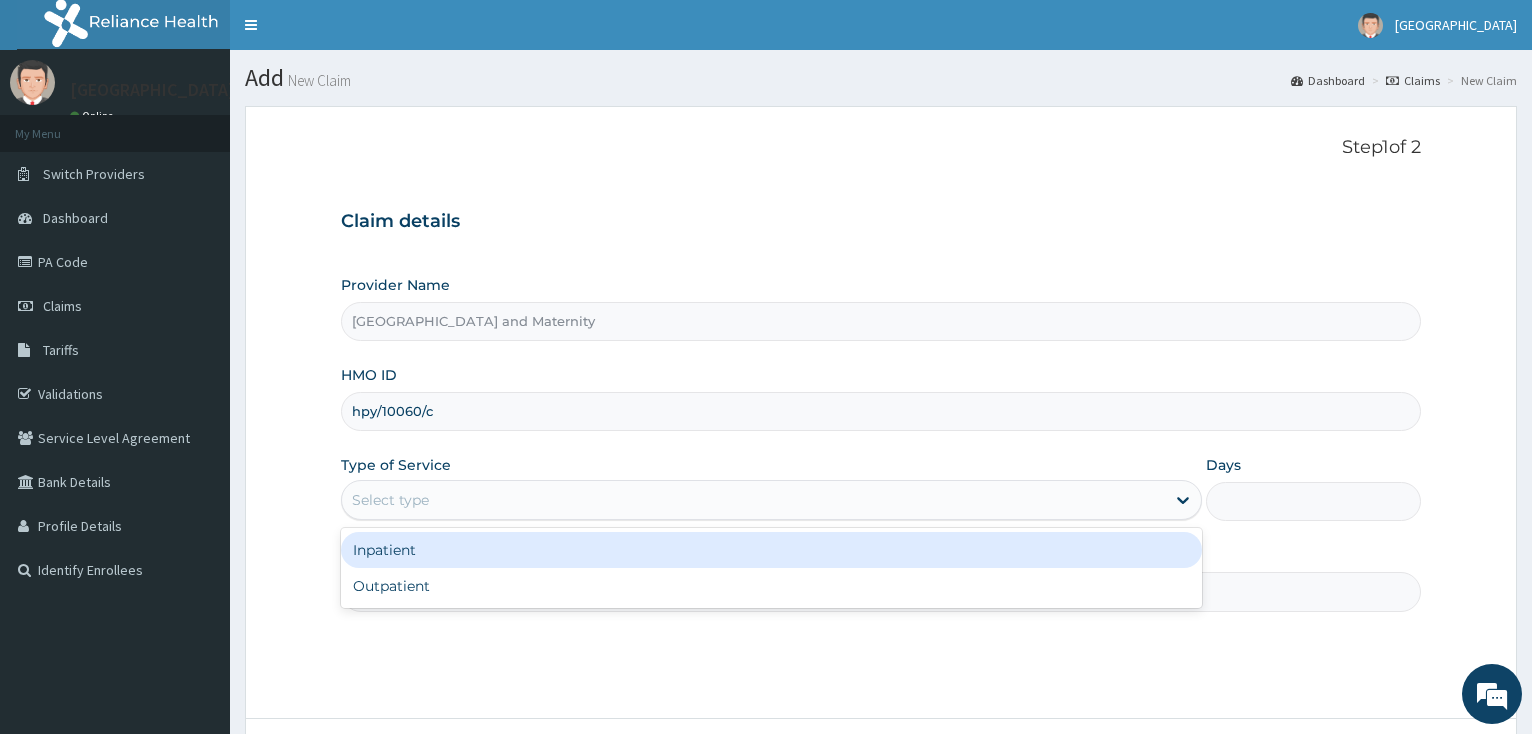 click on "Select type" at bounding box center (753, 500) 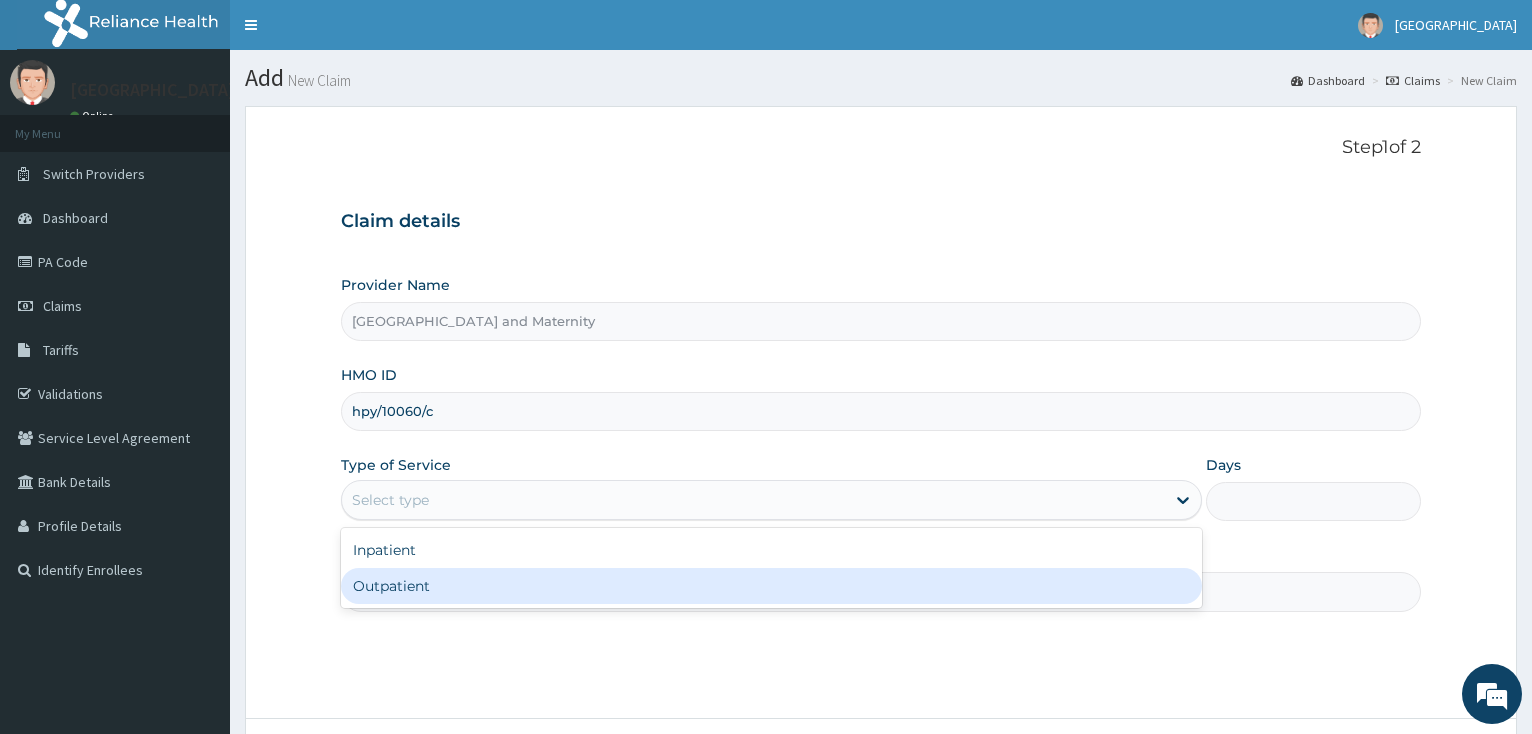 click on "Outpatient" at bounding box center (771, 586) 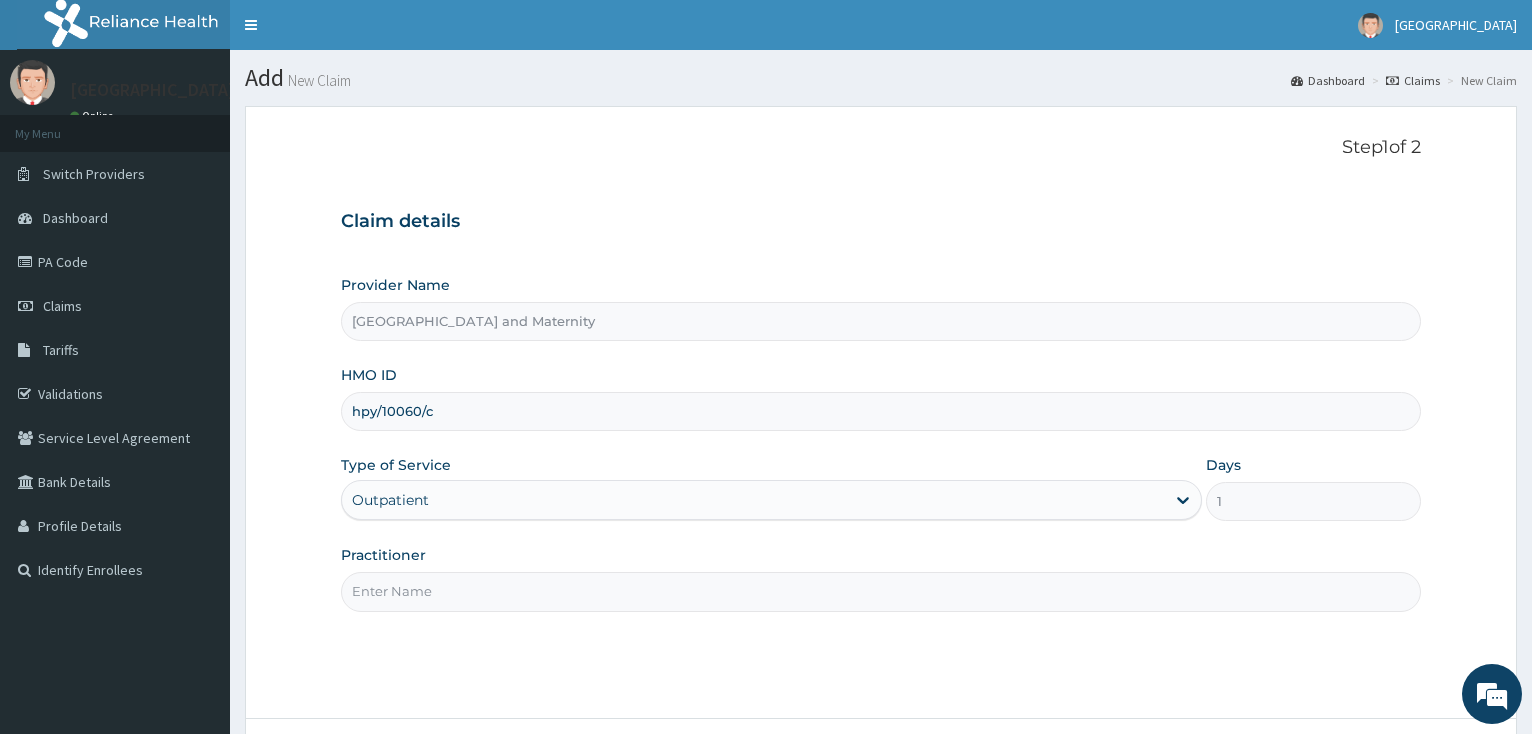 click on "Practitioner" at bounding box center (881, 591) 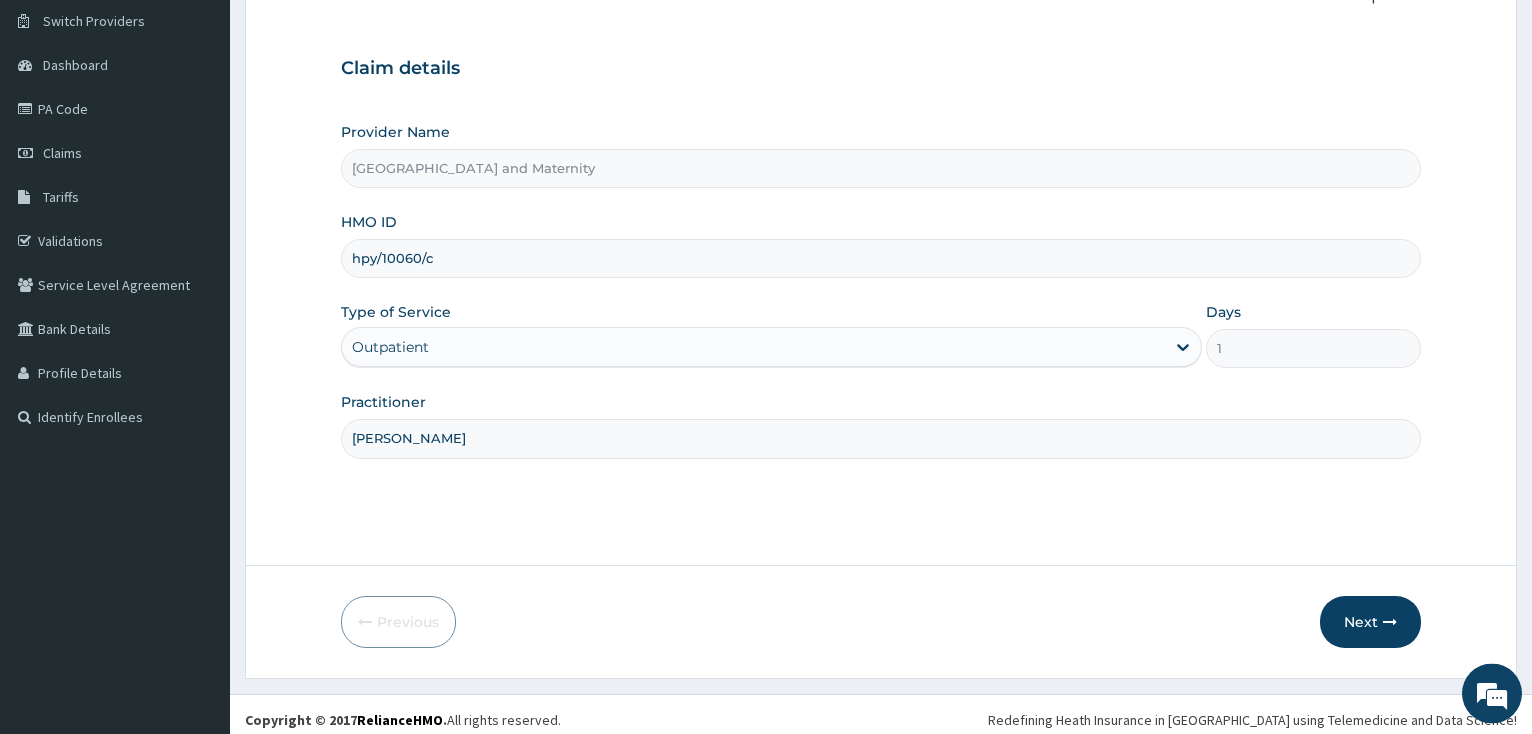 scroll, scrollTop: 164, scrollLeft: 0, axis: vertical 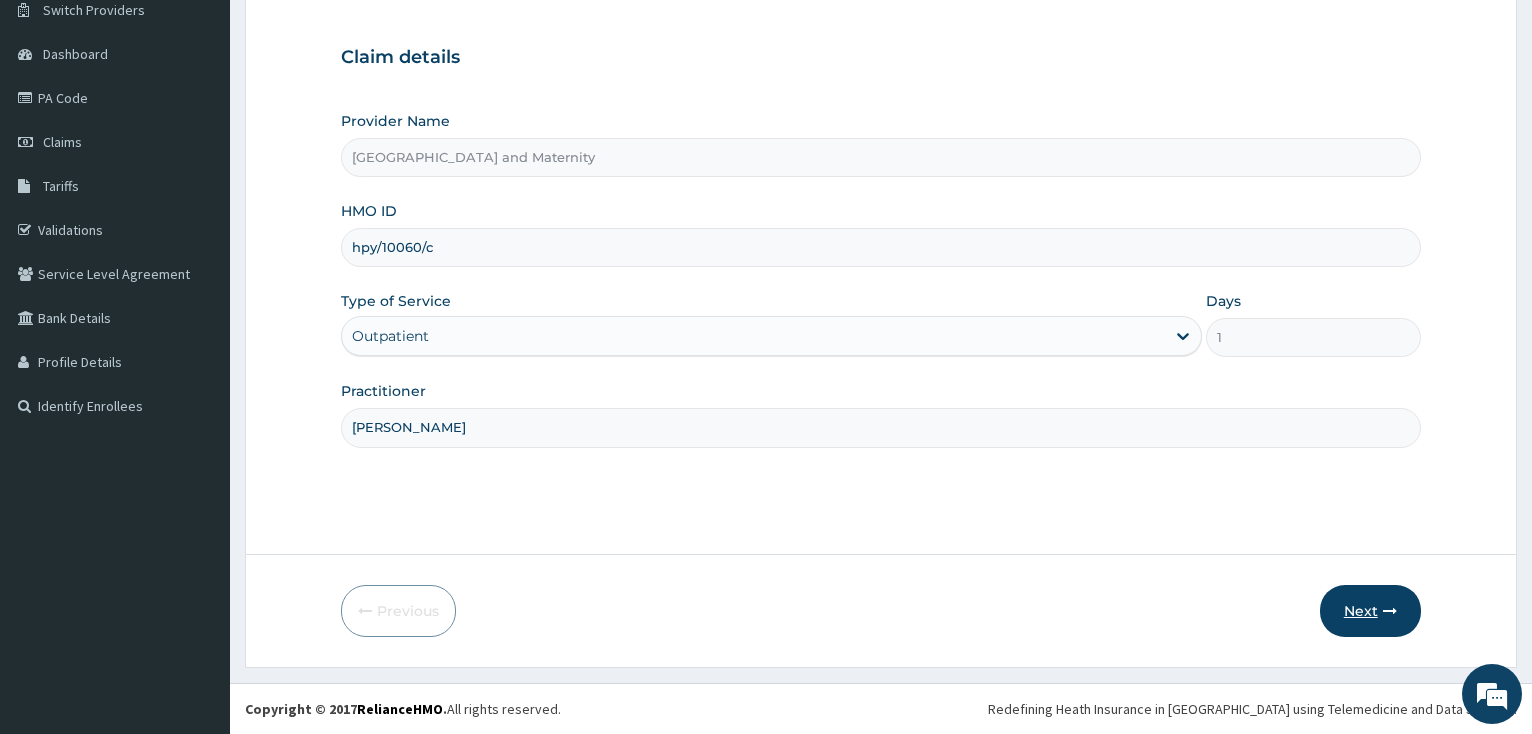 type on "dr leo" 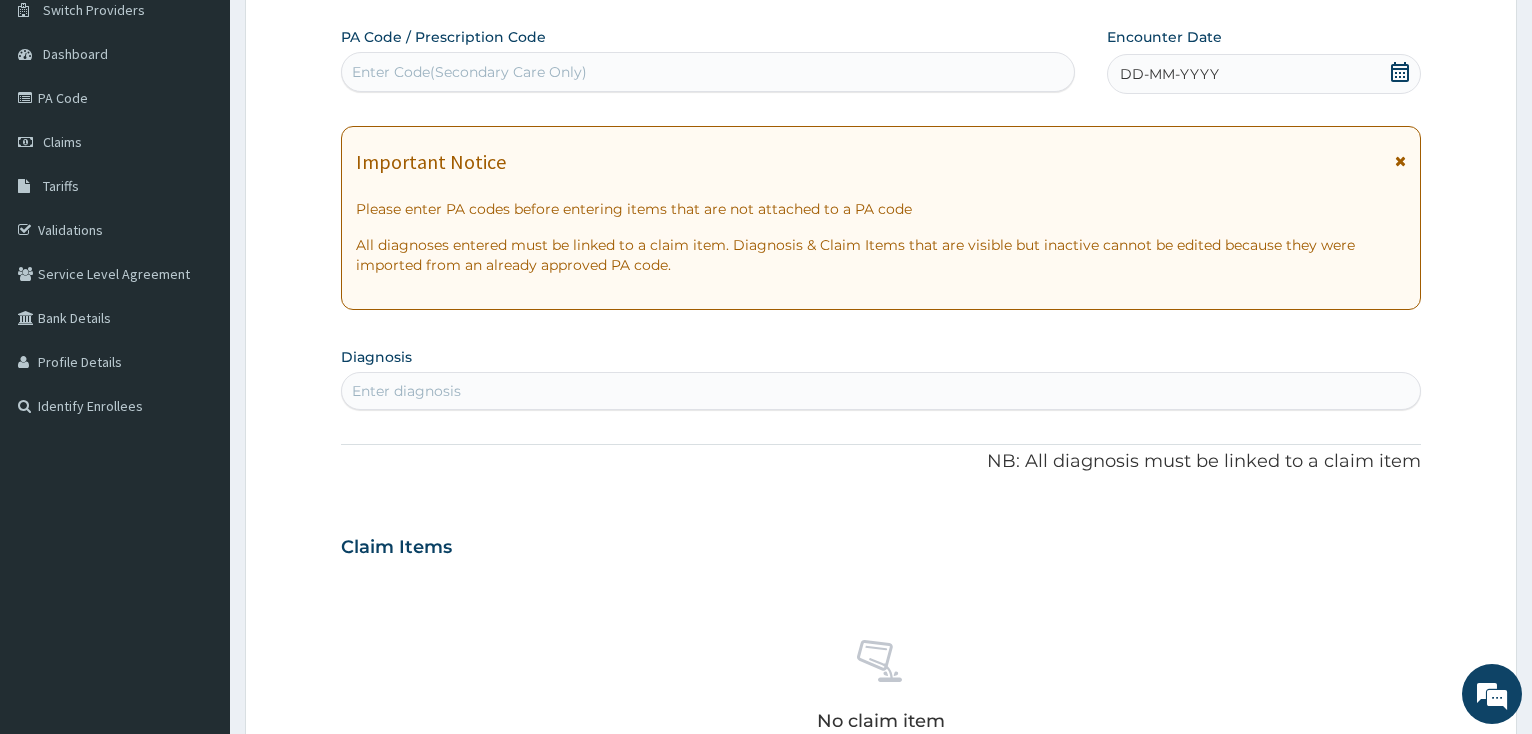 click 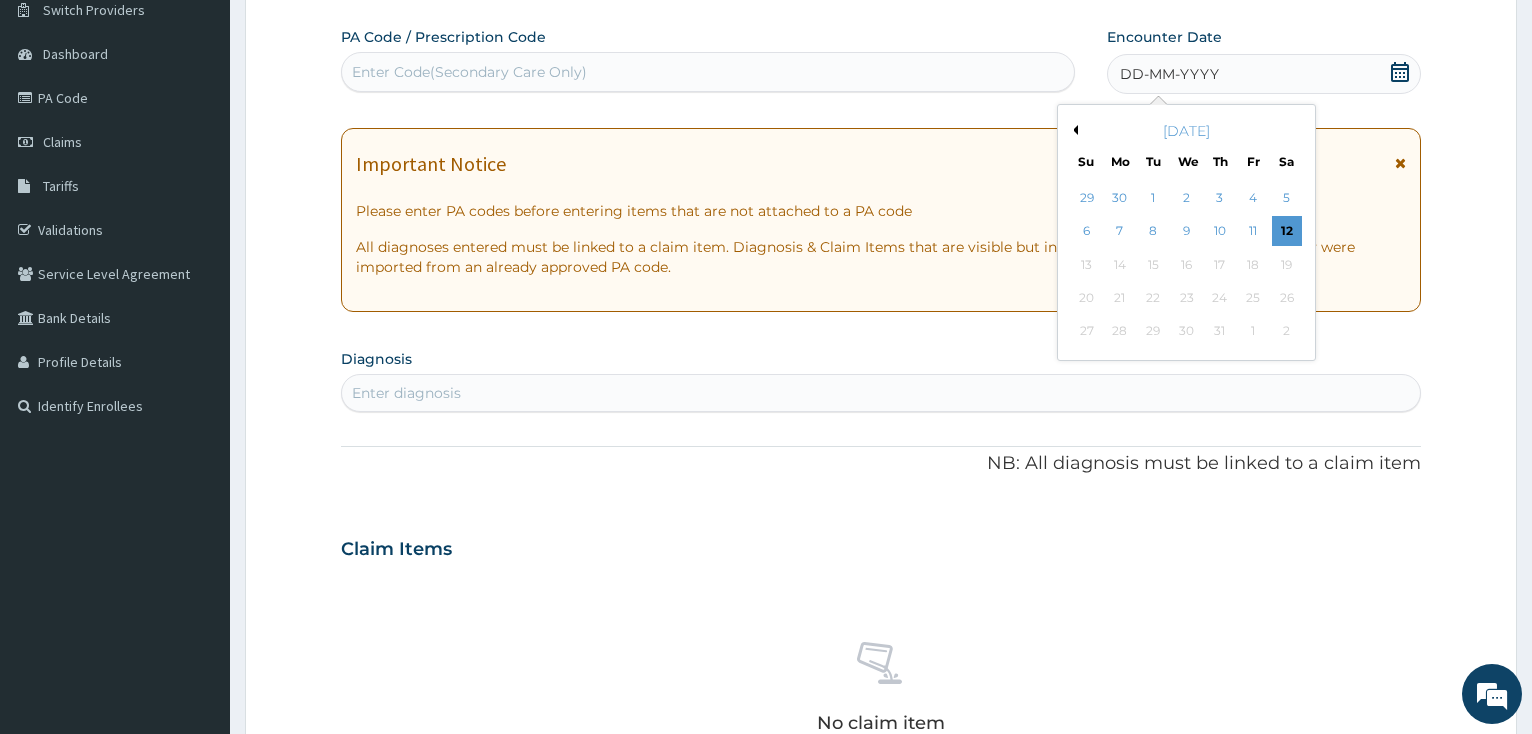 click on "Previous Month" at bounding box center (1073, 130) 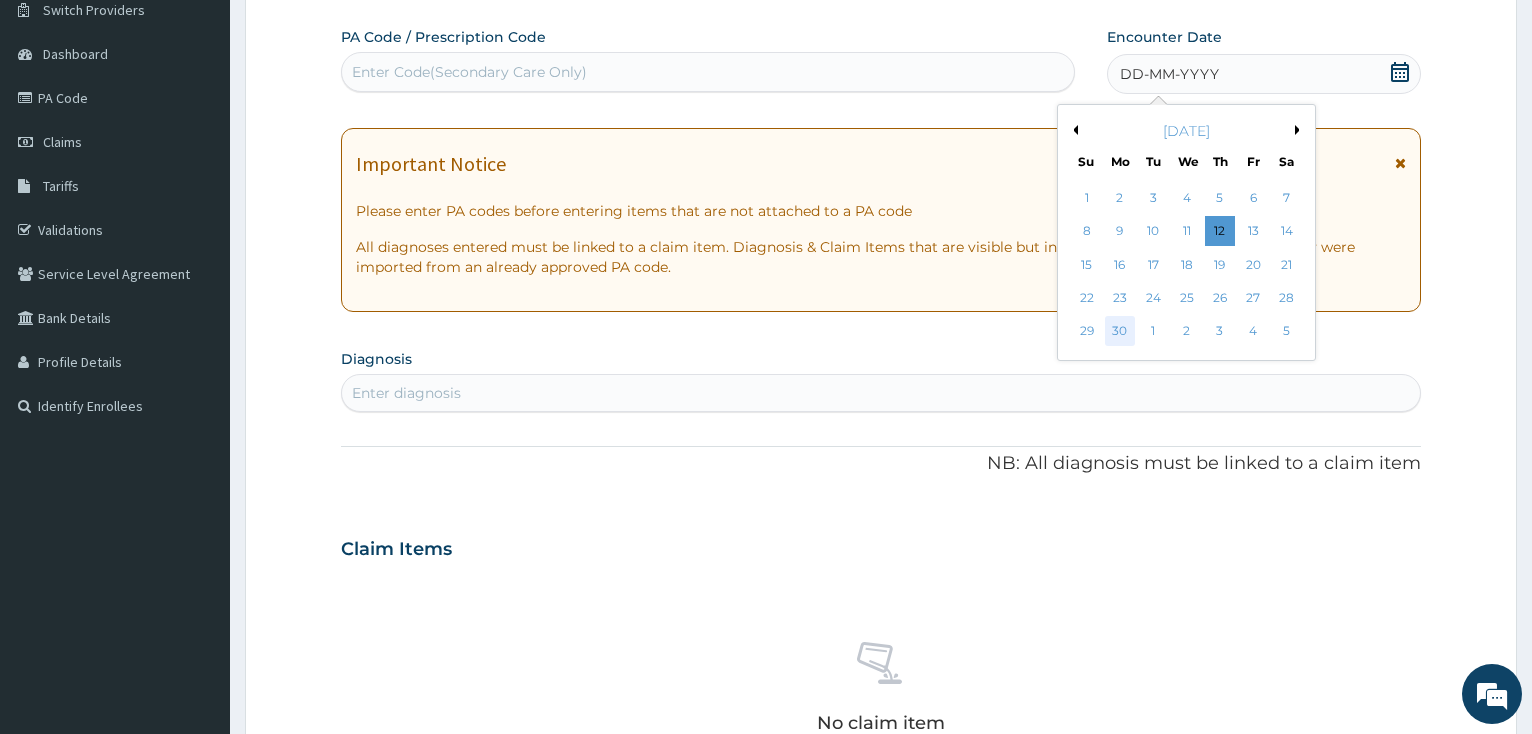 click on "30" at bounding box center [1119, 332] 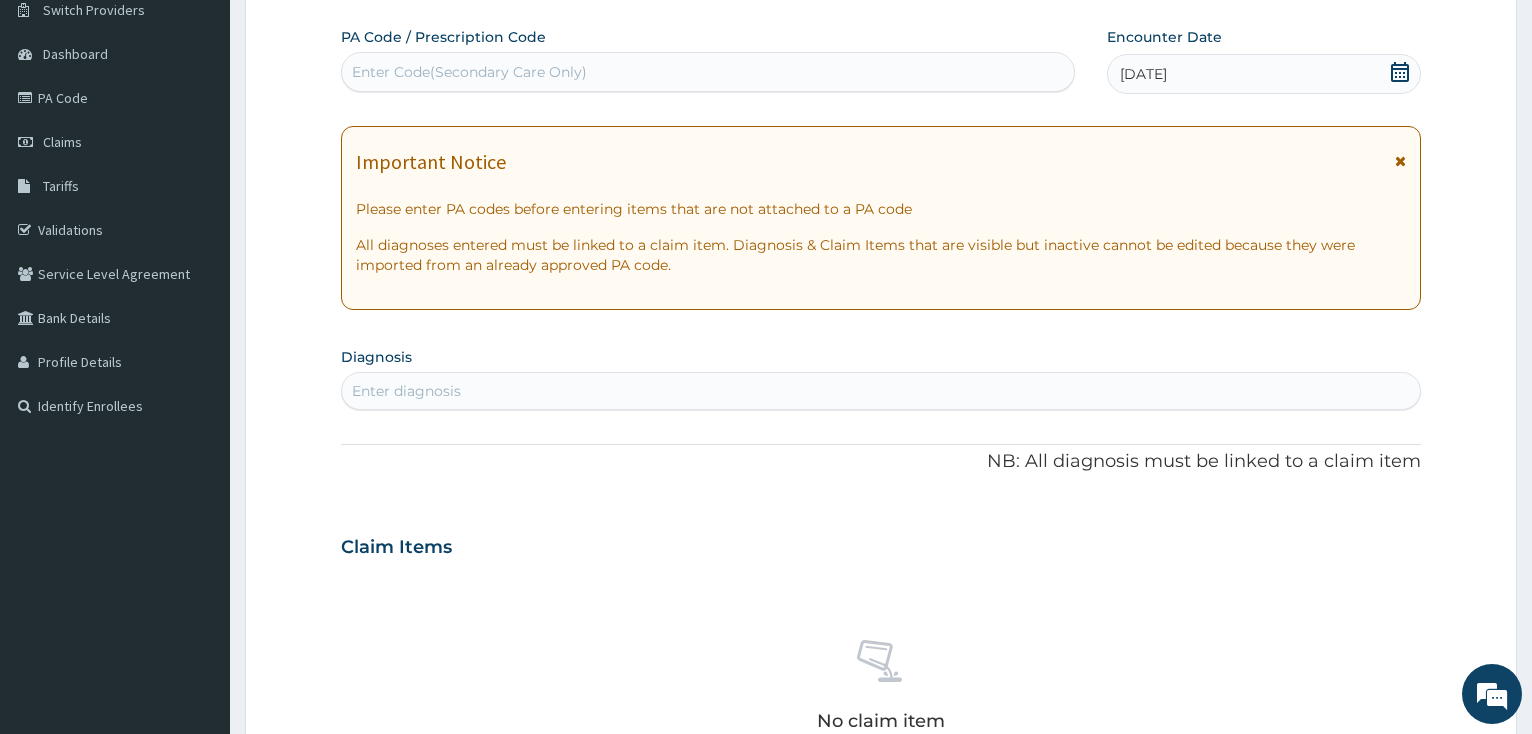 click on "Enter diagnosis" at bounding box center (881, 391) 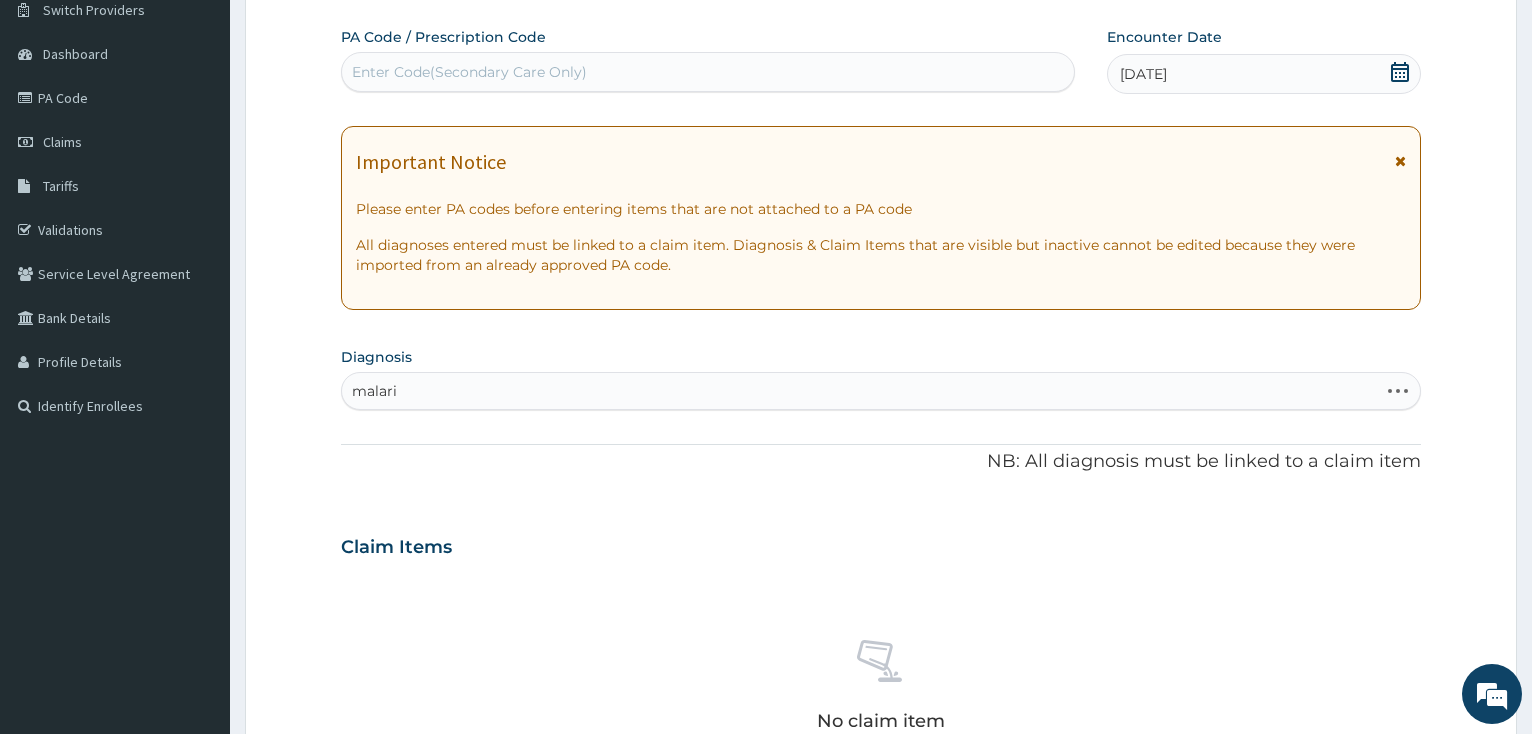 type on "malaria" 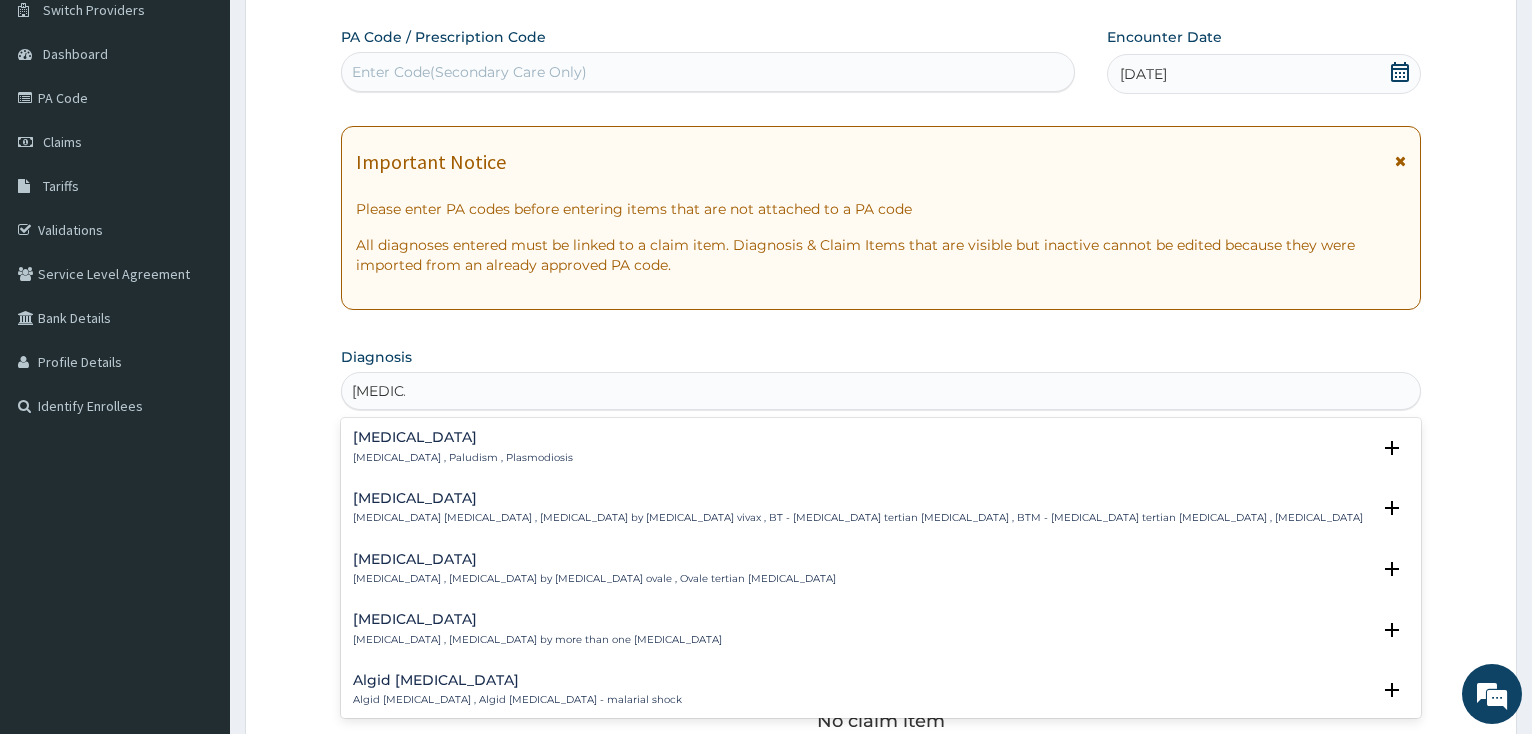 click on "Malaria Malaria , Paludism , Plasmodiosis" at bounding box center [463, 447] 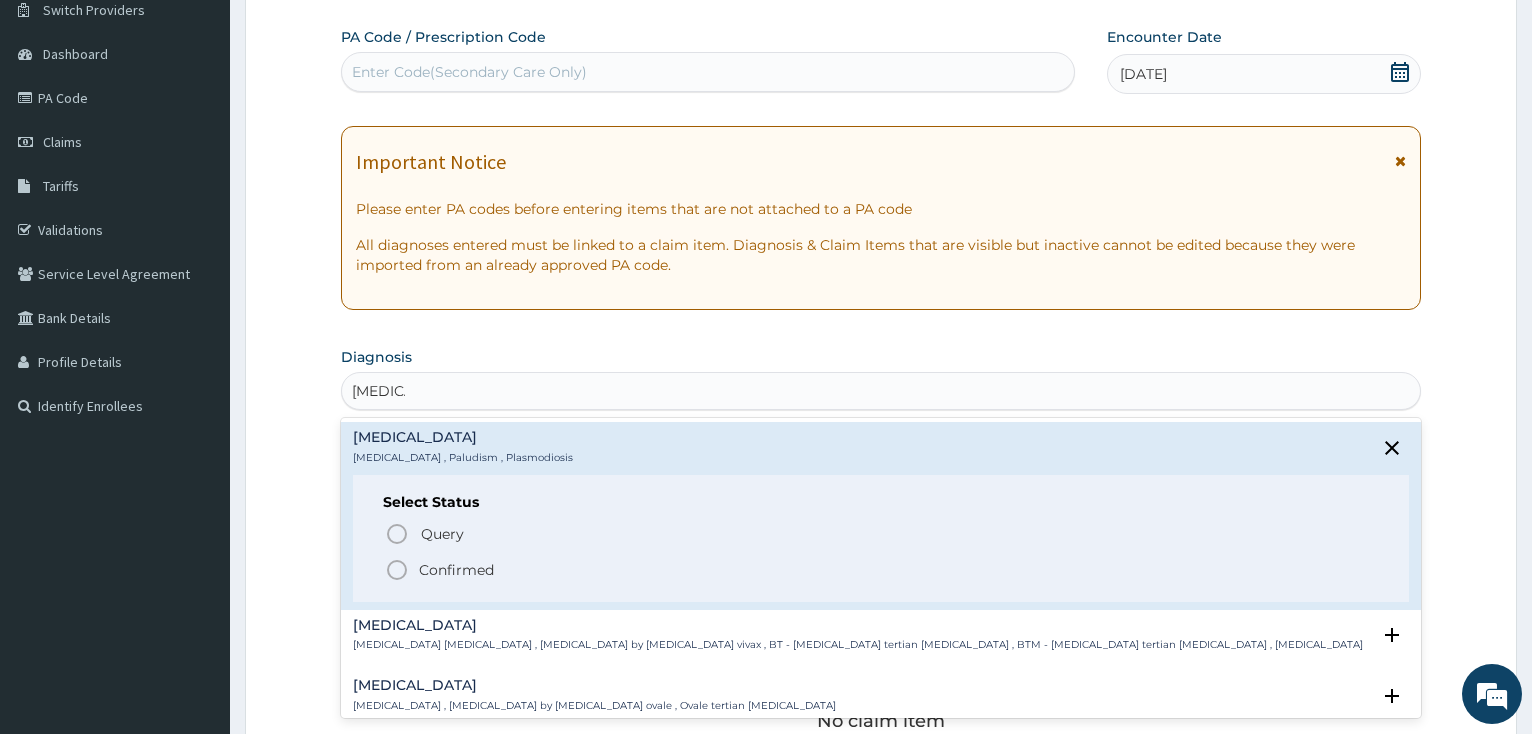click 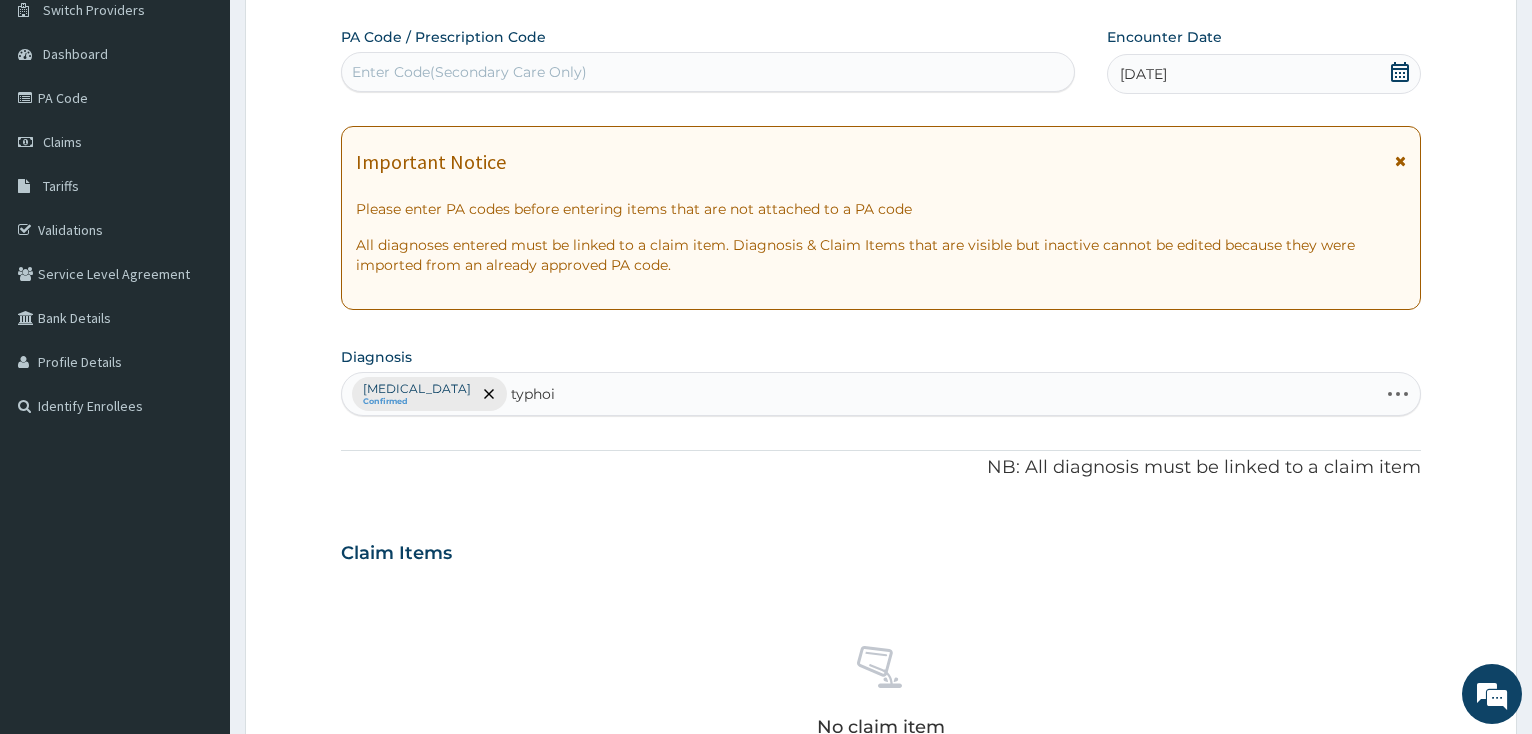 type on "typhoid" 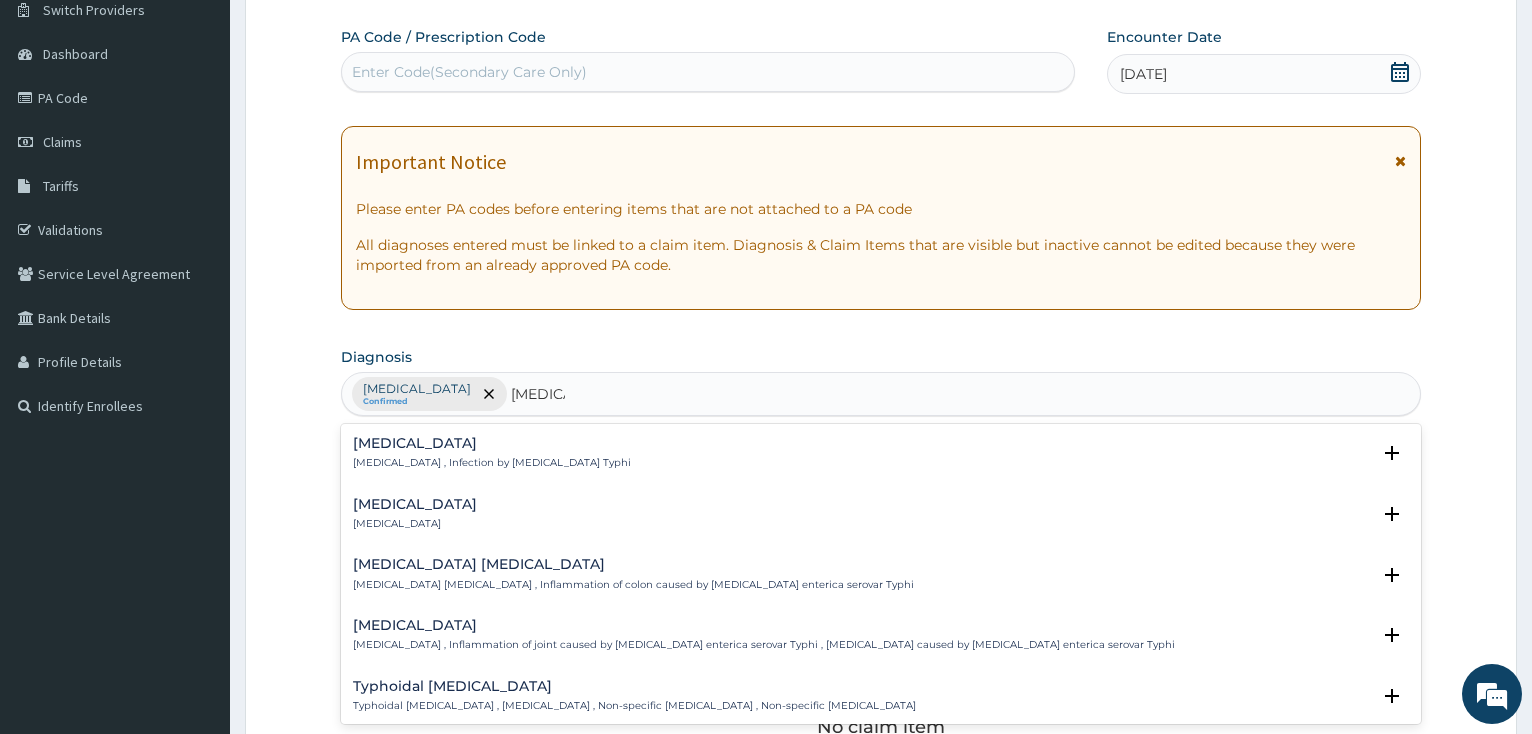 click on "Typhoid fever , Infection by Salmonella Typhi" at bounding box center [492, 463] 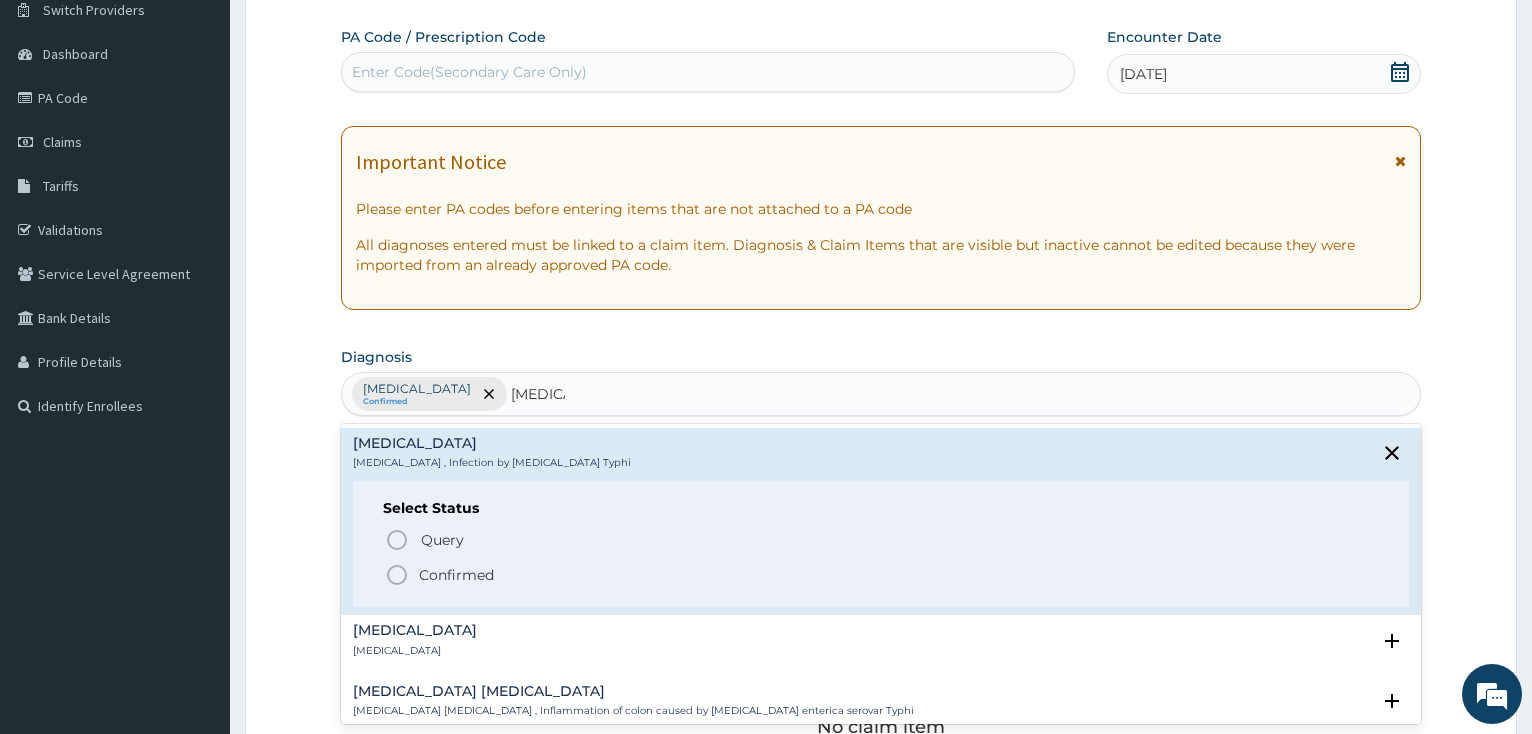 click 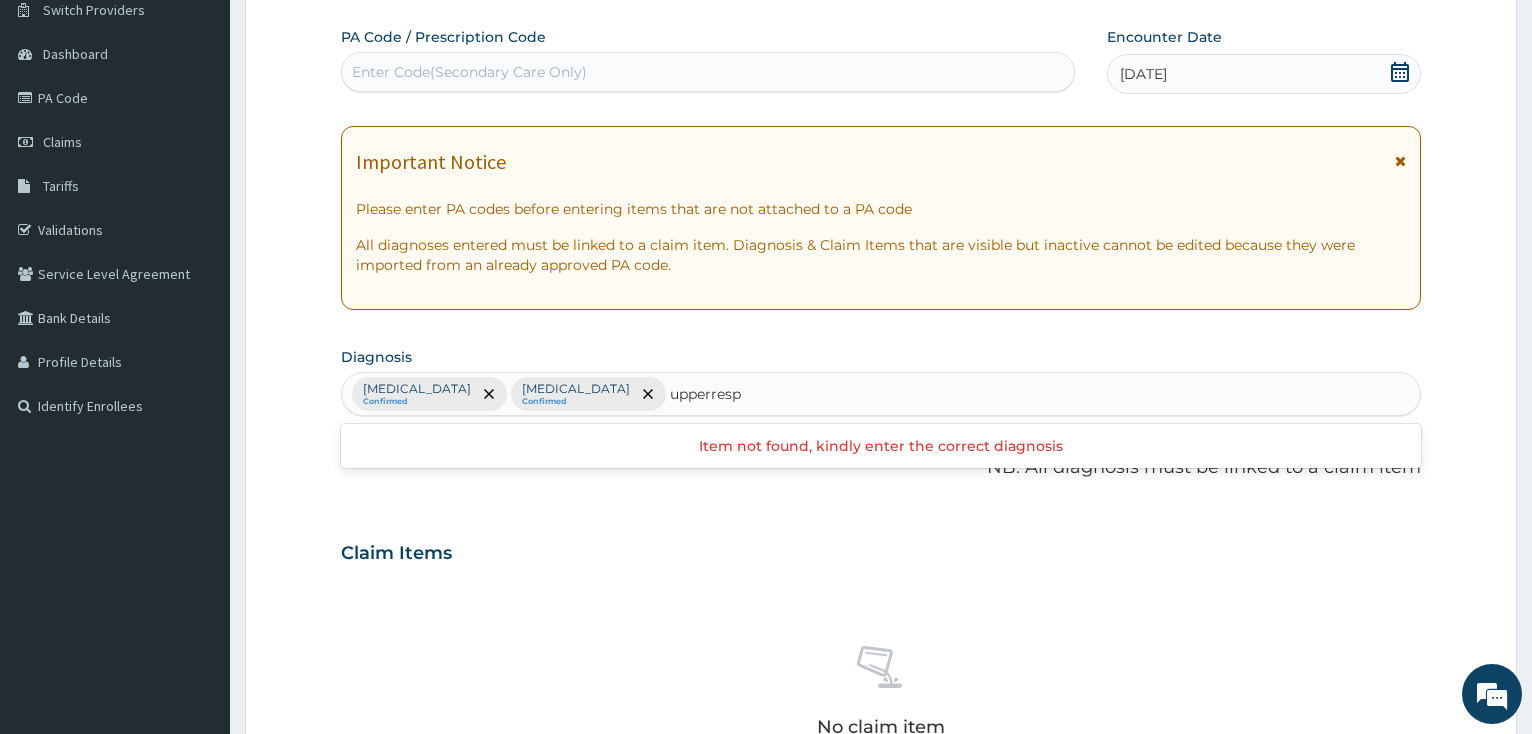 click on "upperresp" at bounding box center [706, 394] 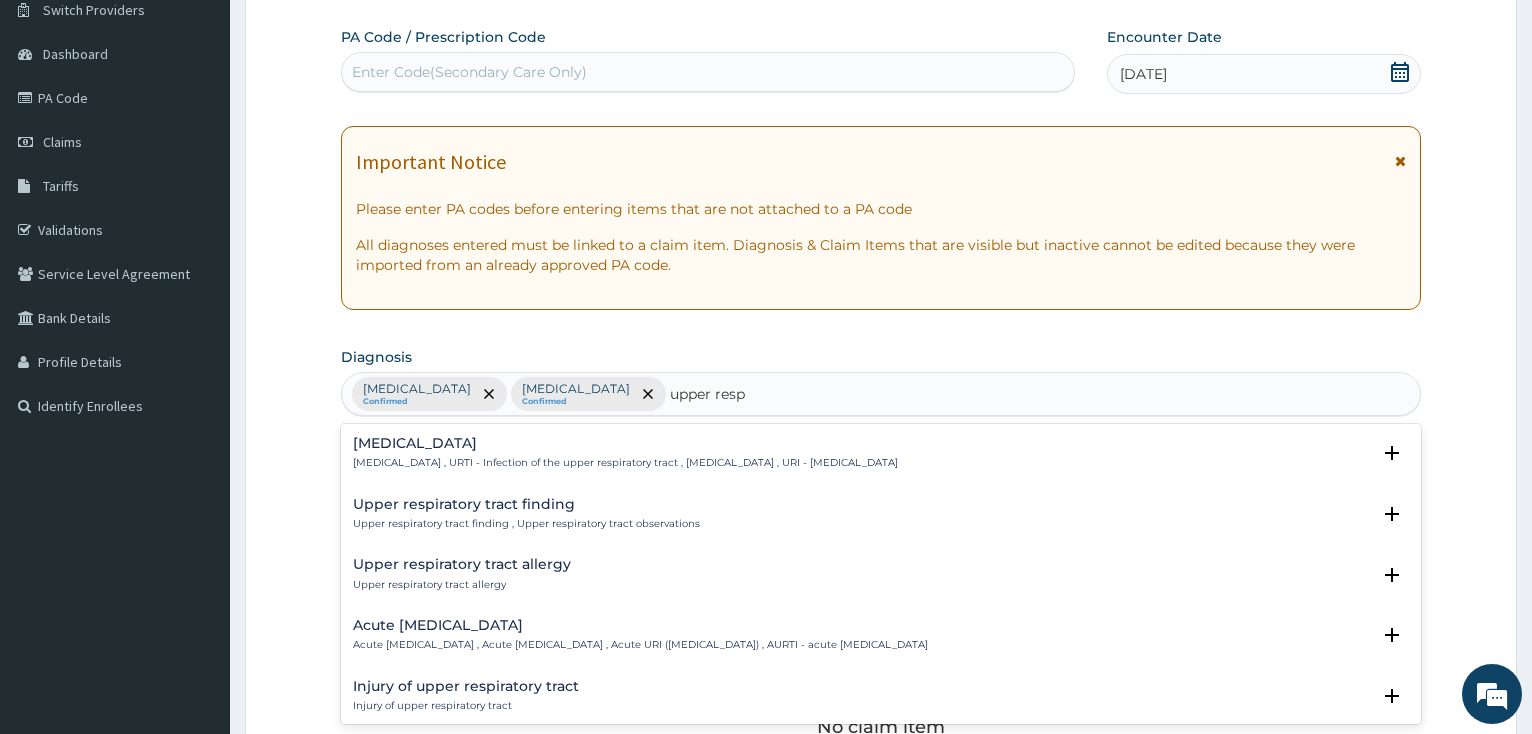 click on "Upper respiratory infection , URTI - Infection of the upper respiratory tract , Upper respiratory tract infection , URI - Upper respiratory infection" at bounding box center [625, 463] 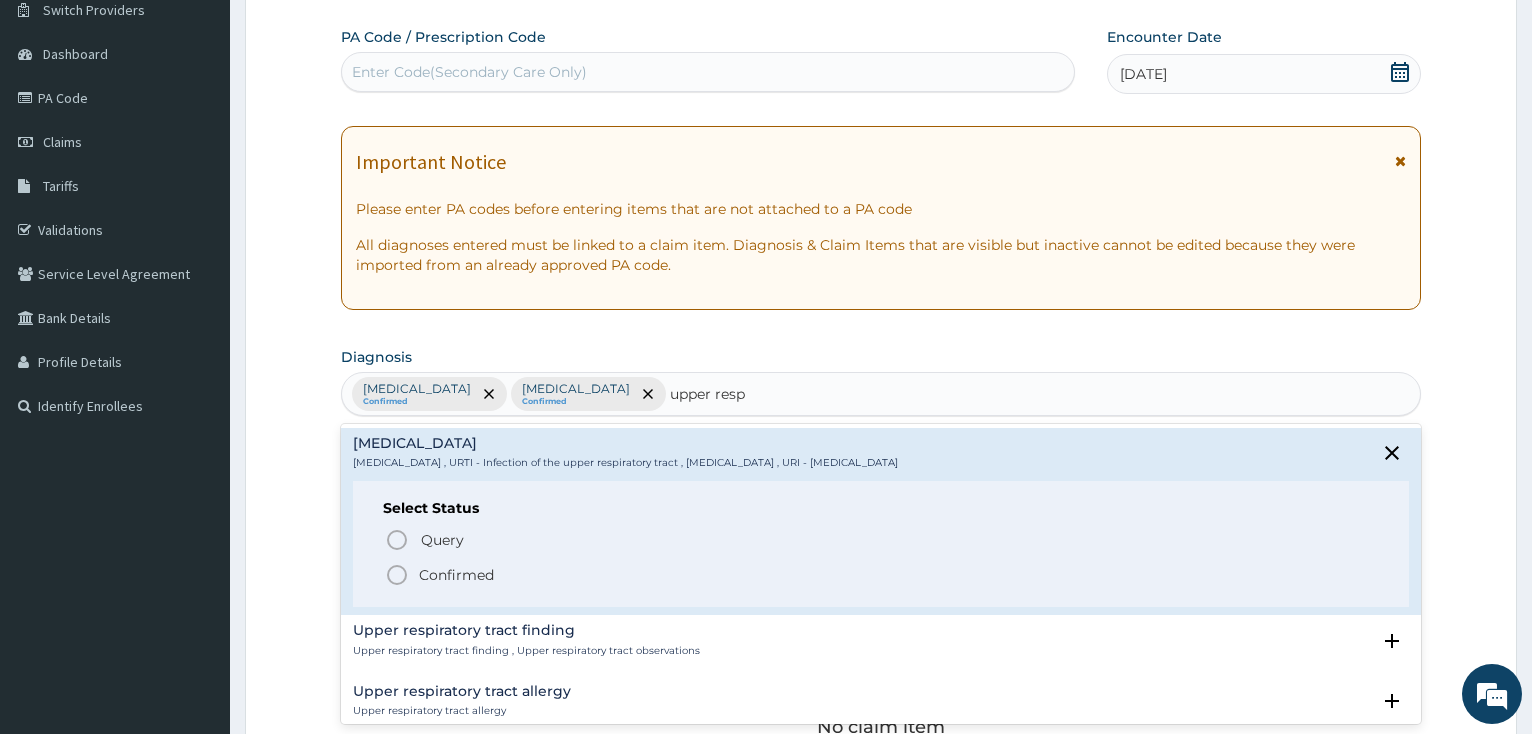 click 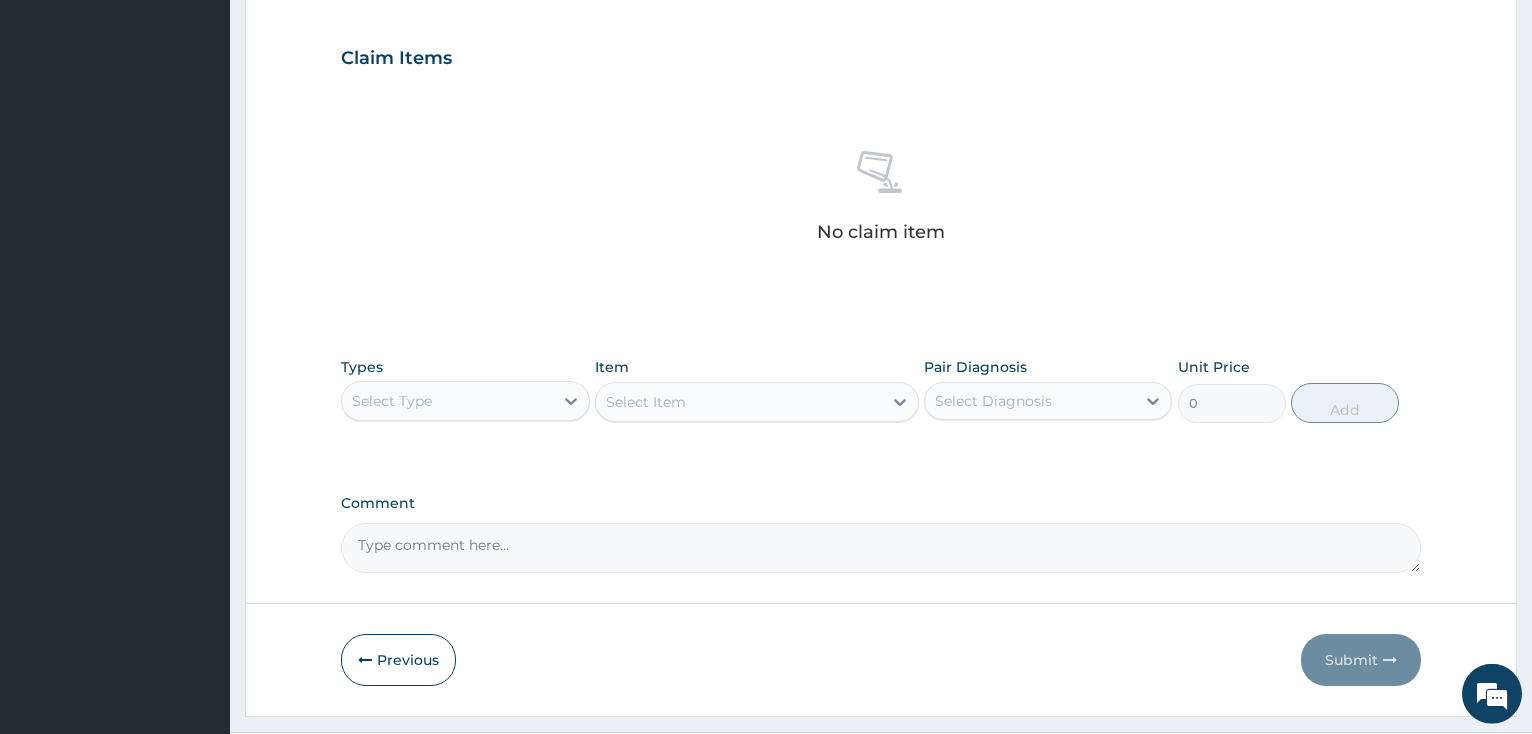 scroll, scrollTop: 708, scrollLeft: 0, axis: vertical 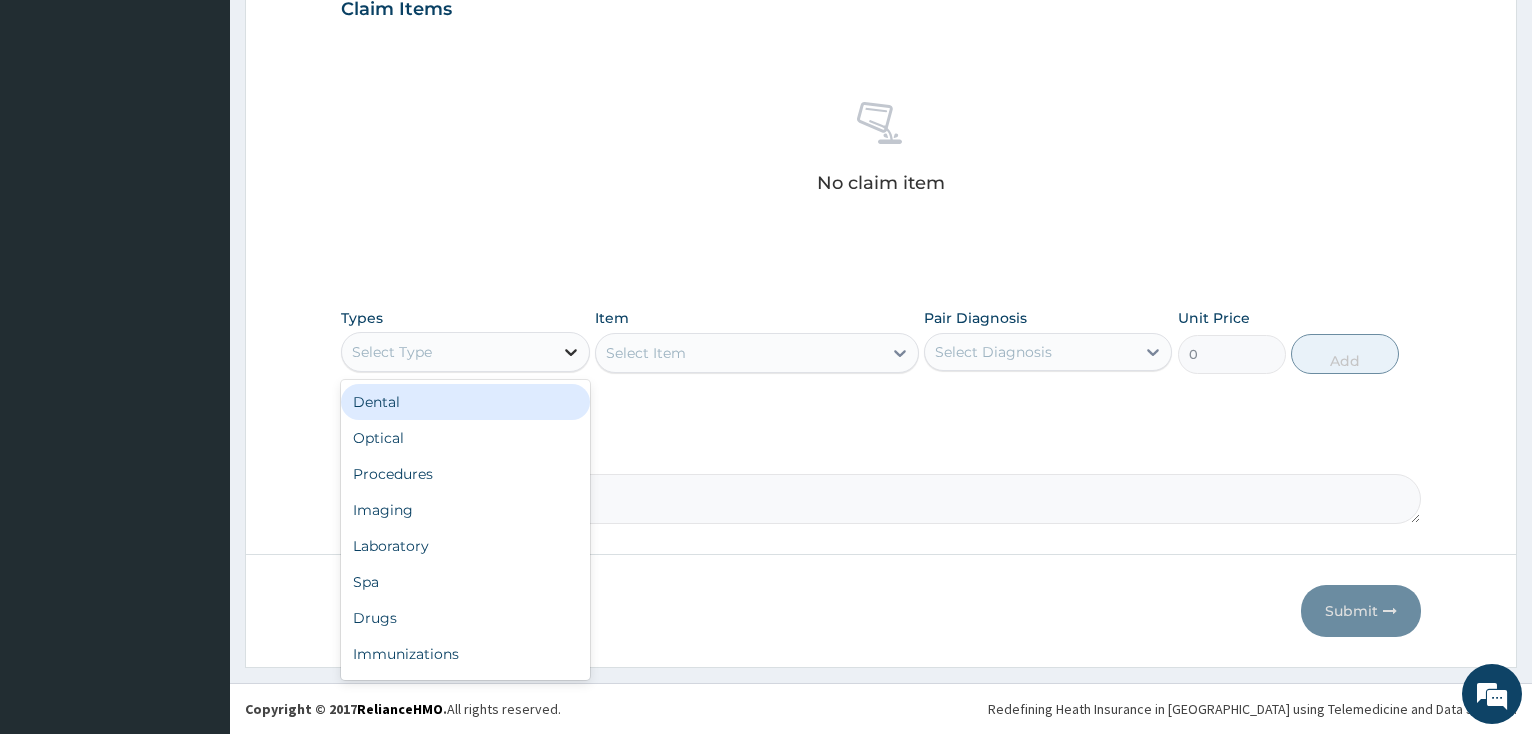 click 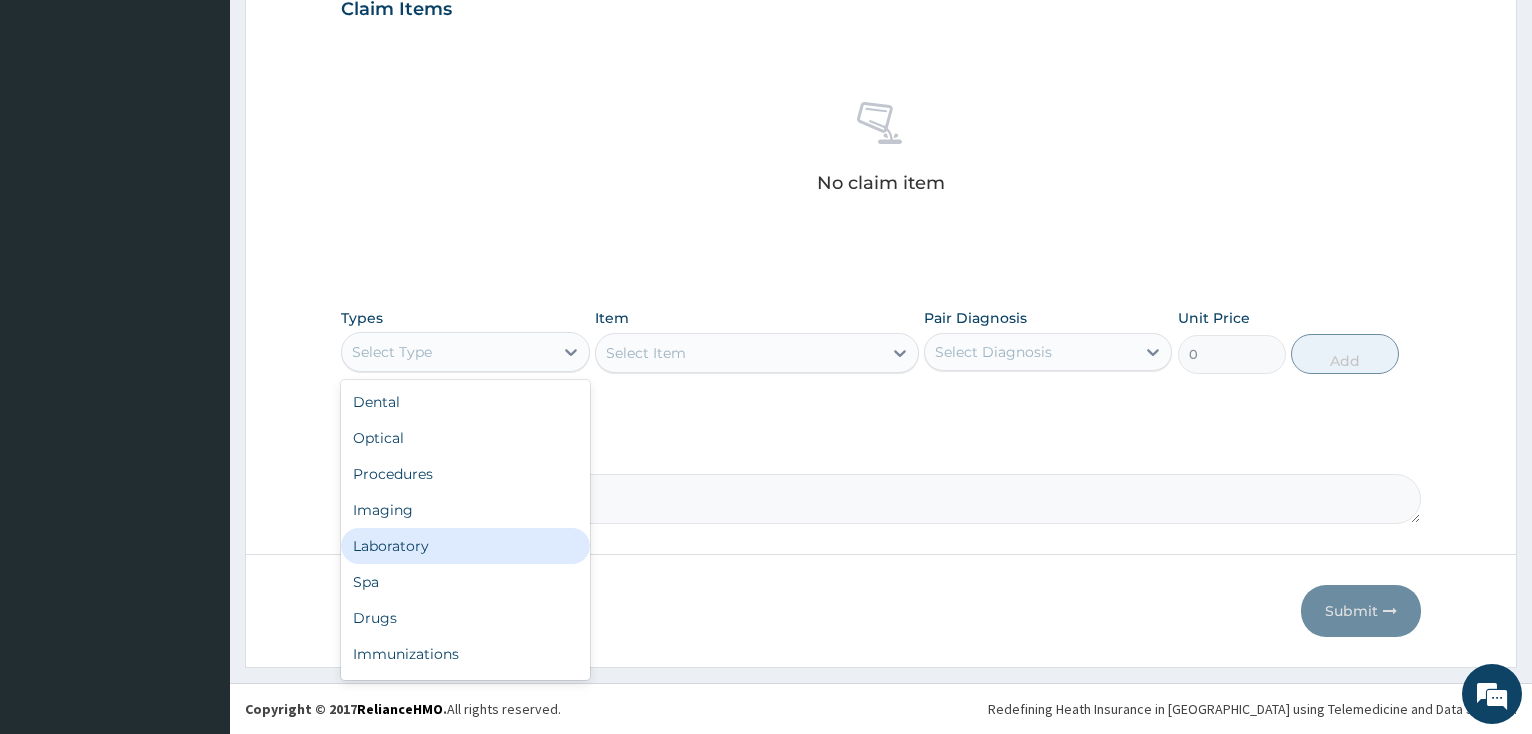 drag, startPoint x: 449, startPoint y: 548, endPoint x: 453, endPoint y: 532, distance: 16.492422 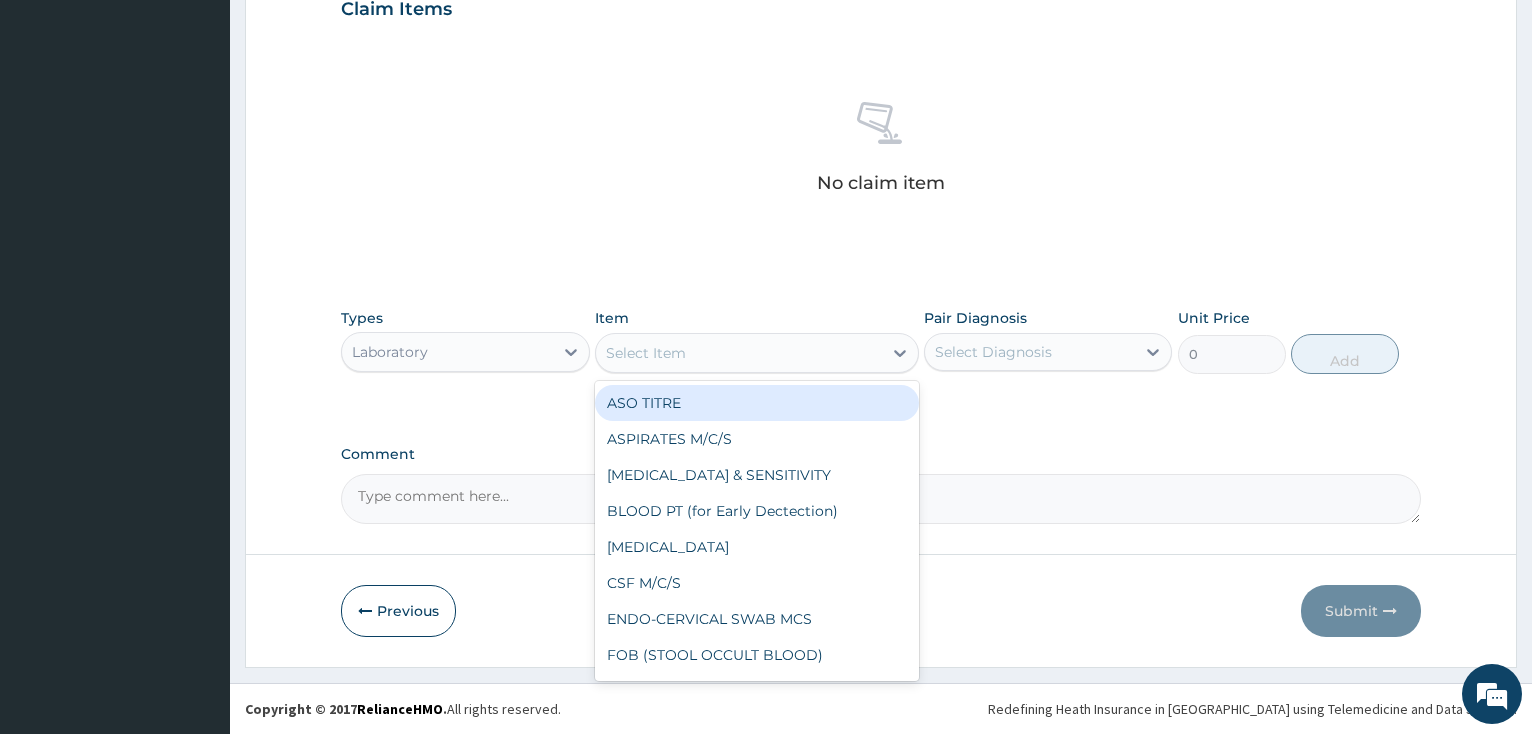 click 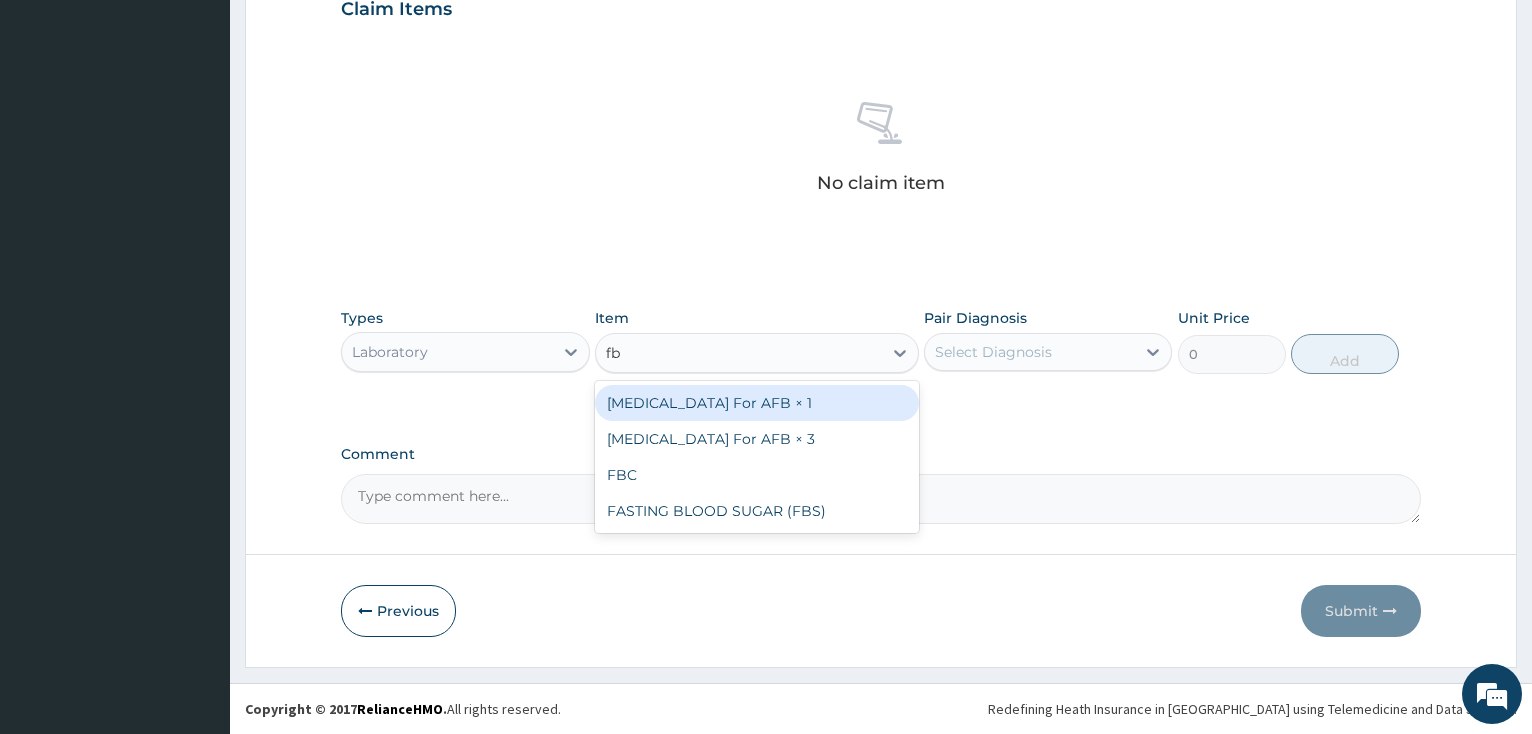 type on "fbc" 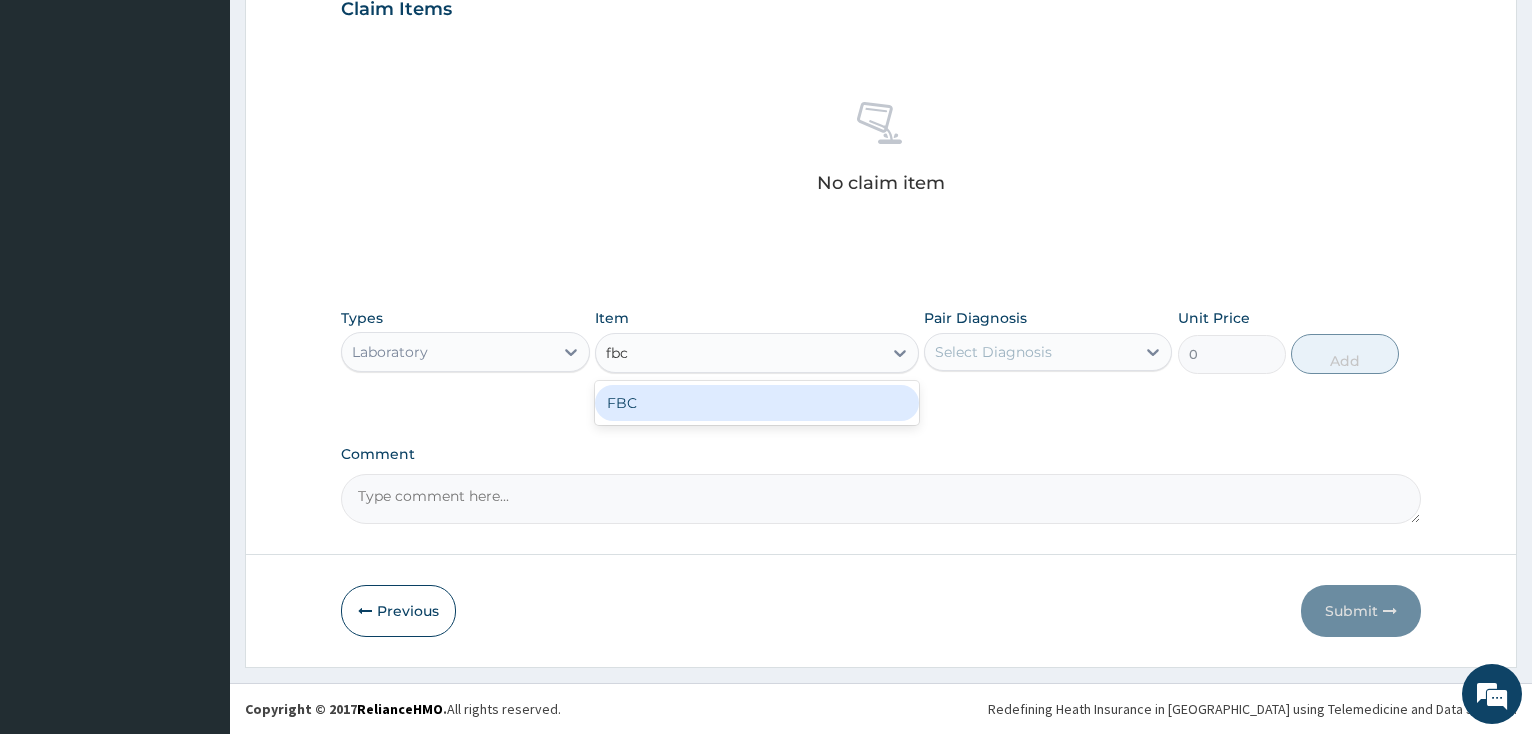click on "FBC" at bounding box center (757, 403) 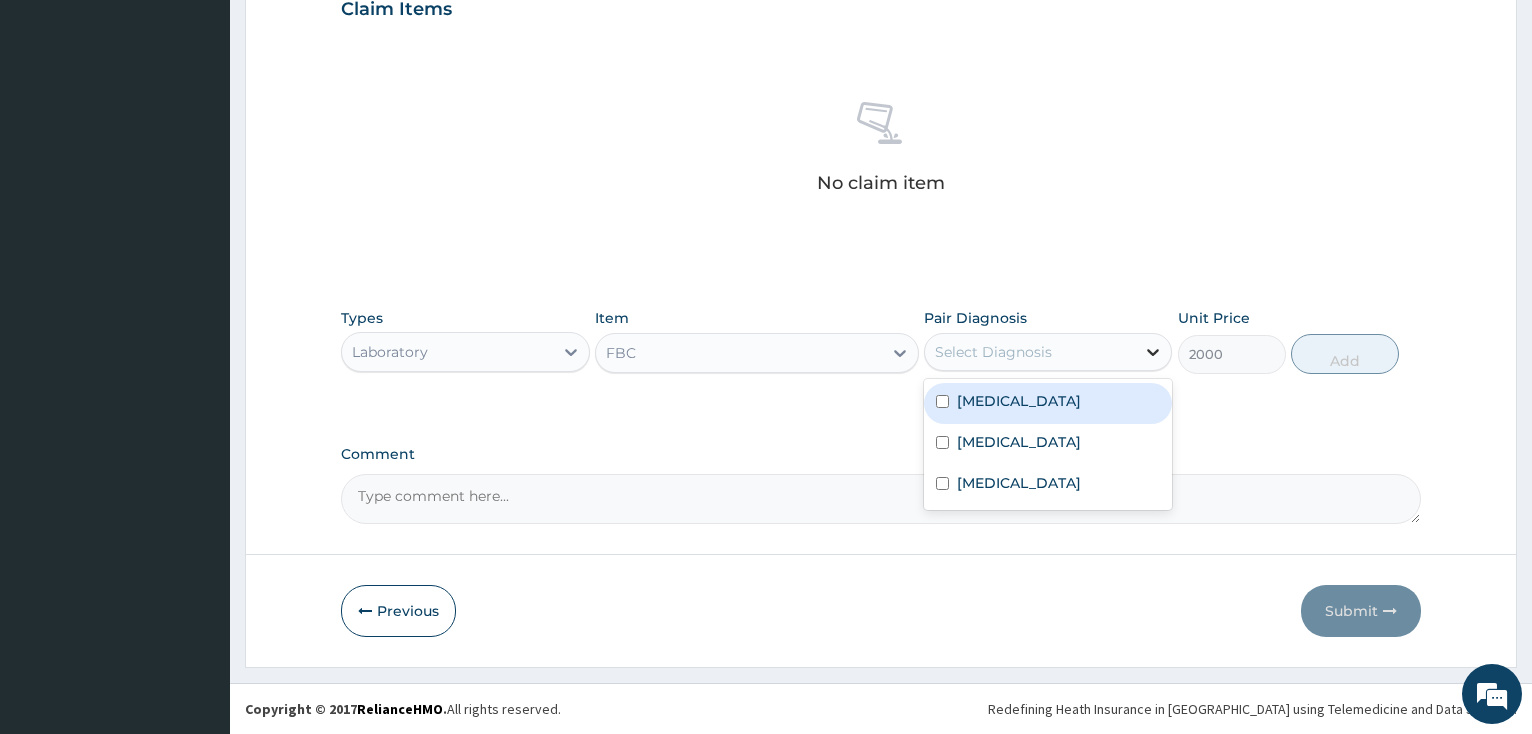 click 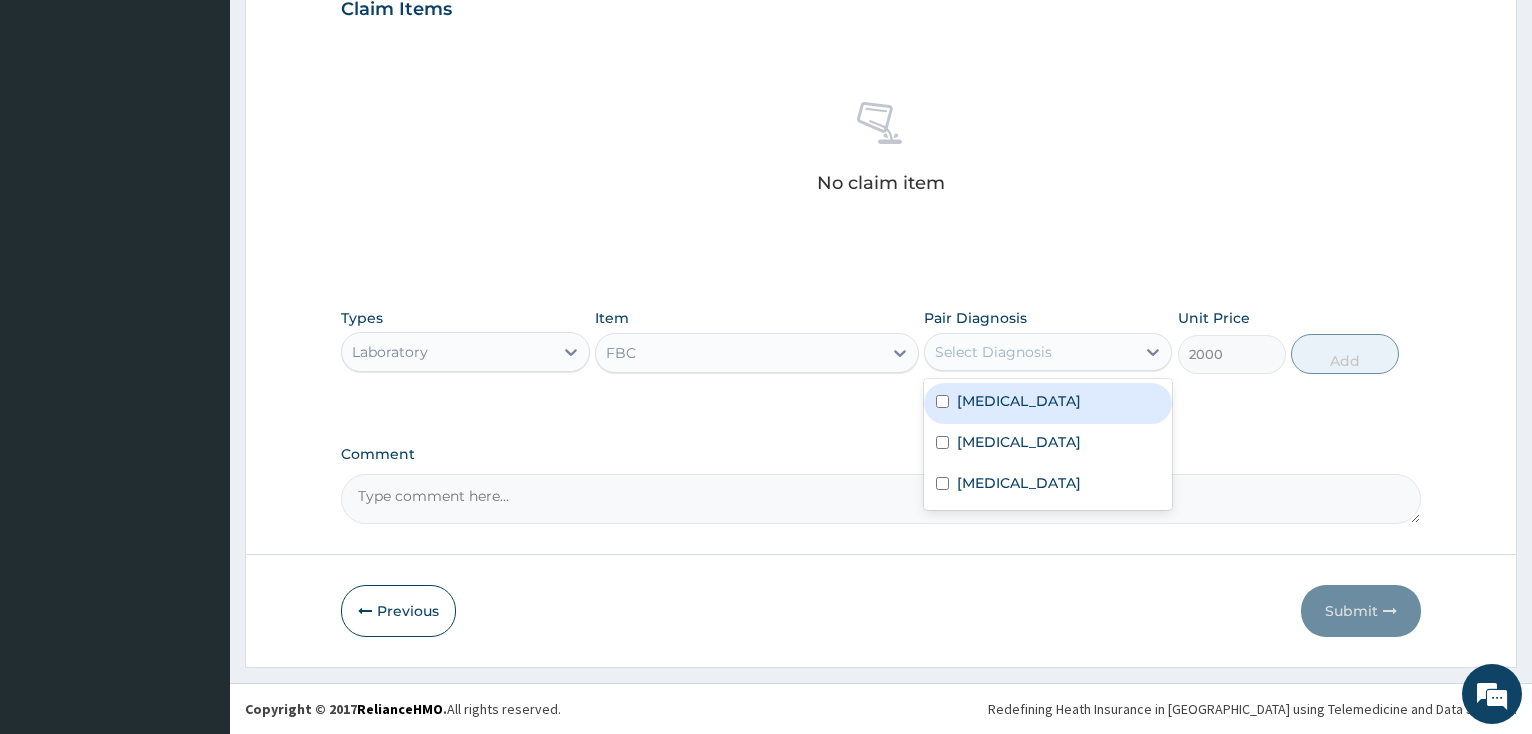 click at bounding box center (942, 401) 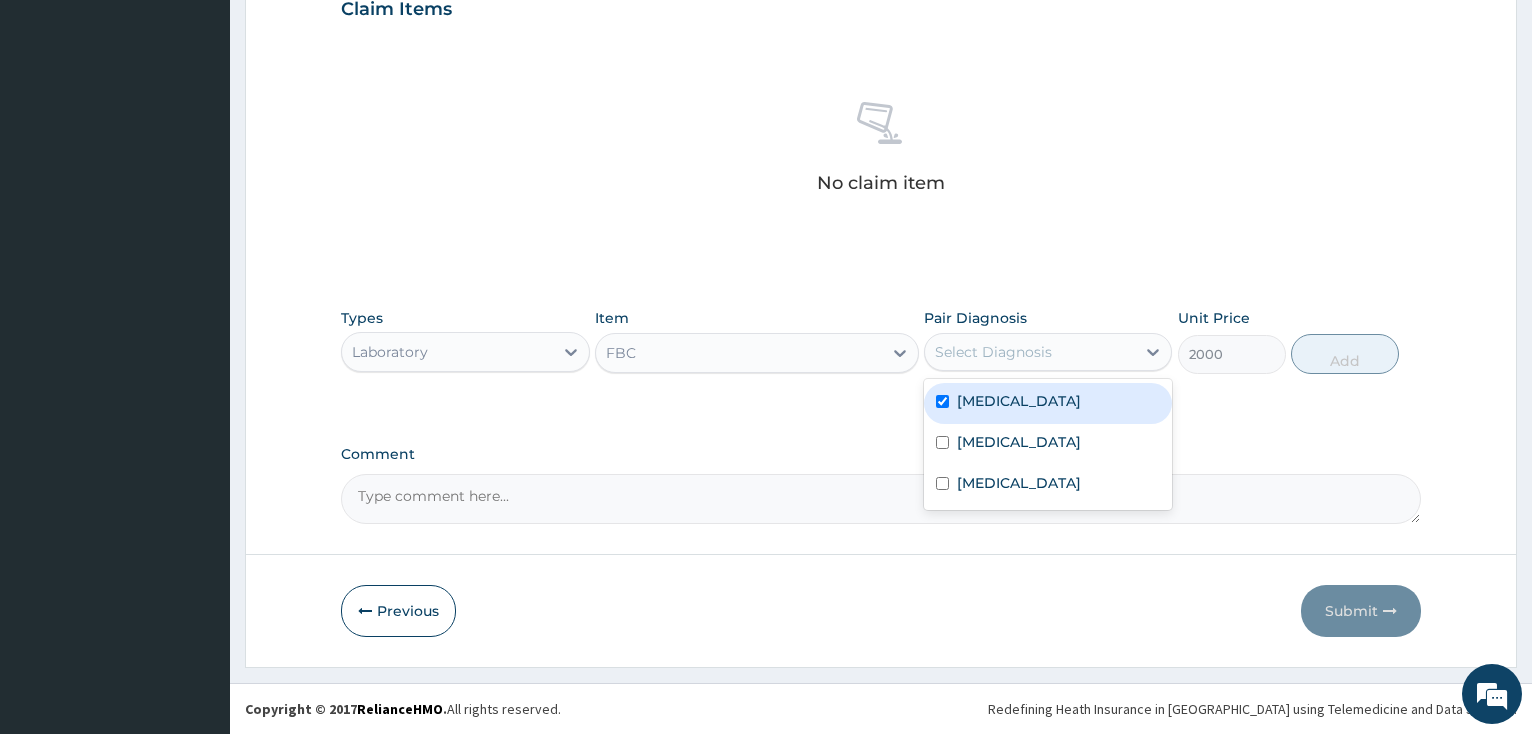 checkbox on "true" 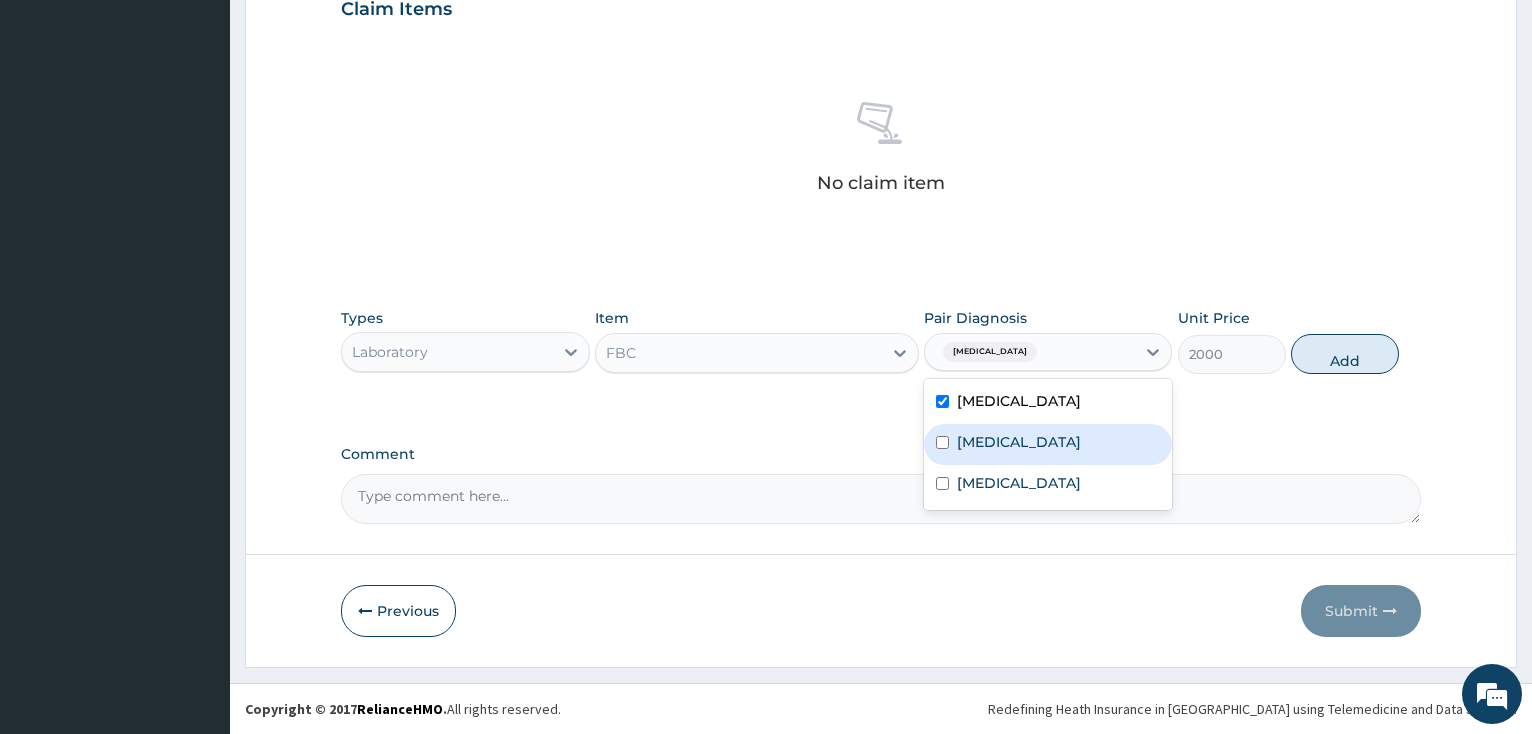 click at bounding box center (942, 442) 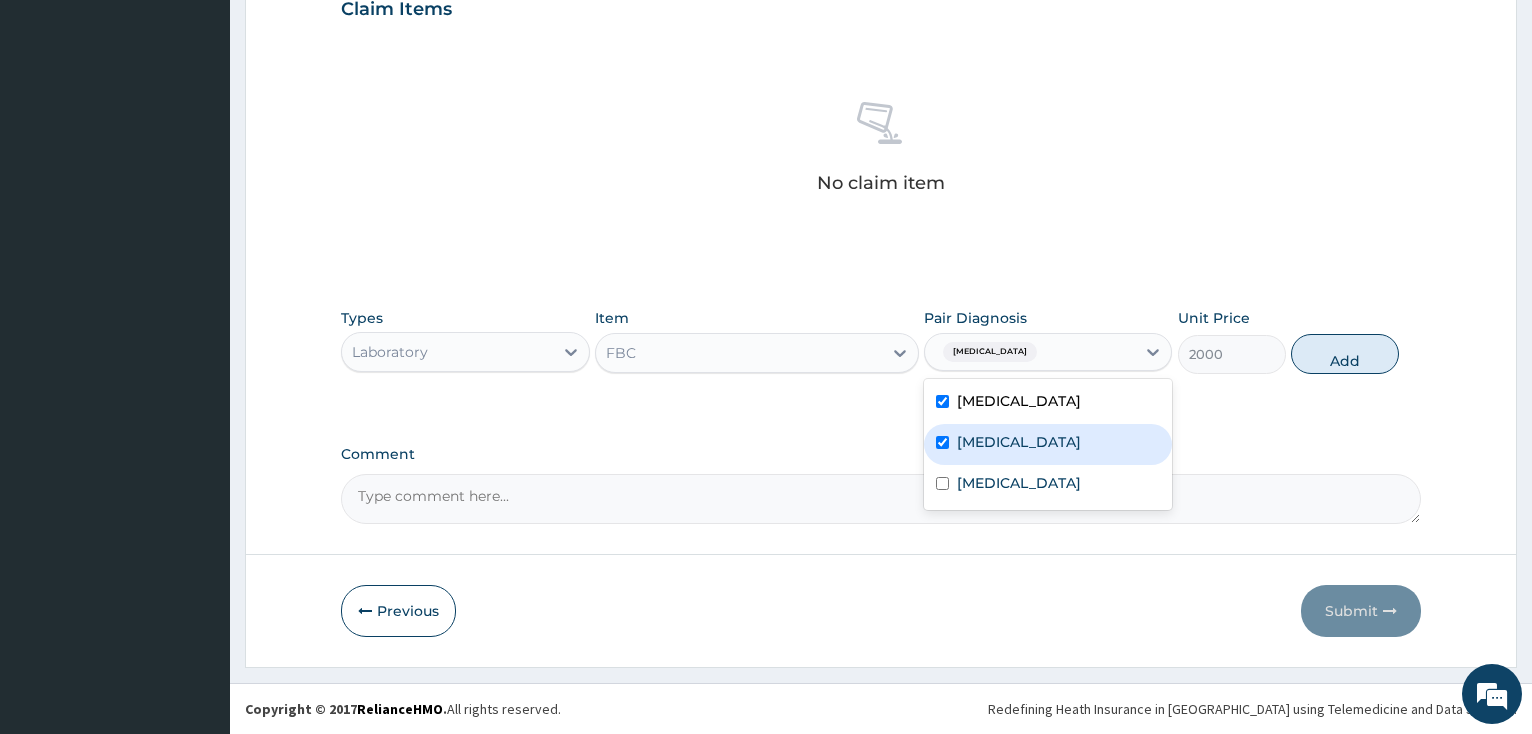 checkbox on "true" 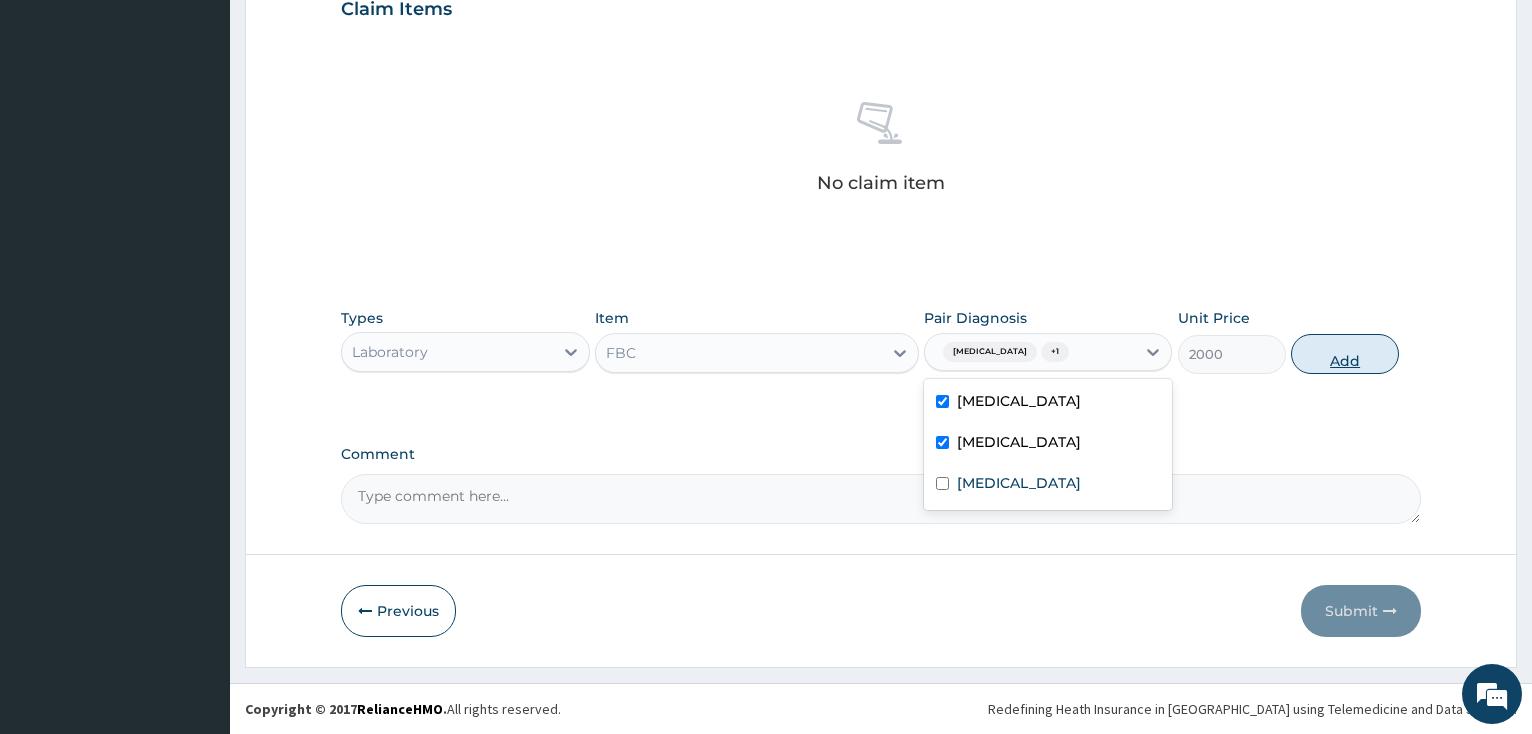 click on "Add" at bounding box center (1345, 354) 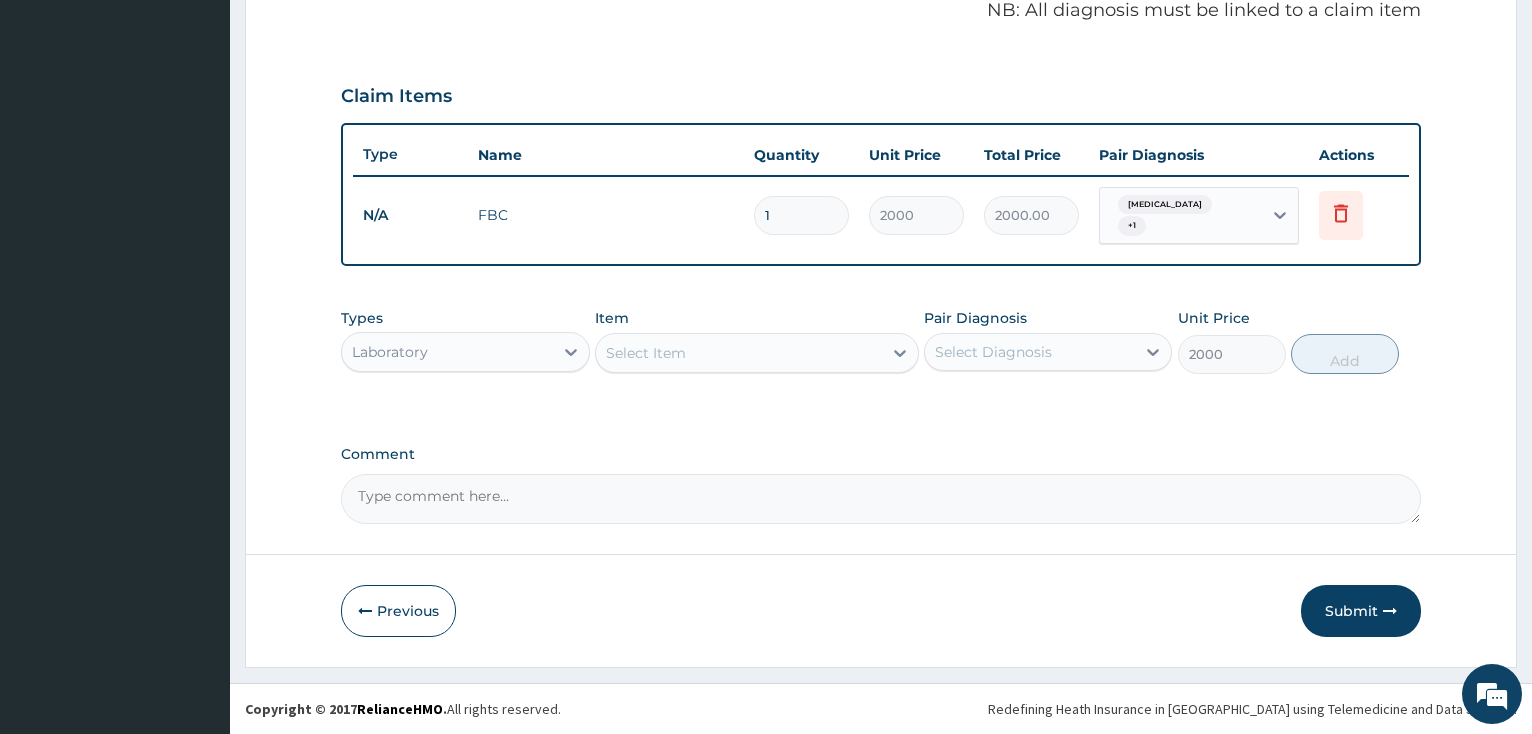type on "0" 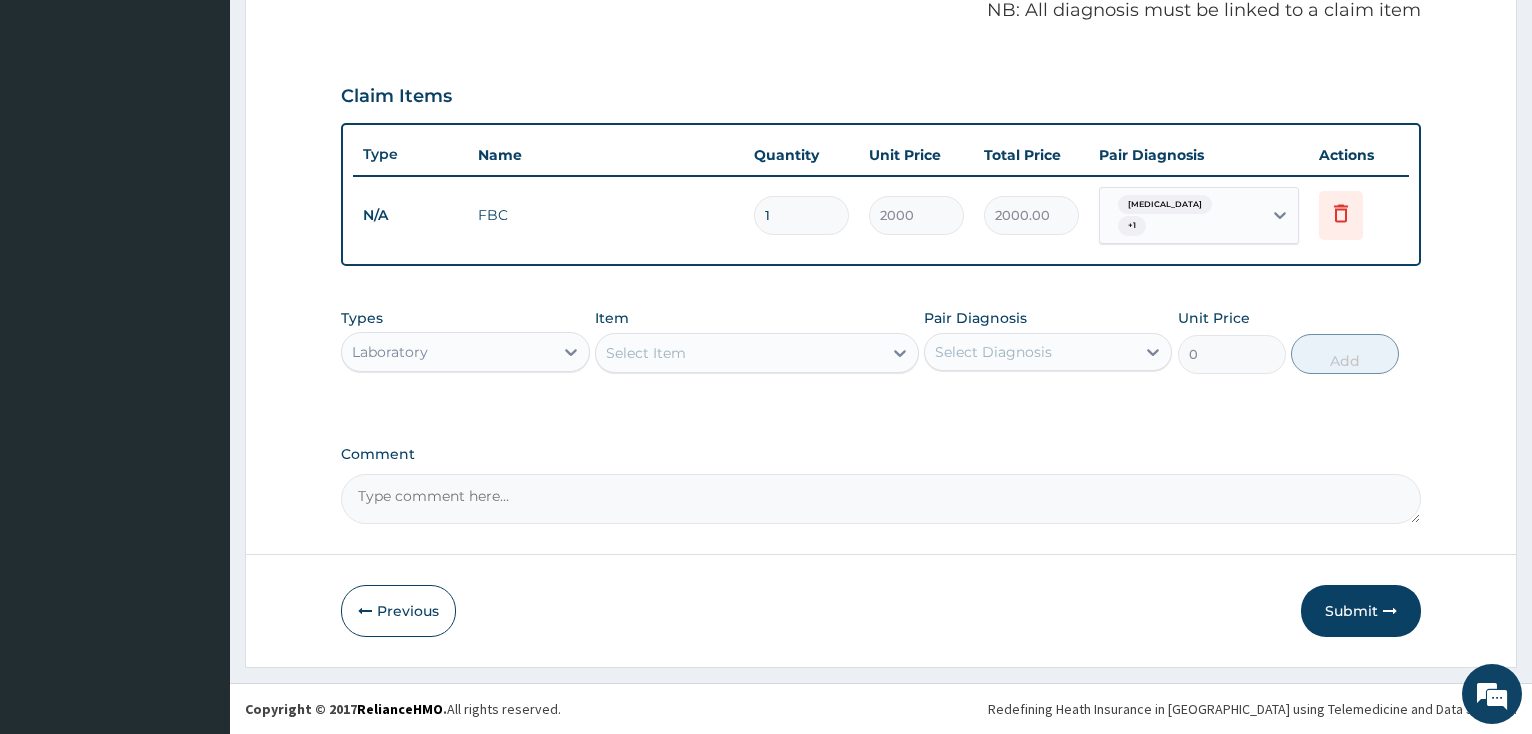 scroll, scrollTop: 613, scrollLeft: 0, axis: vertical 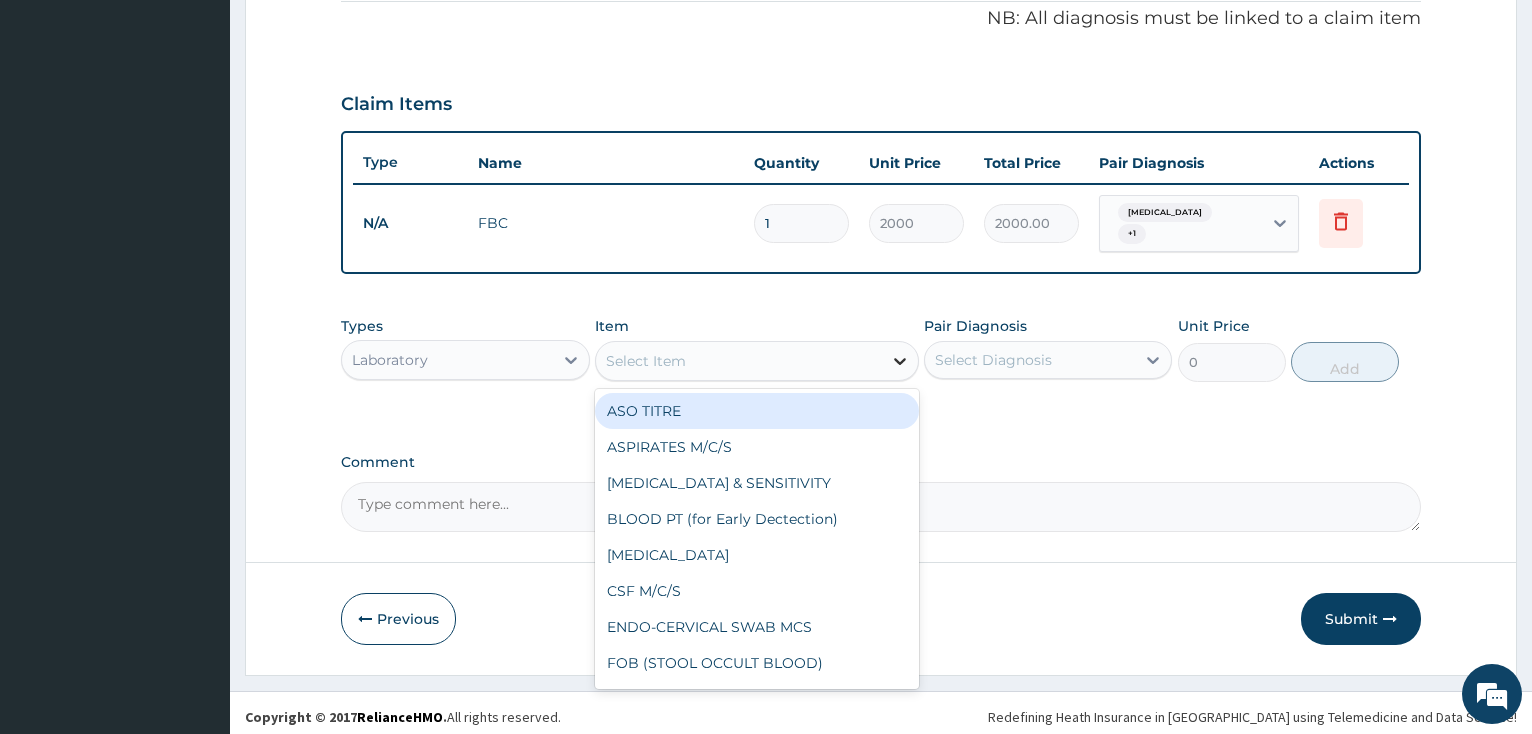 click 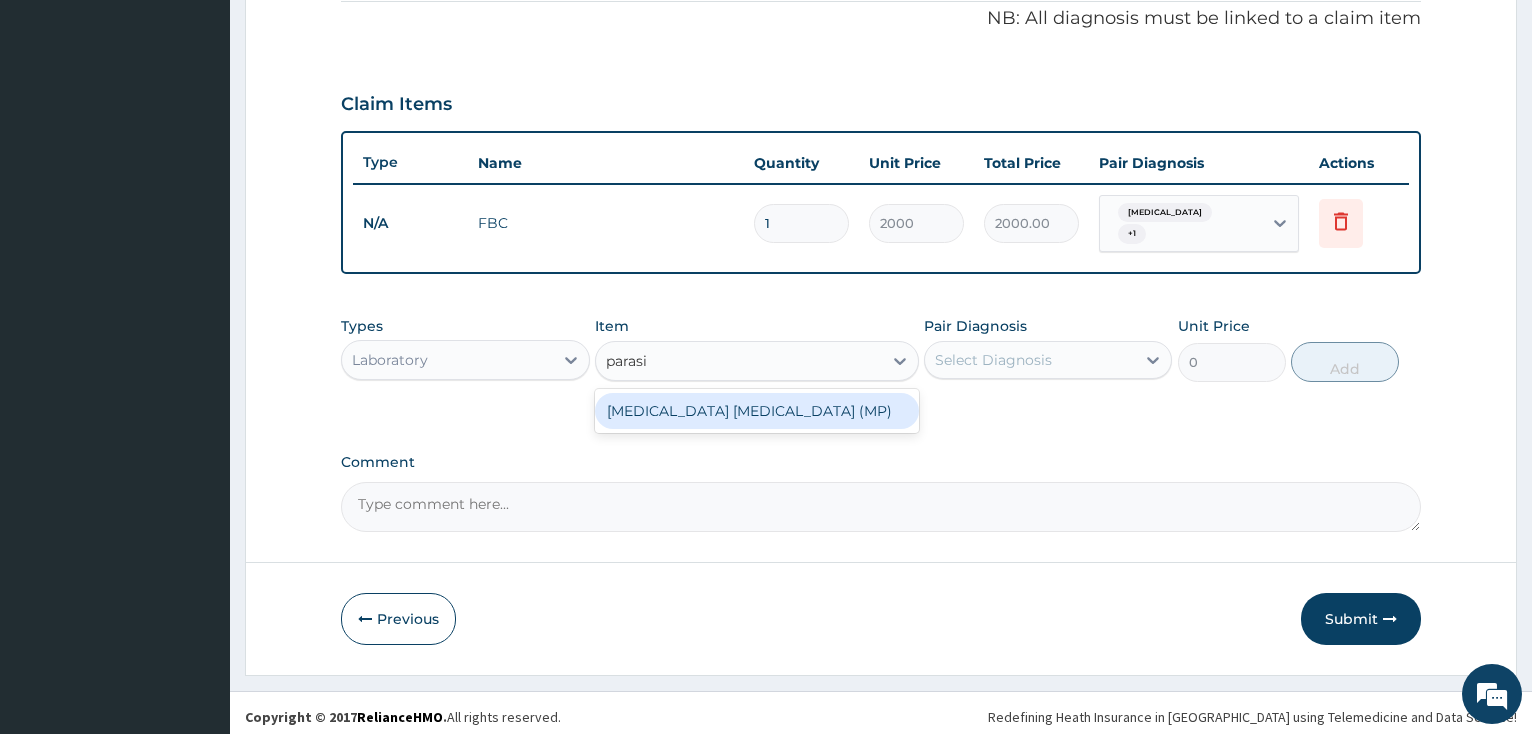 type on "parasit" 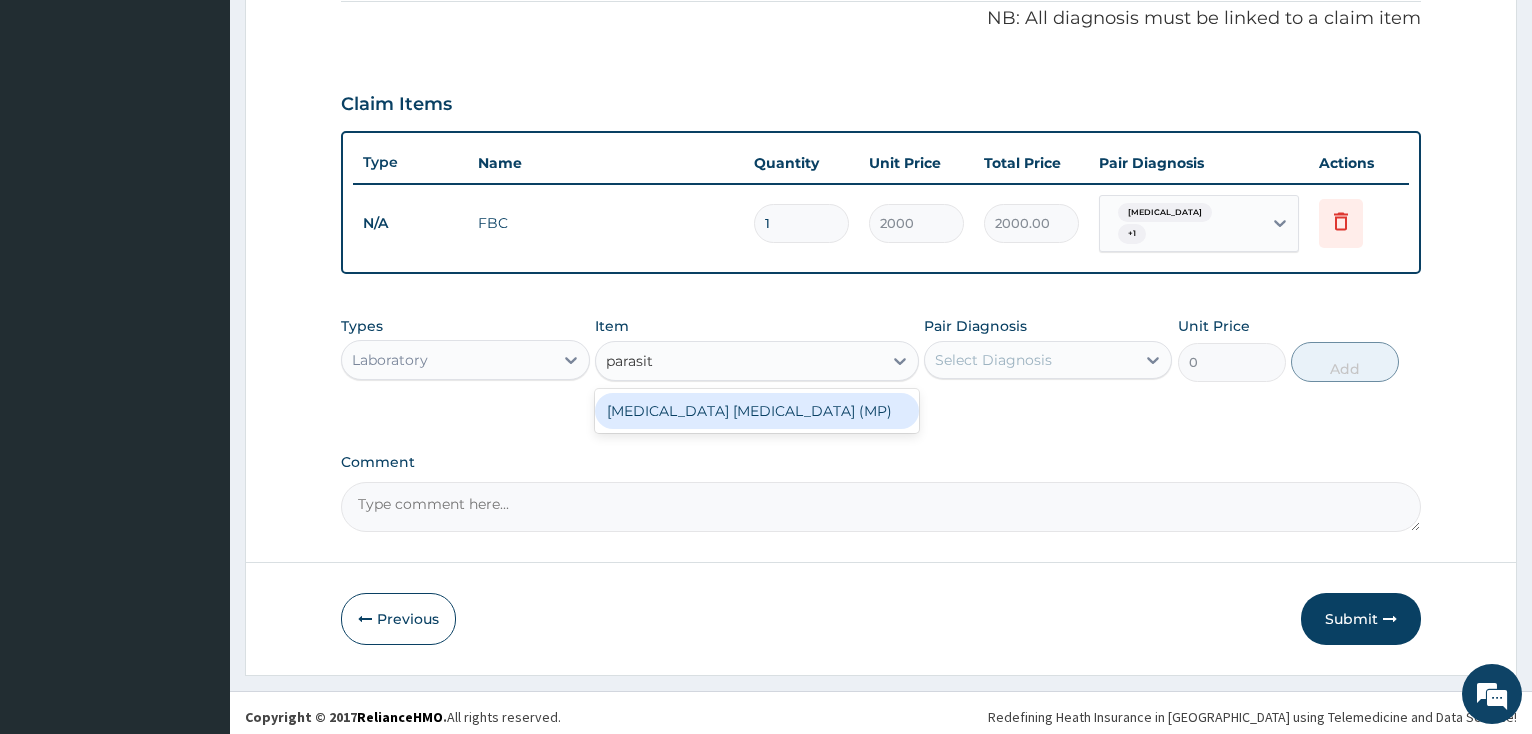 click on "MALARIA PARASITE (MP)" at bounding box center (757, 411) 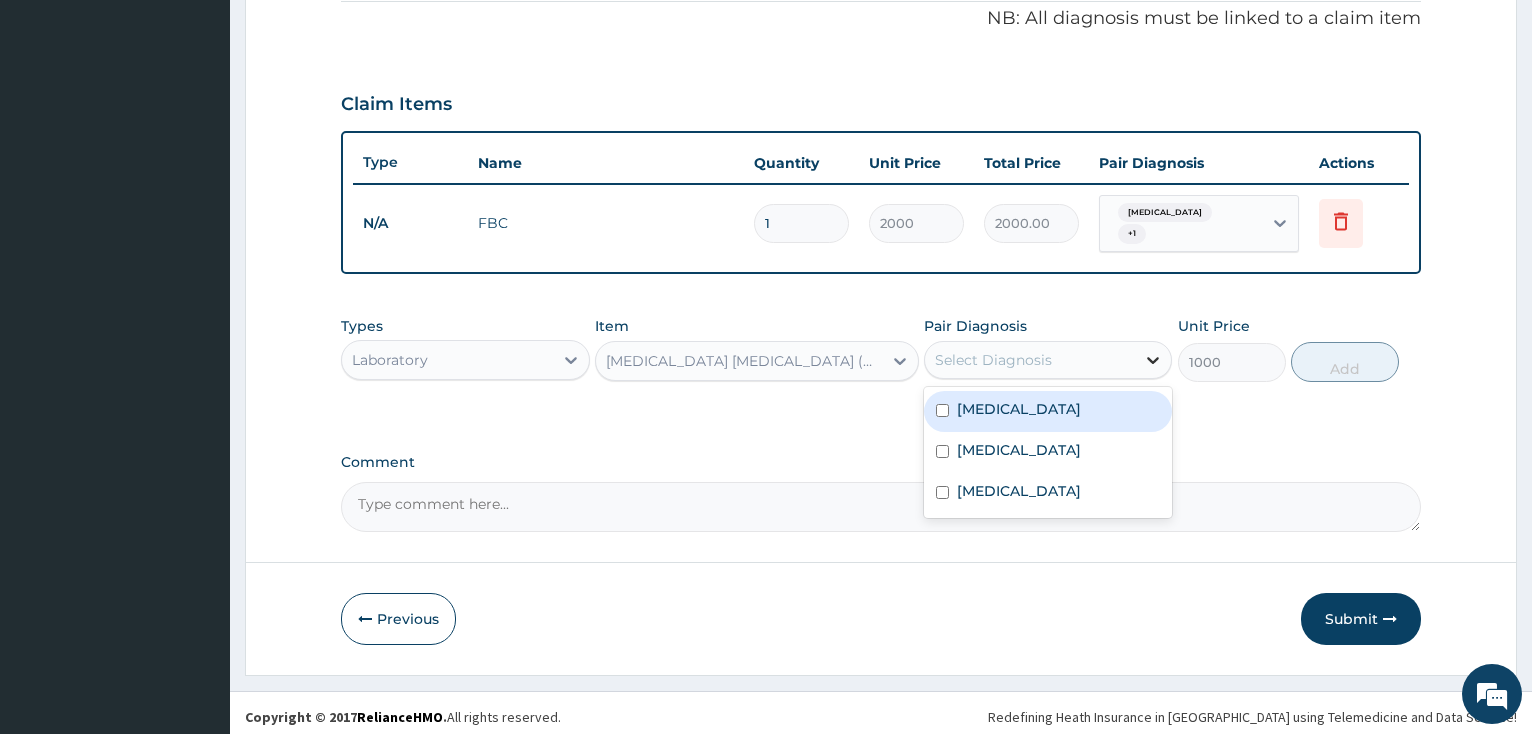 click 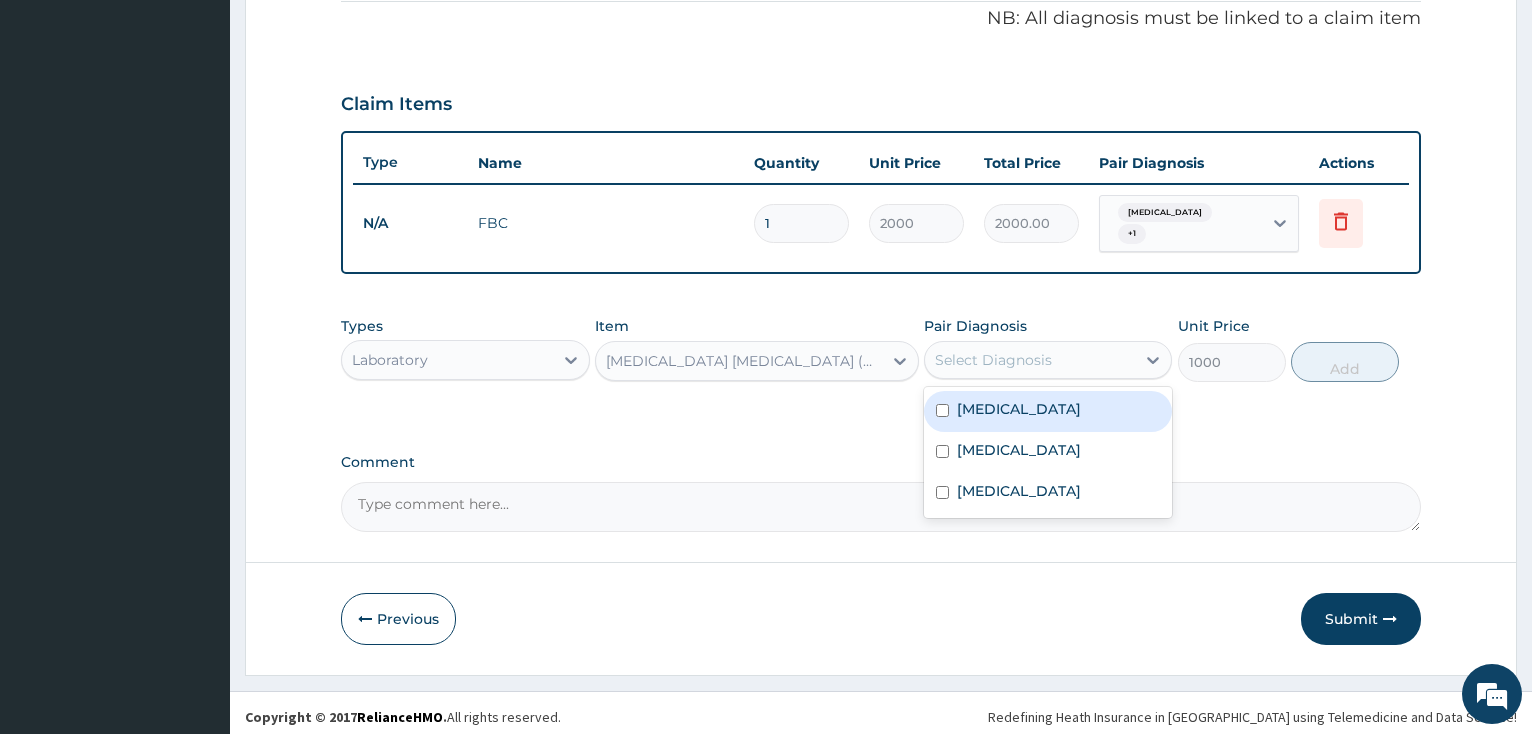 click at bounding box center [942, 410] 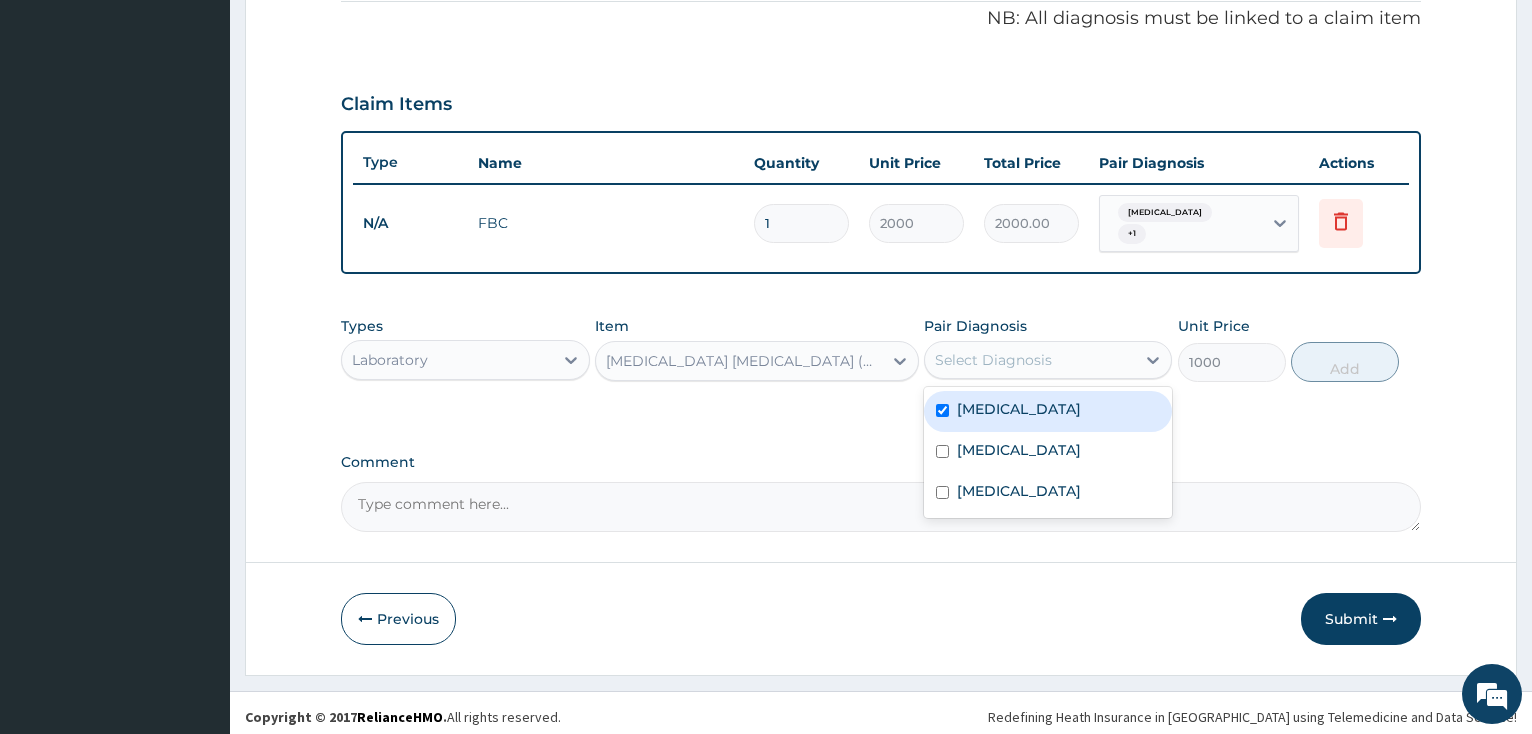 checkbox on "true" 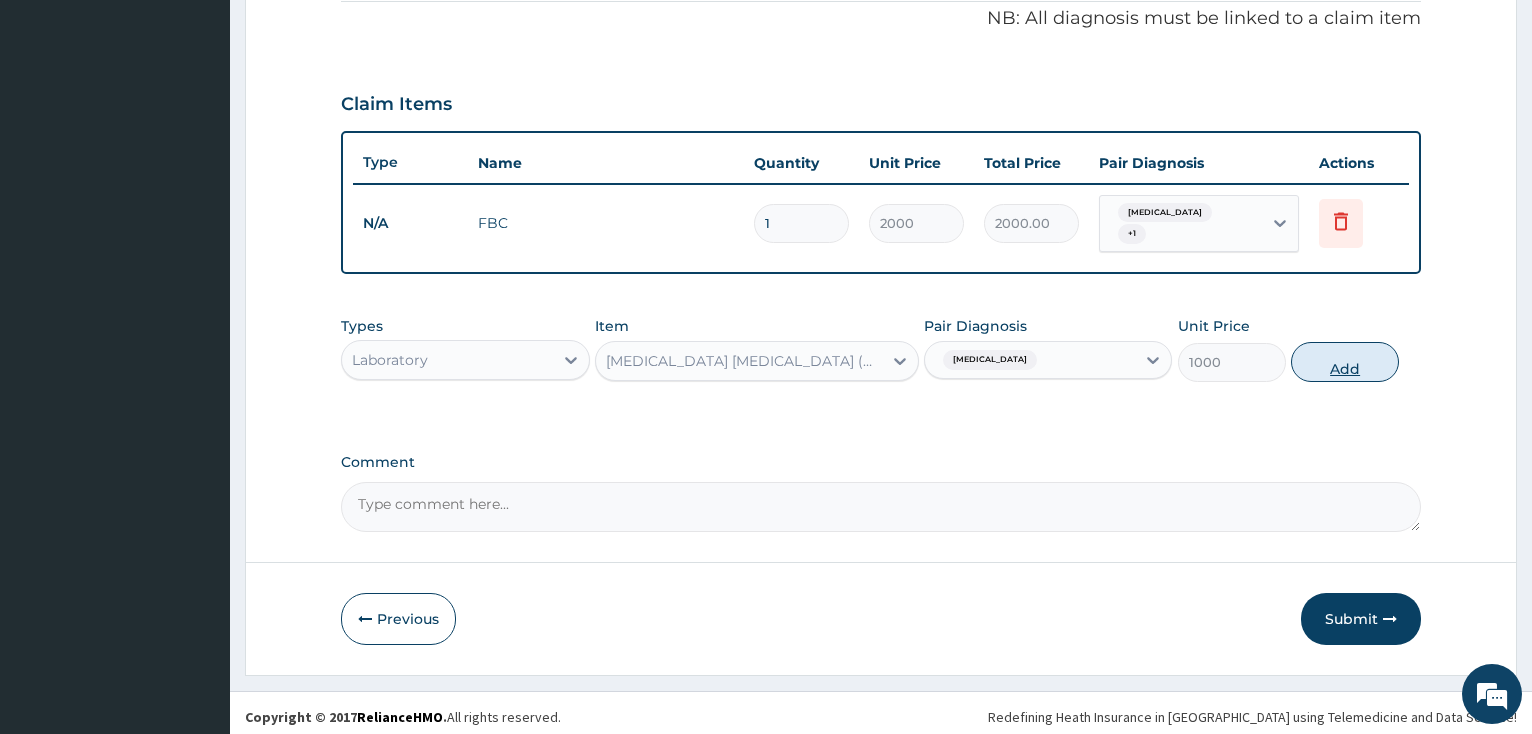 click on "Add" at bounding box center [1345, 362] 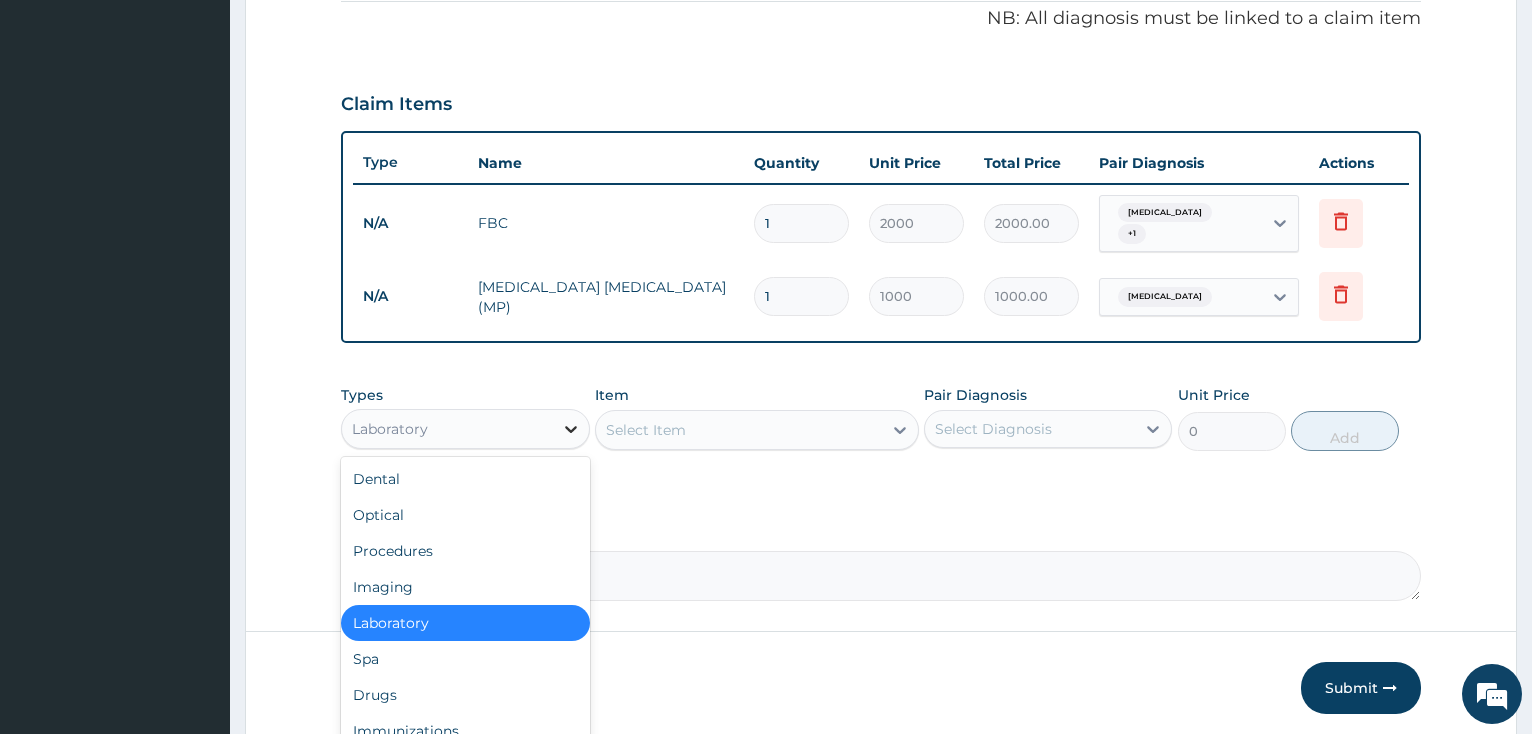 click 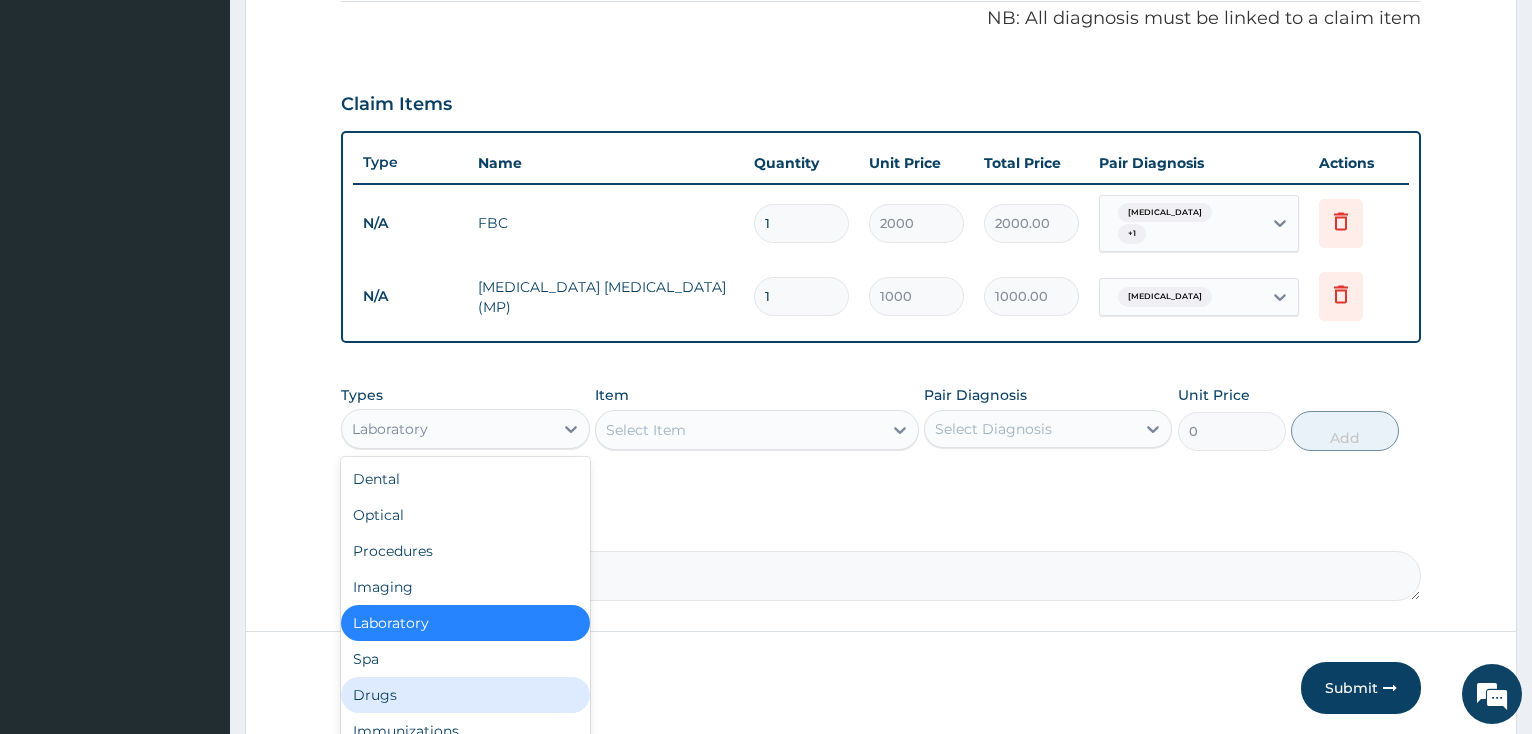 click on "Drugs" at bounding box center (465, 695) 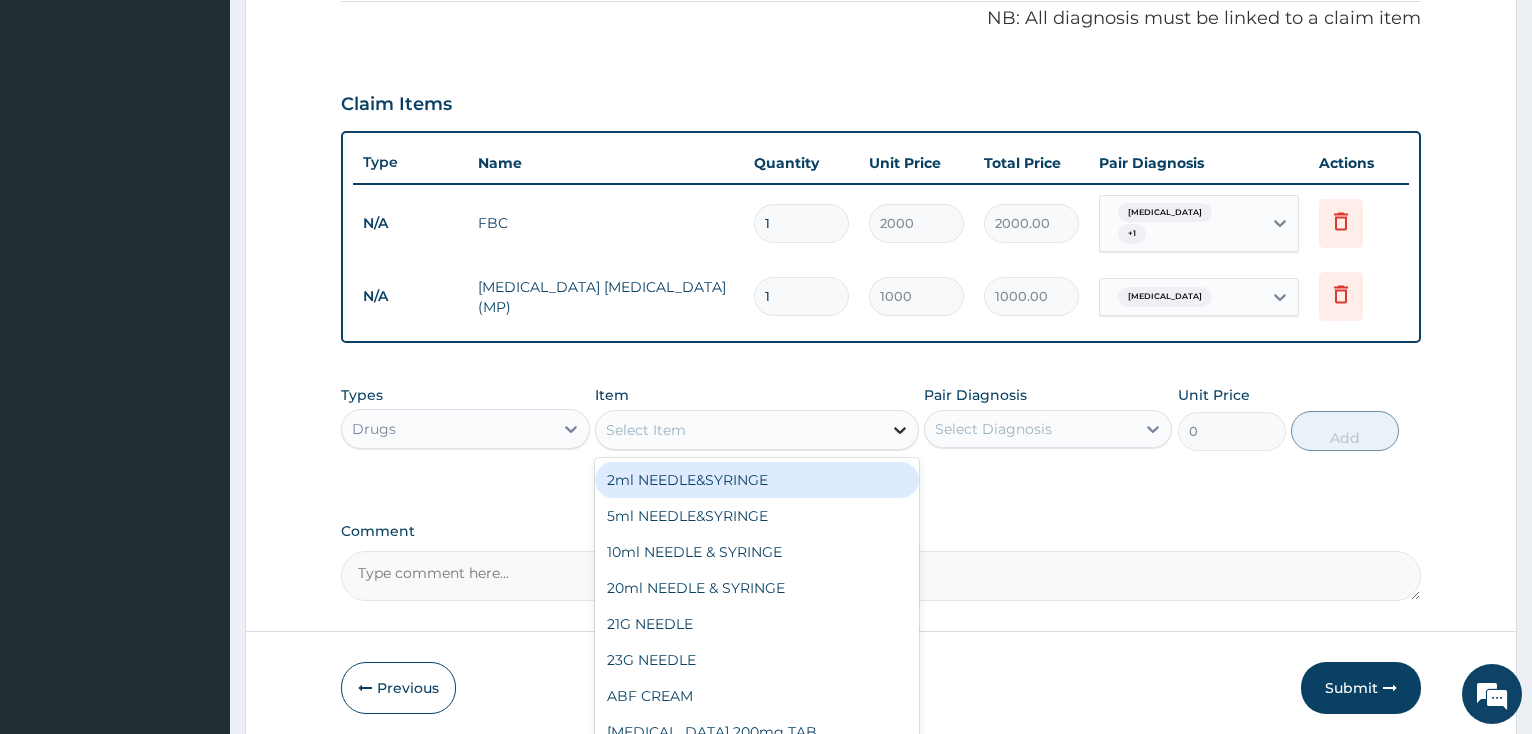 click 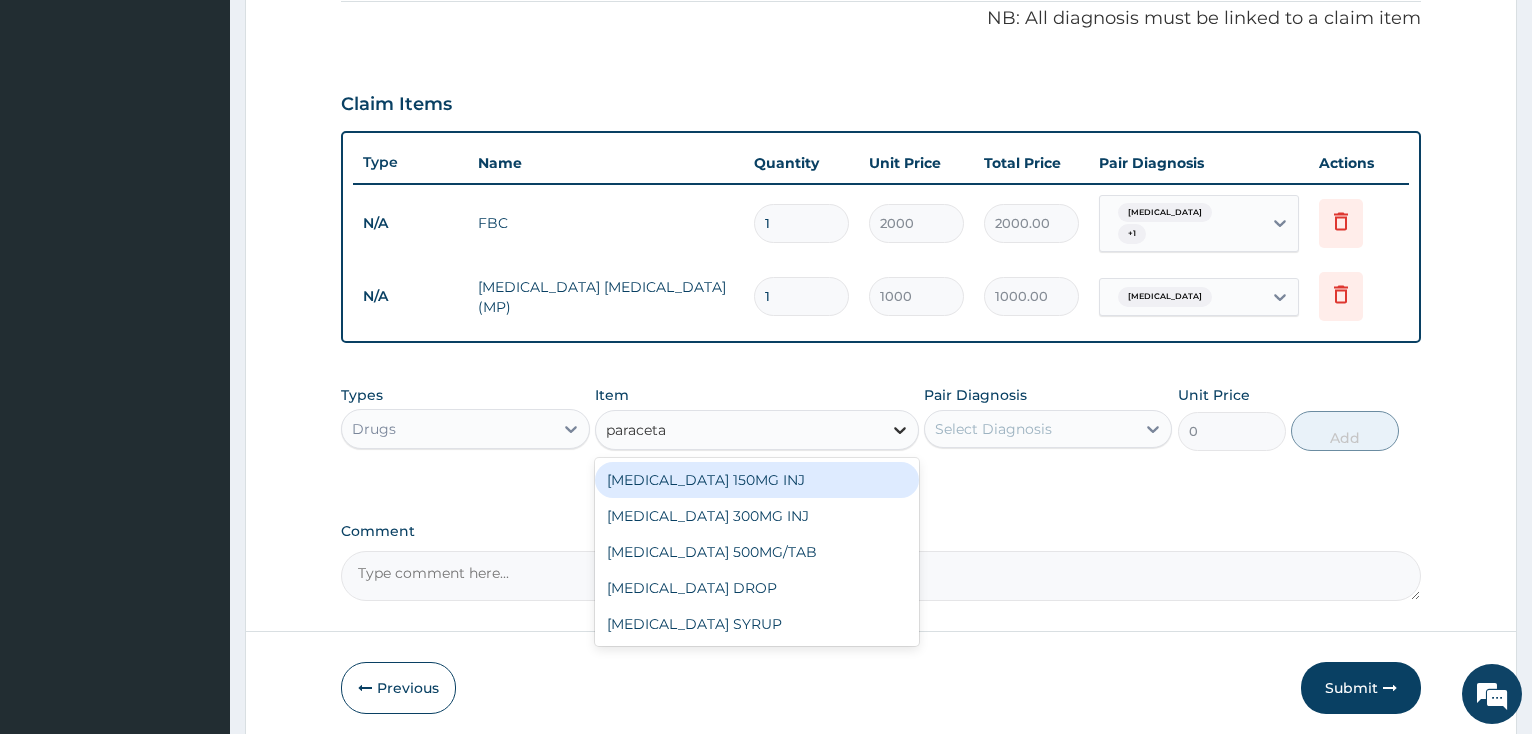 type on "paracetam" 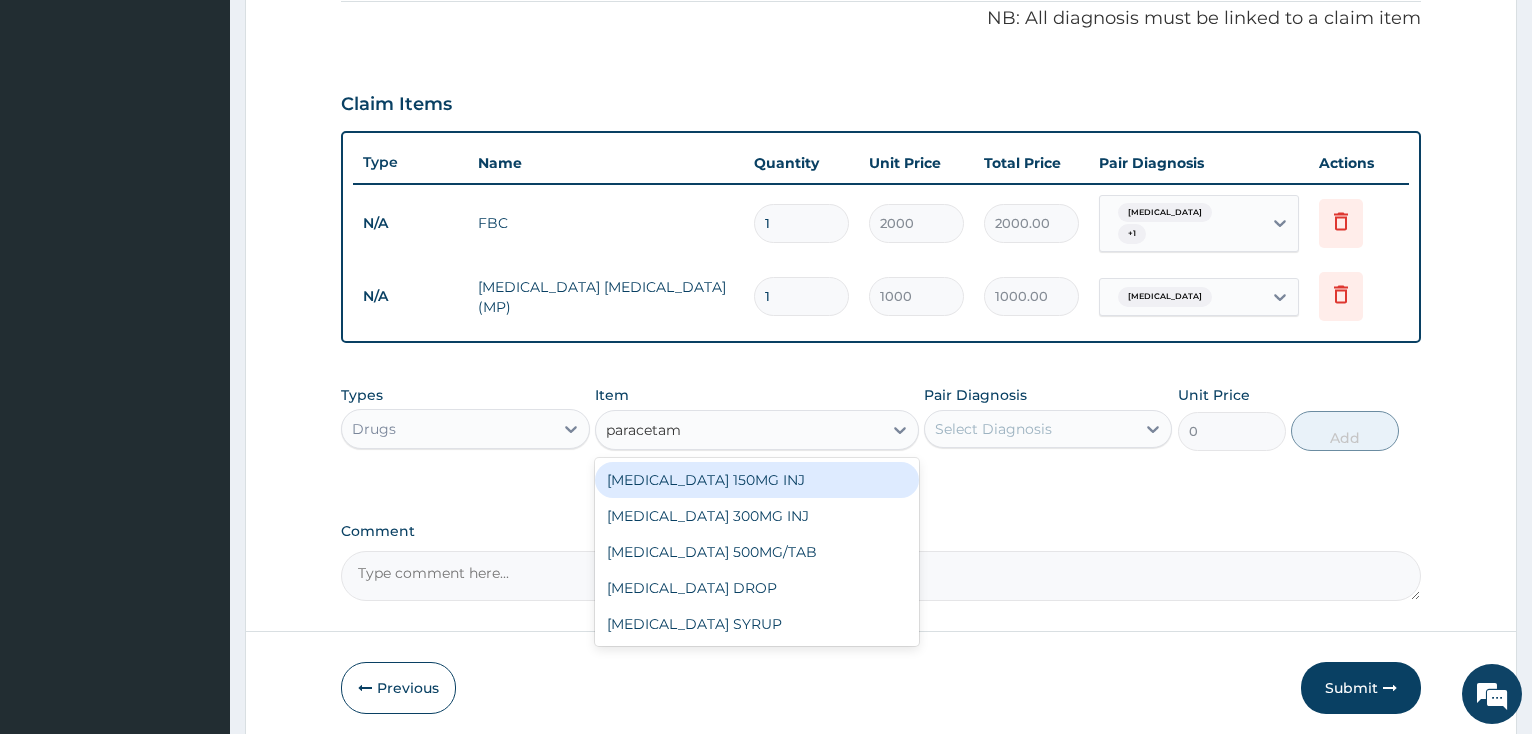 click on "PARACETAMOL 150MG INJ" at bounding box center (757, 480) 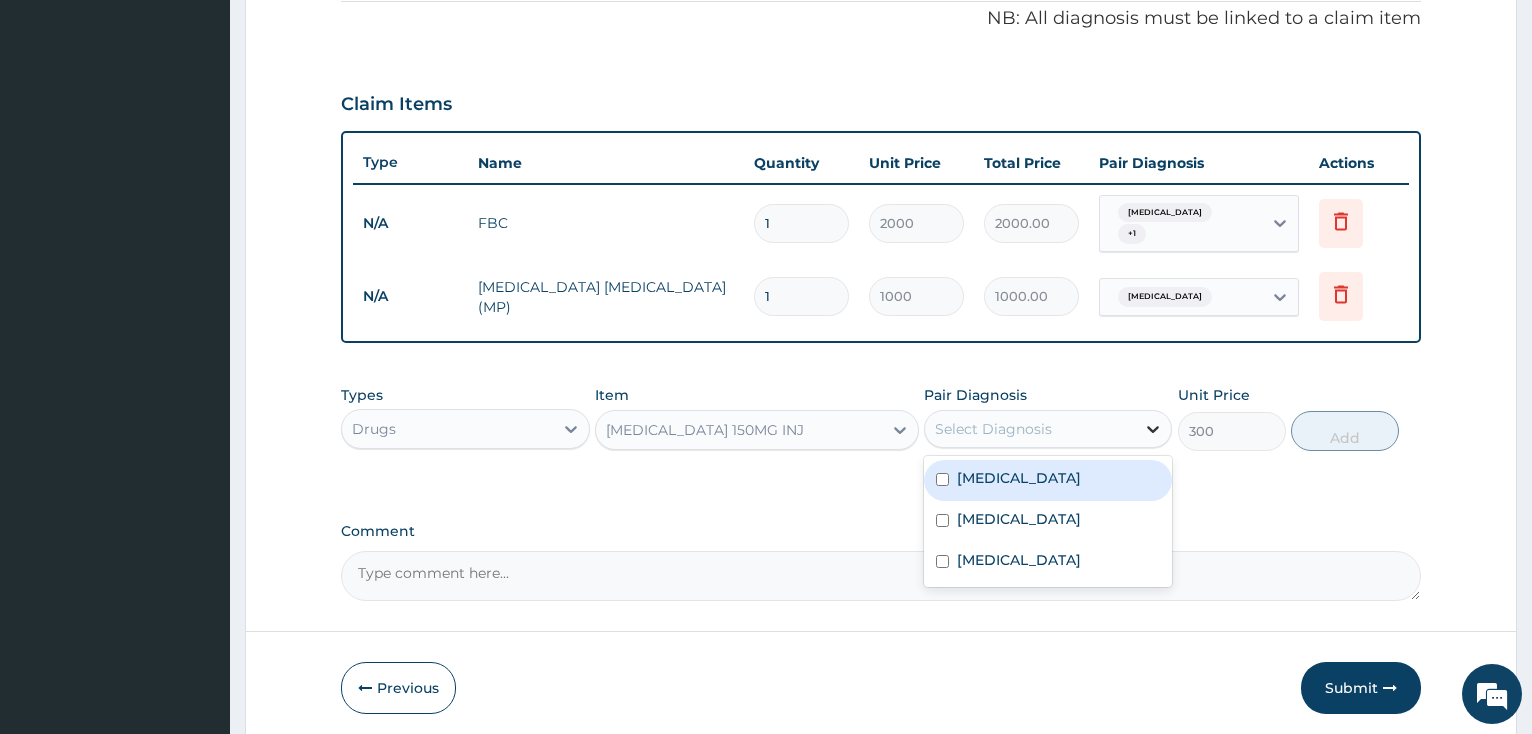 click 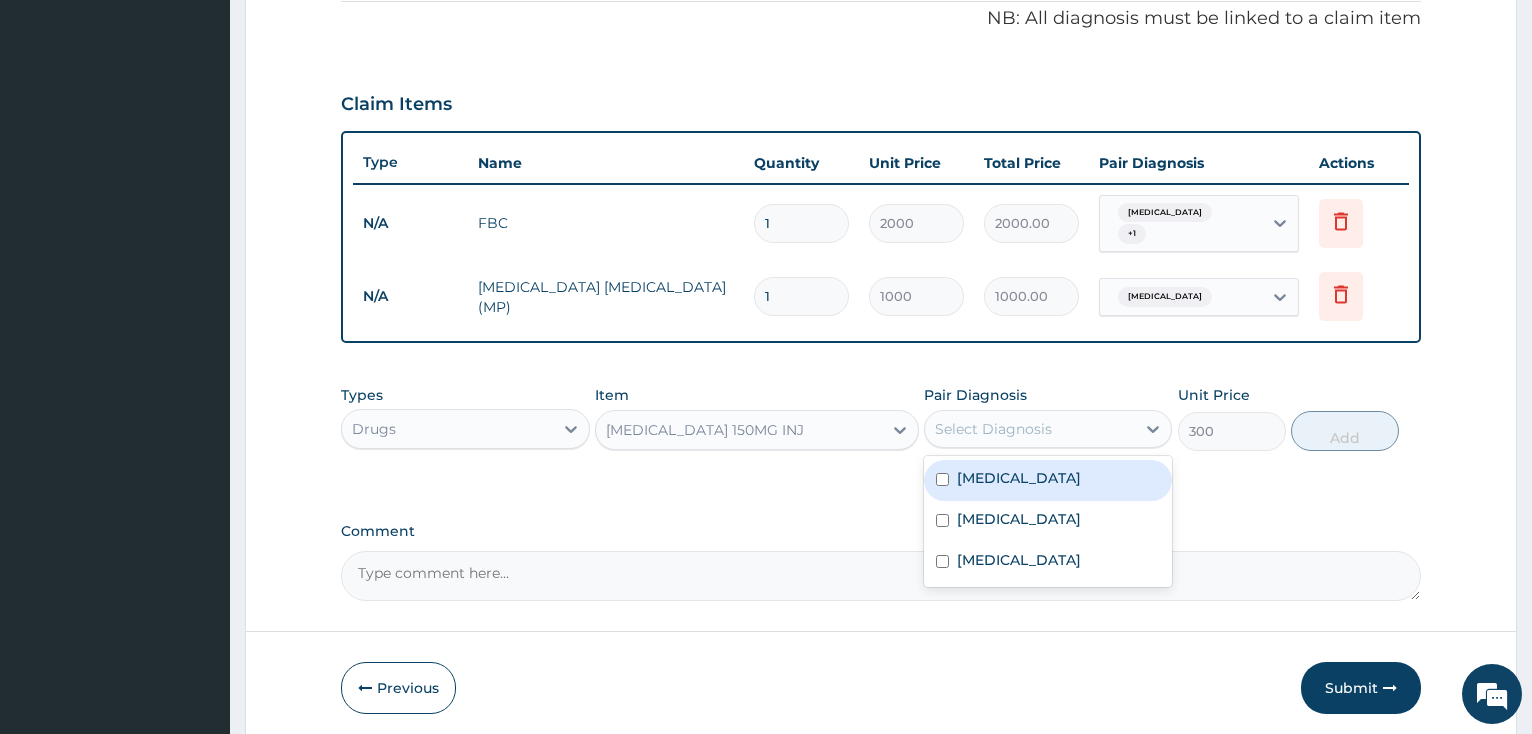 click at bounding box center [942, 479] 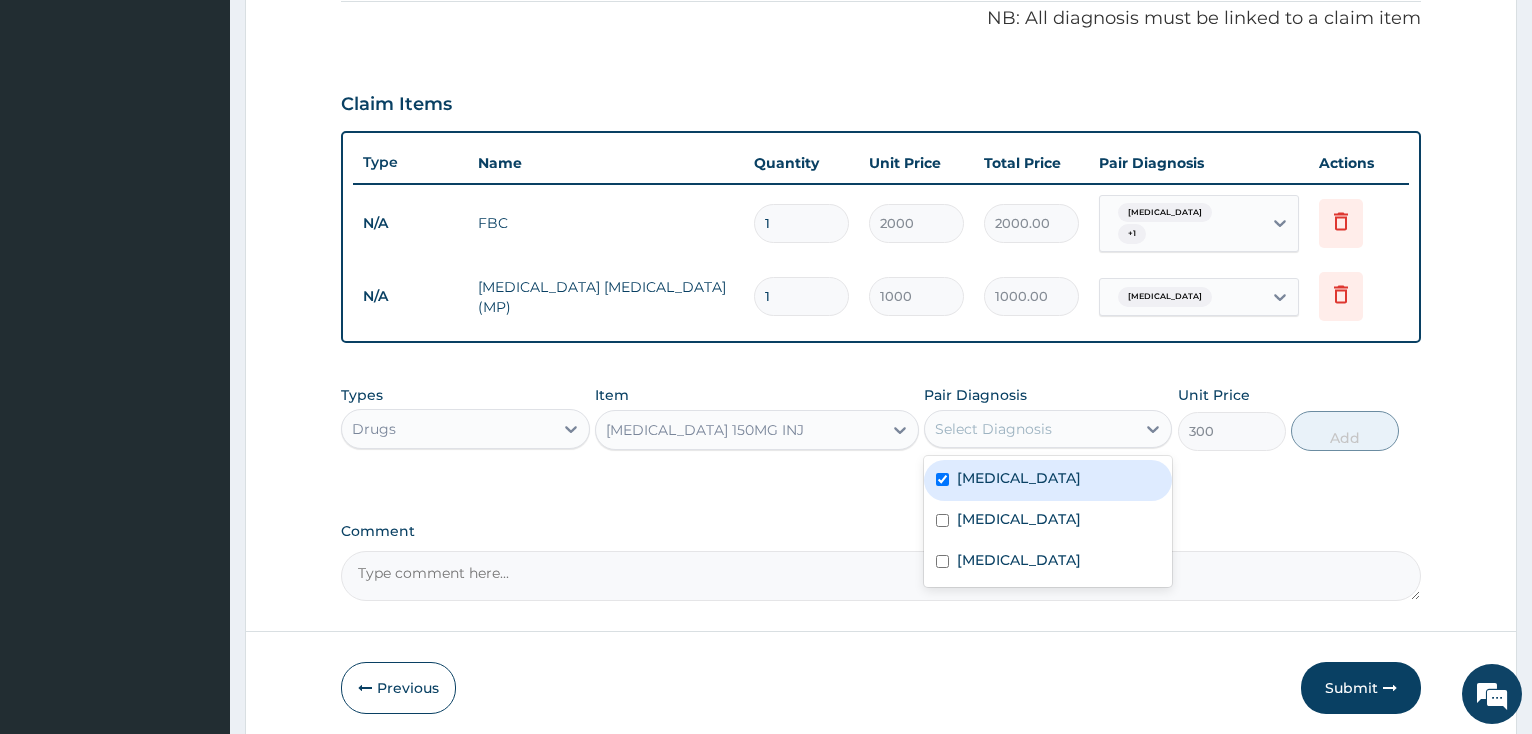 checkbox on "true" 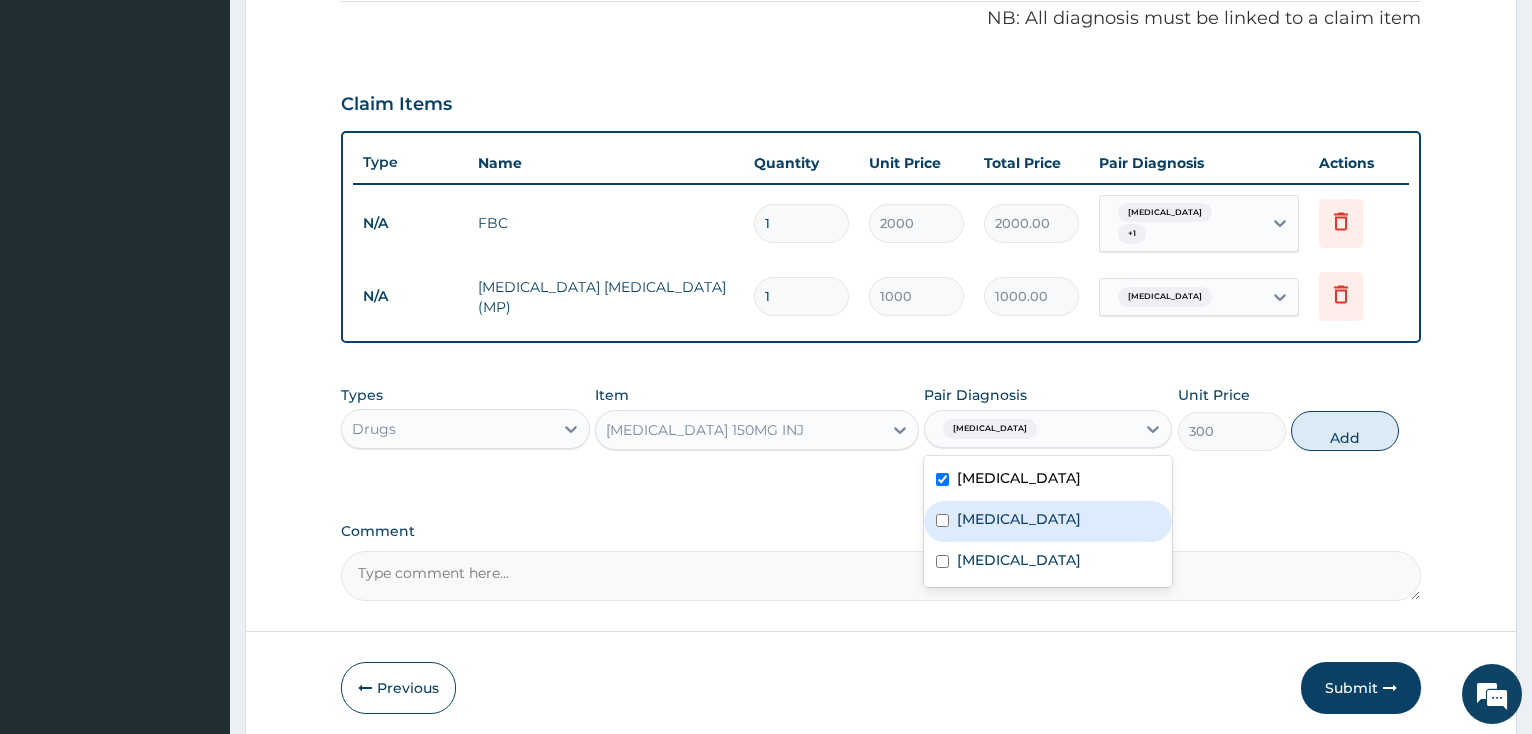 click at bounding box center (942, 520) 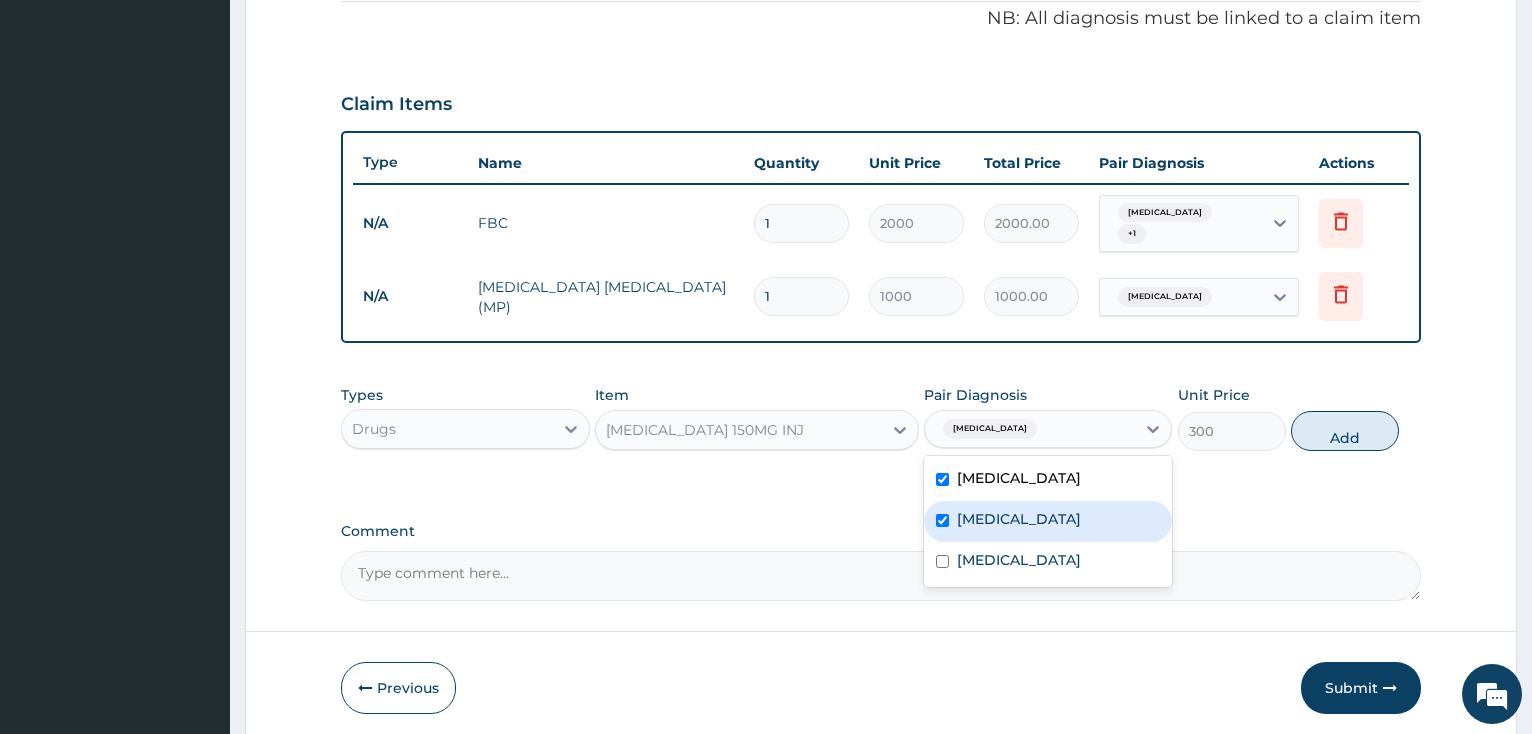 checkbox on "true" 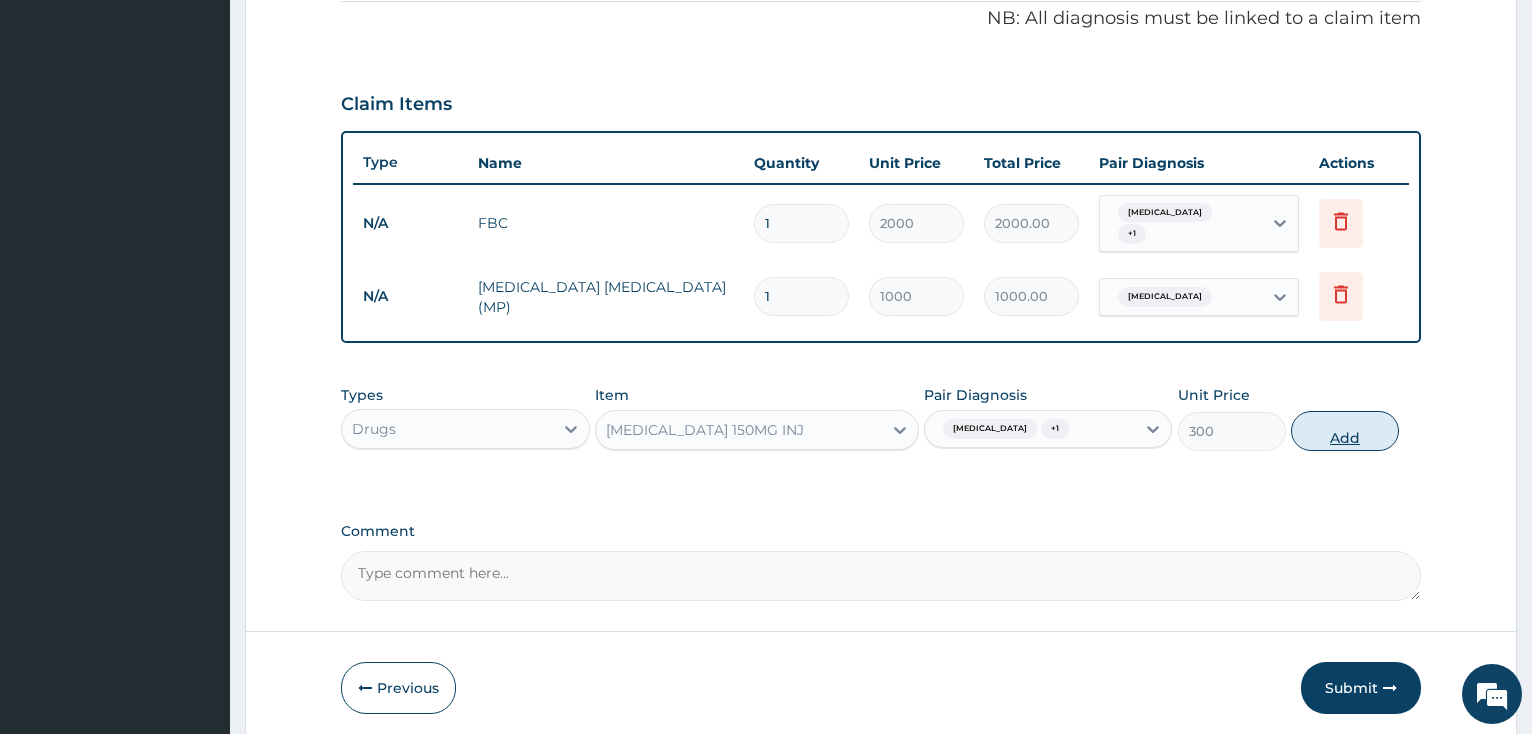 click on "Add" at bounding box center [1345, 431] 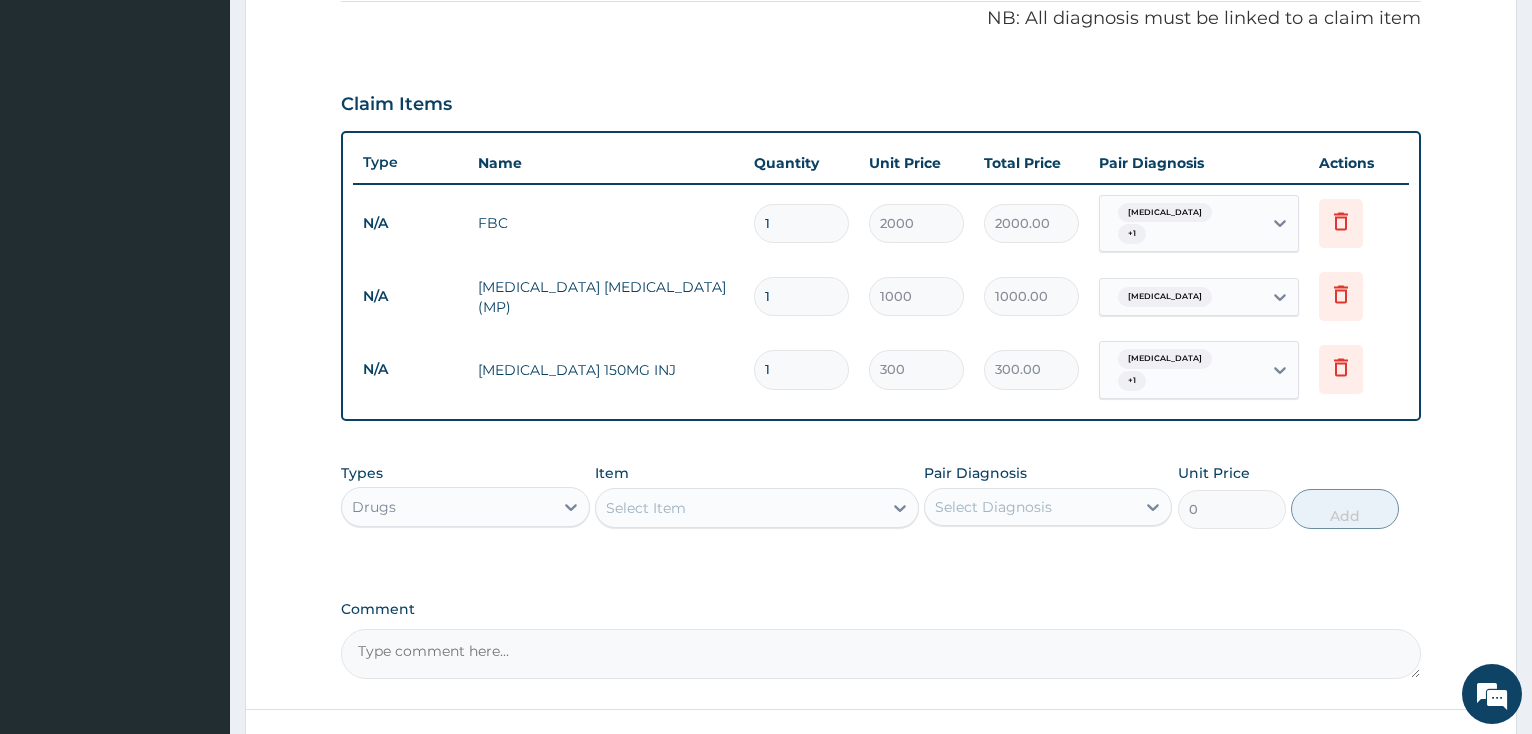 type 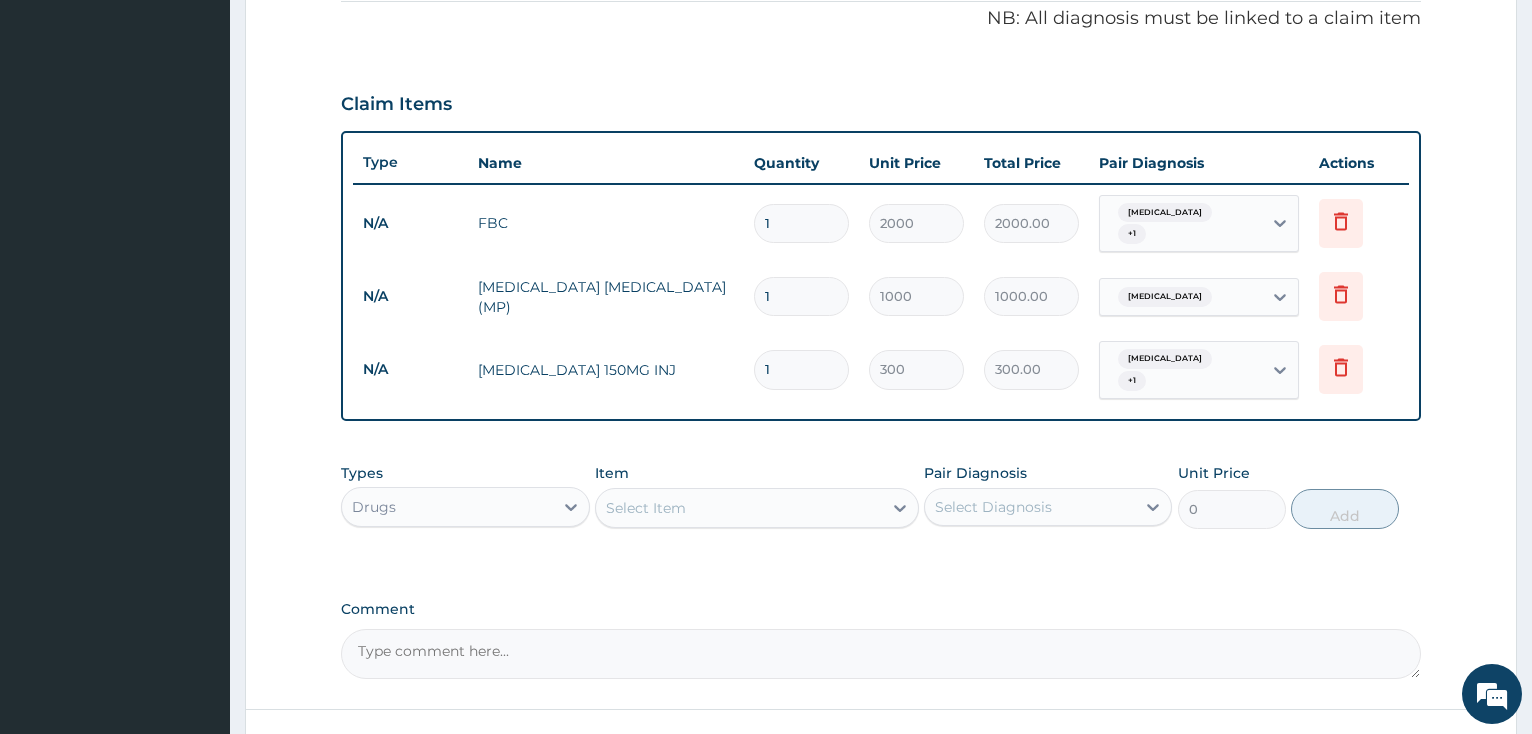 type on "0.00" 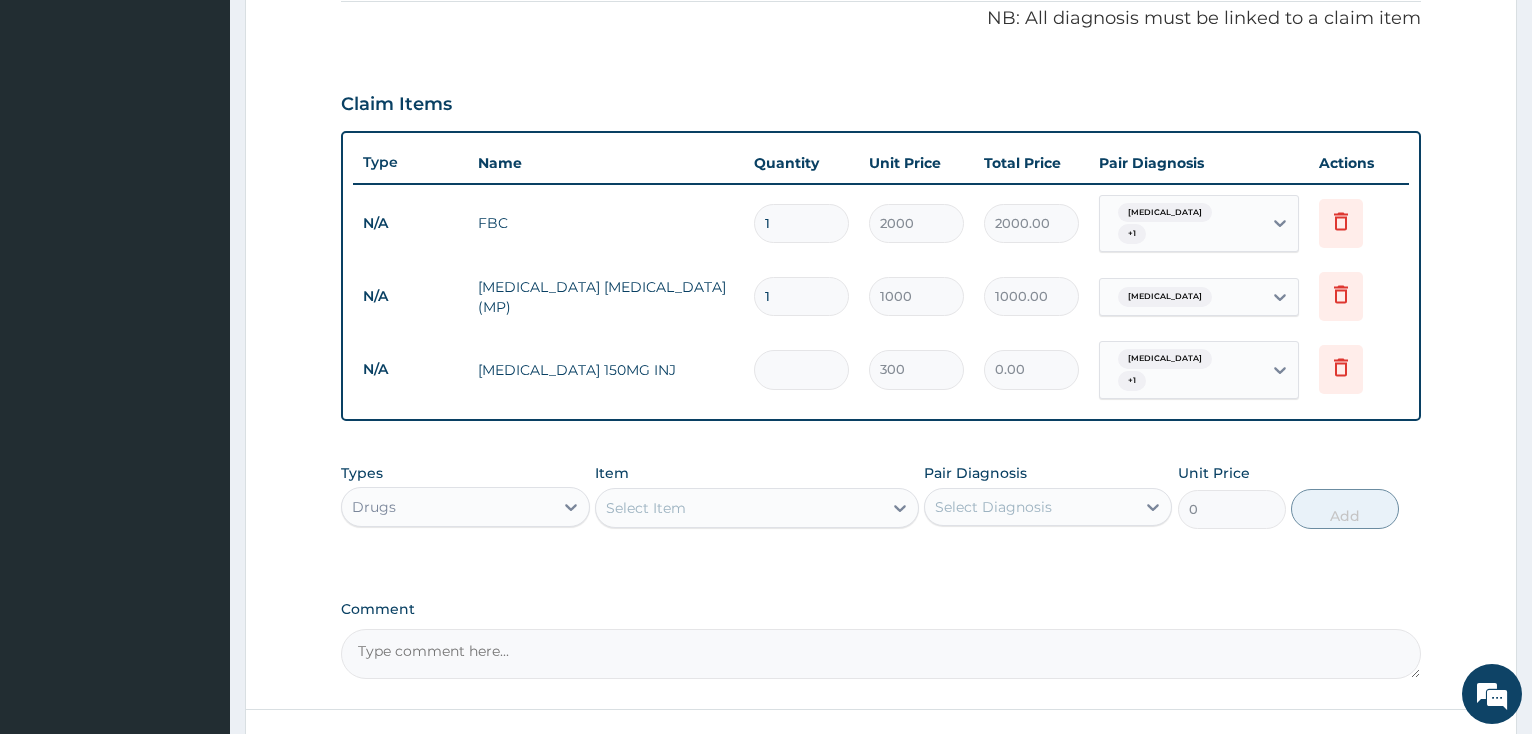 type on "3" 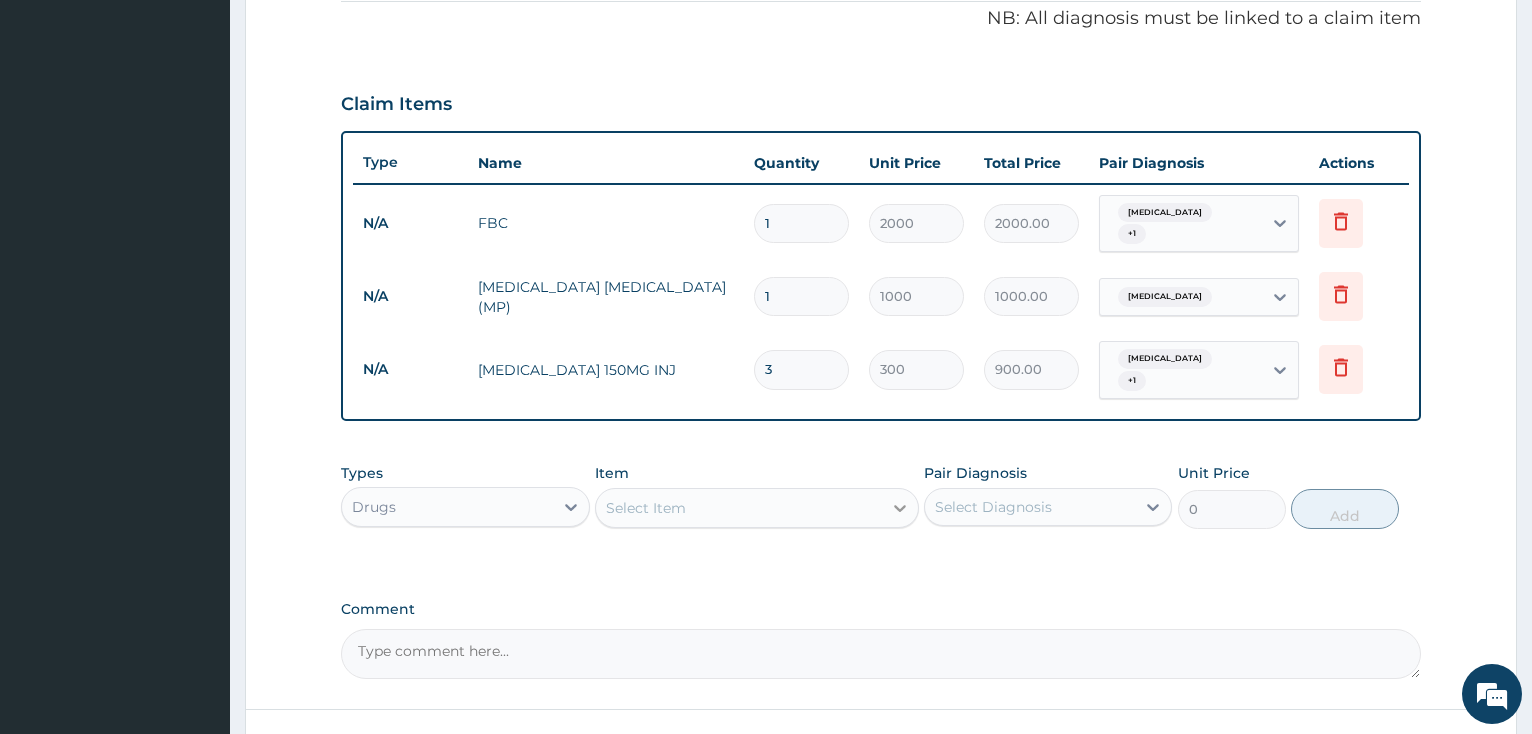 type on "3" 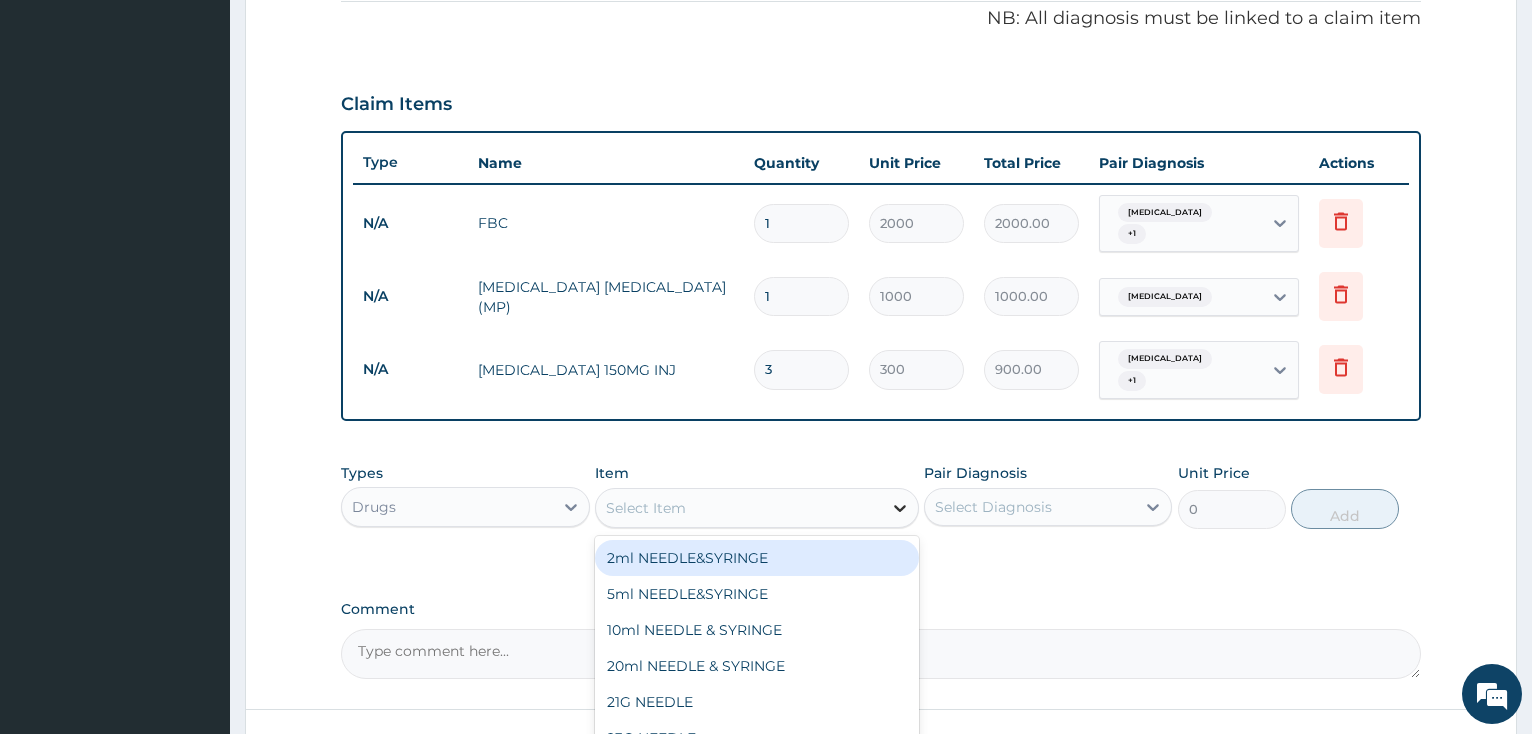 click 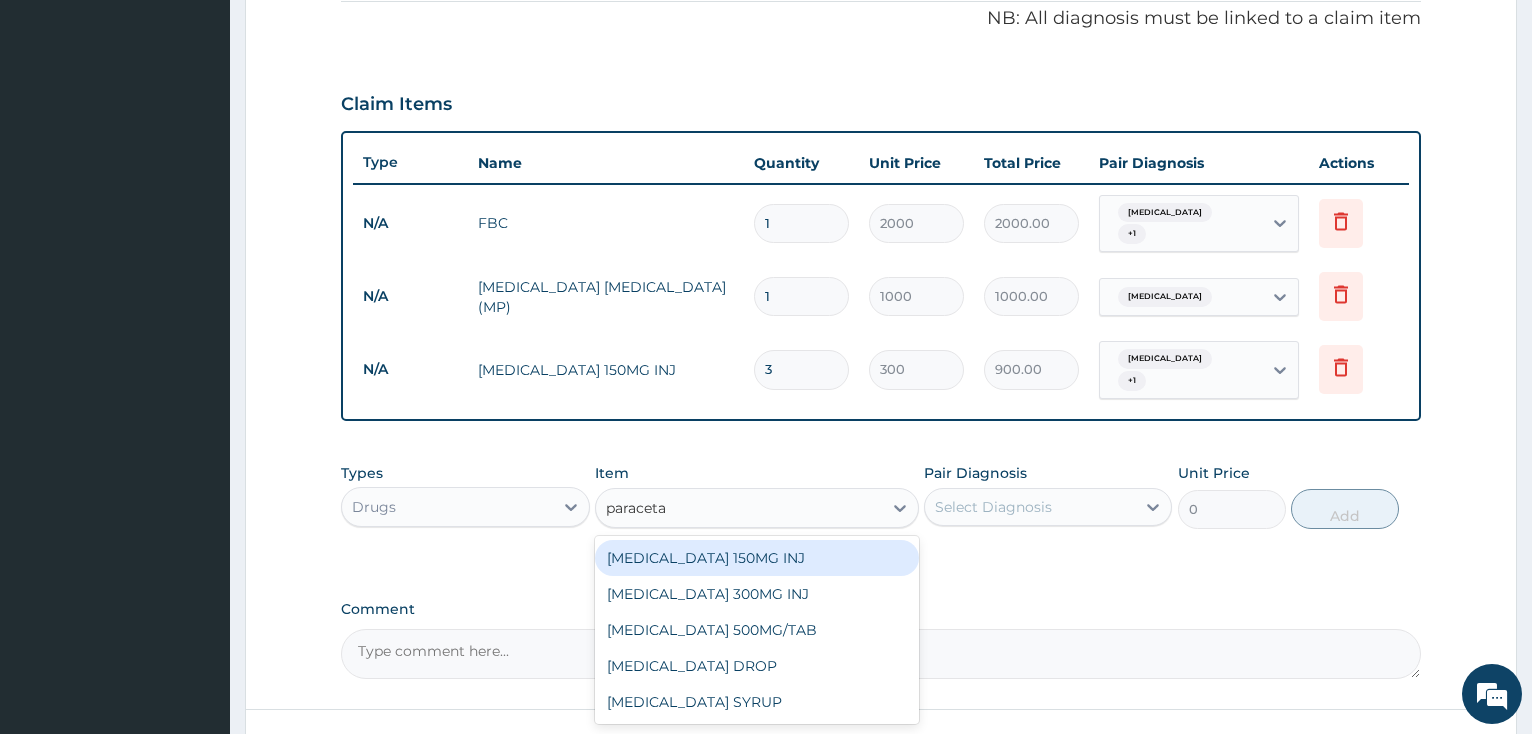 type on "paracetam" 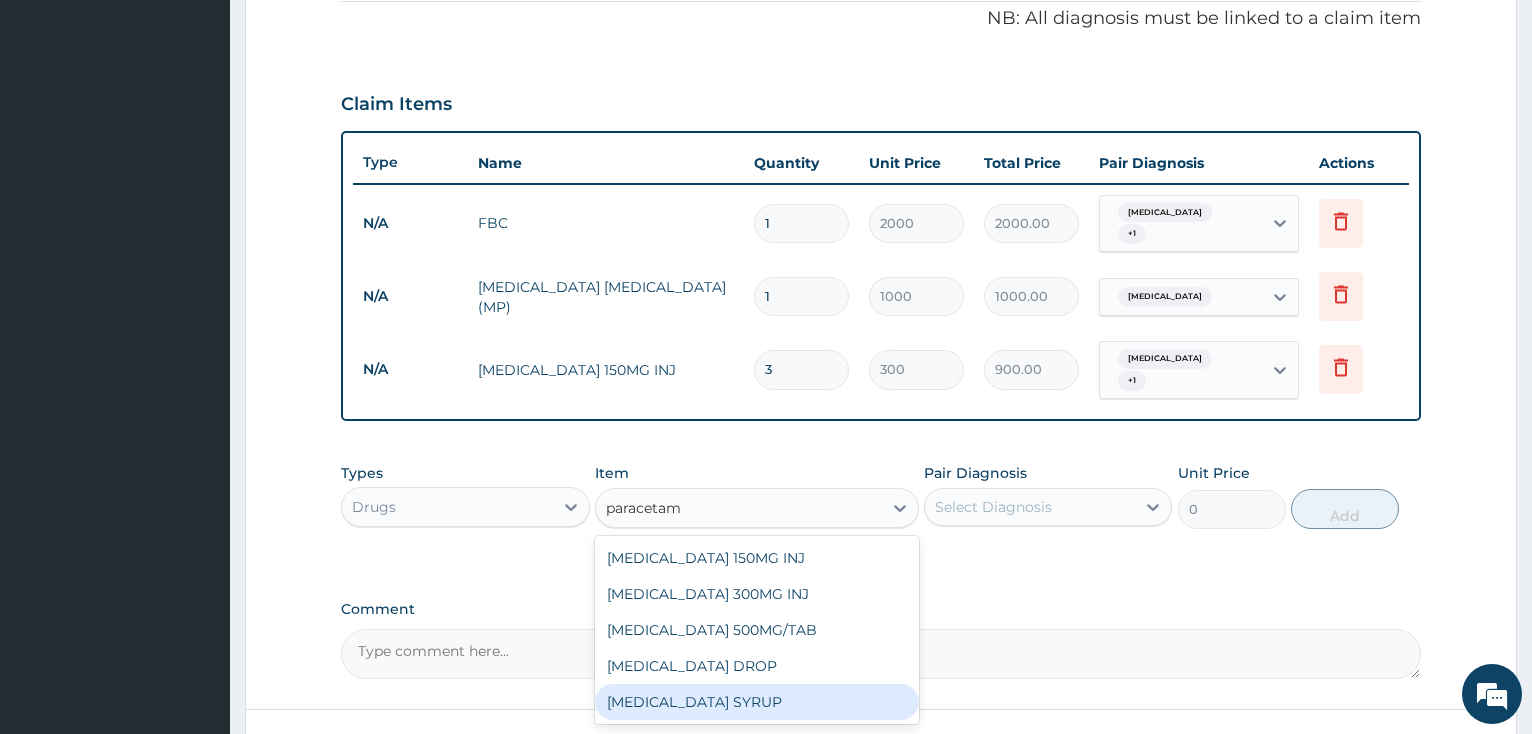click on "PARACETAMOL SYRUP" at bounding box center (757, 702) 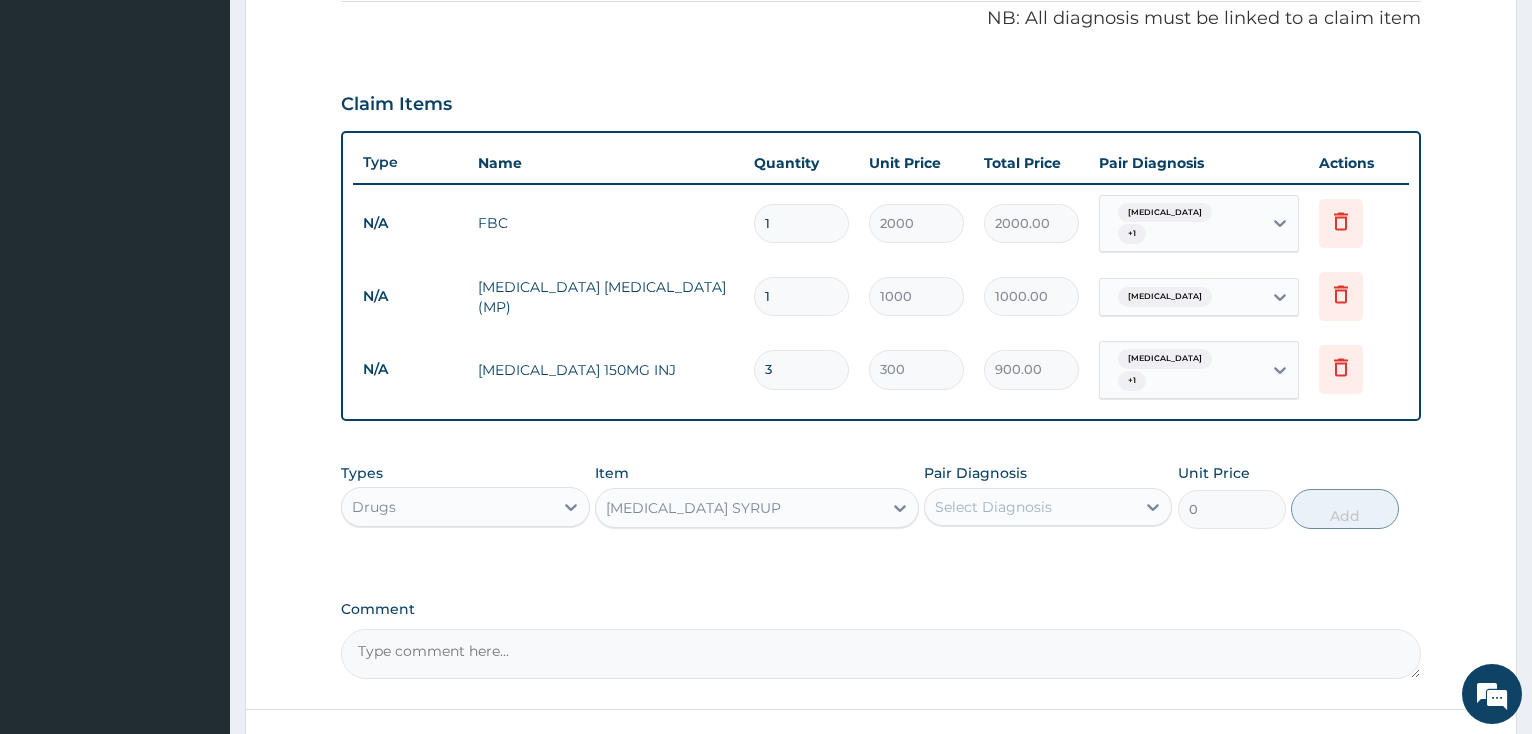 type 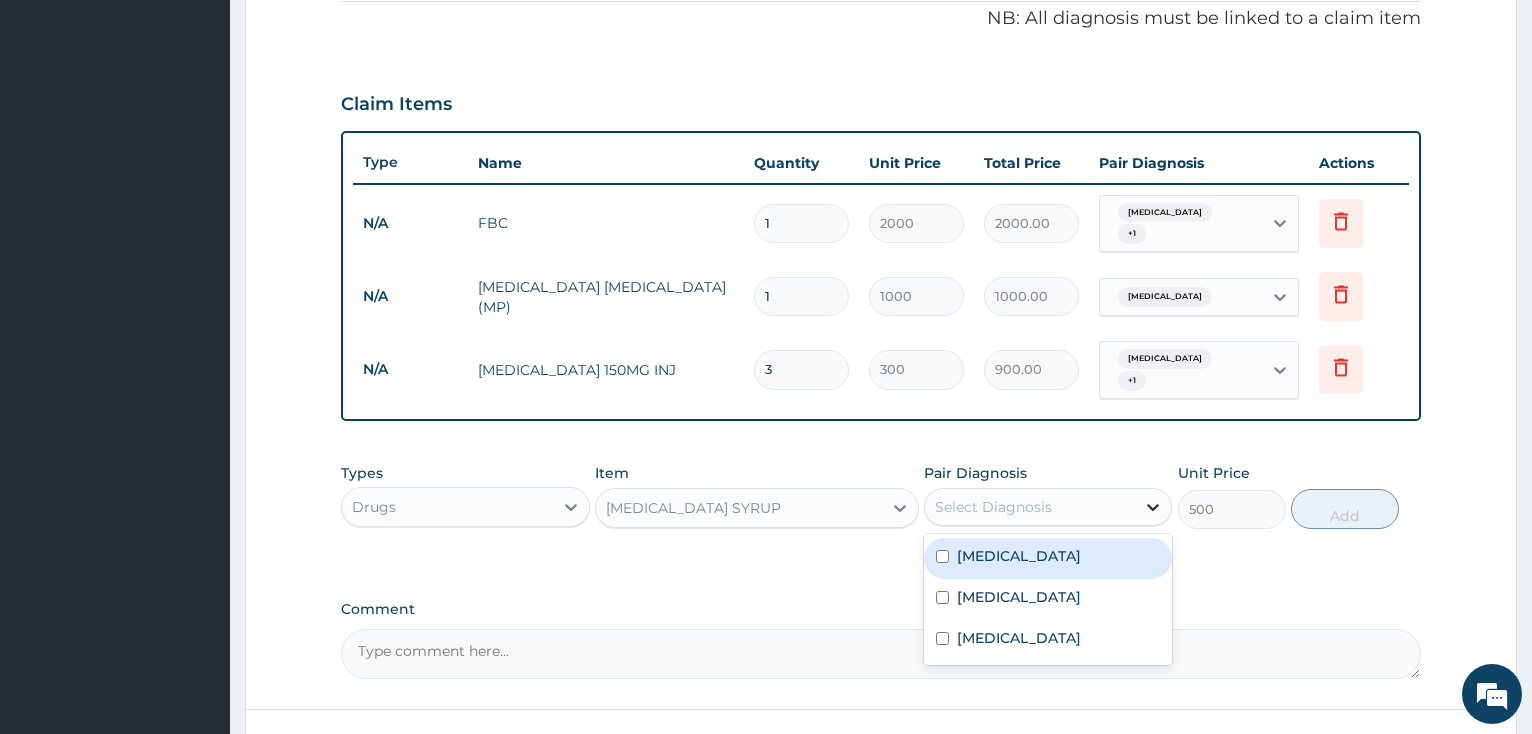 click 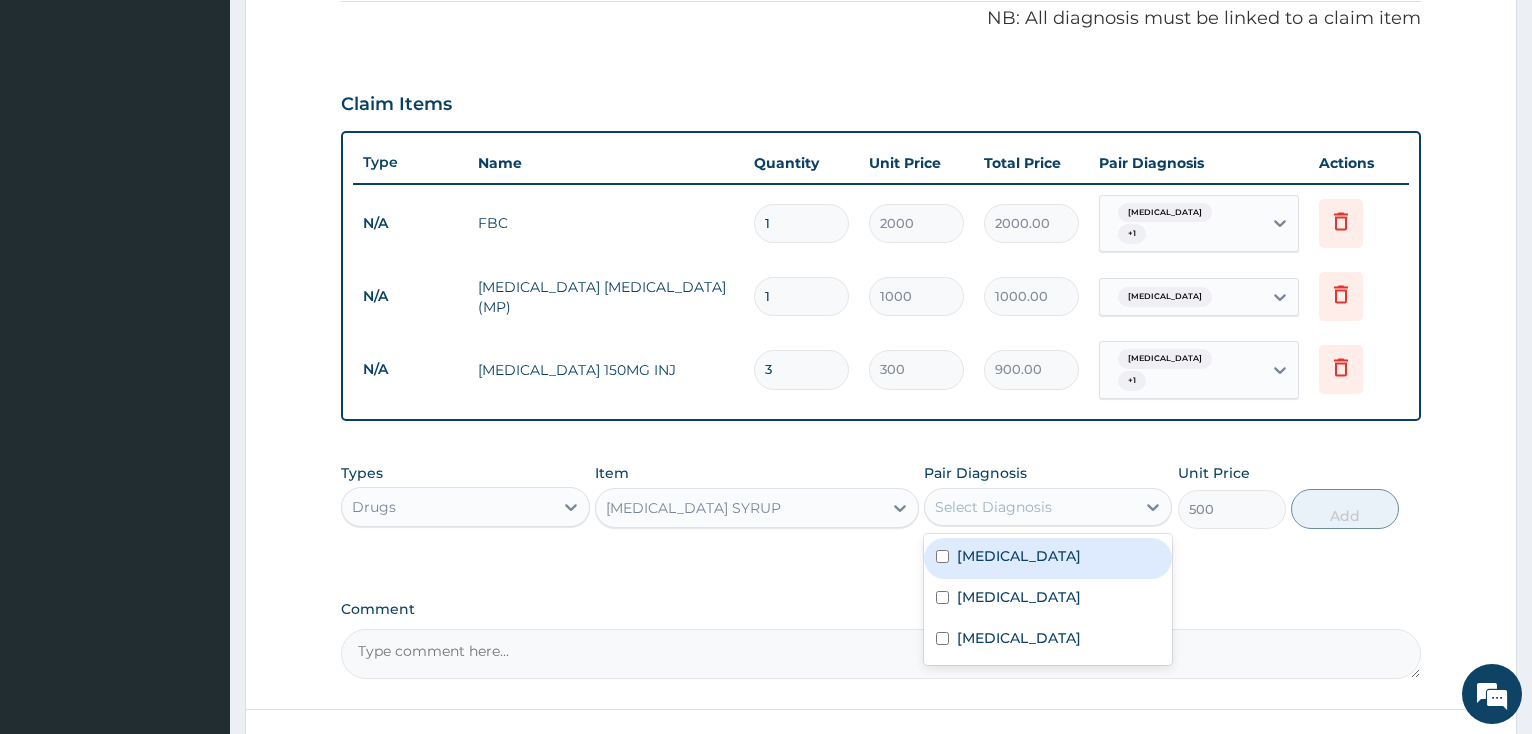 click at bounding box center (942, 556) 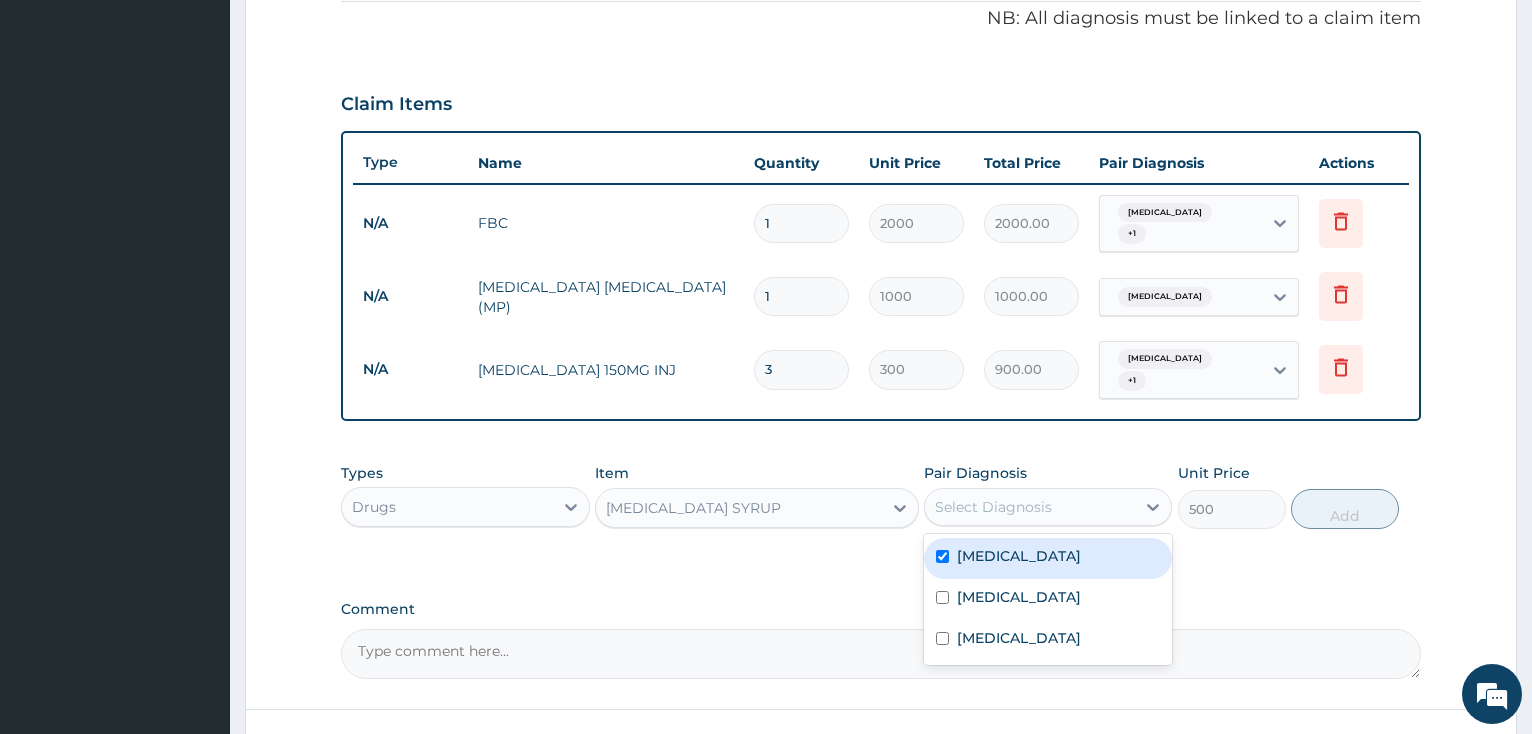 checkbox on "true" 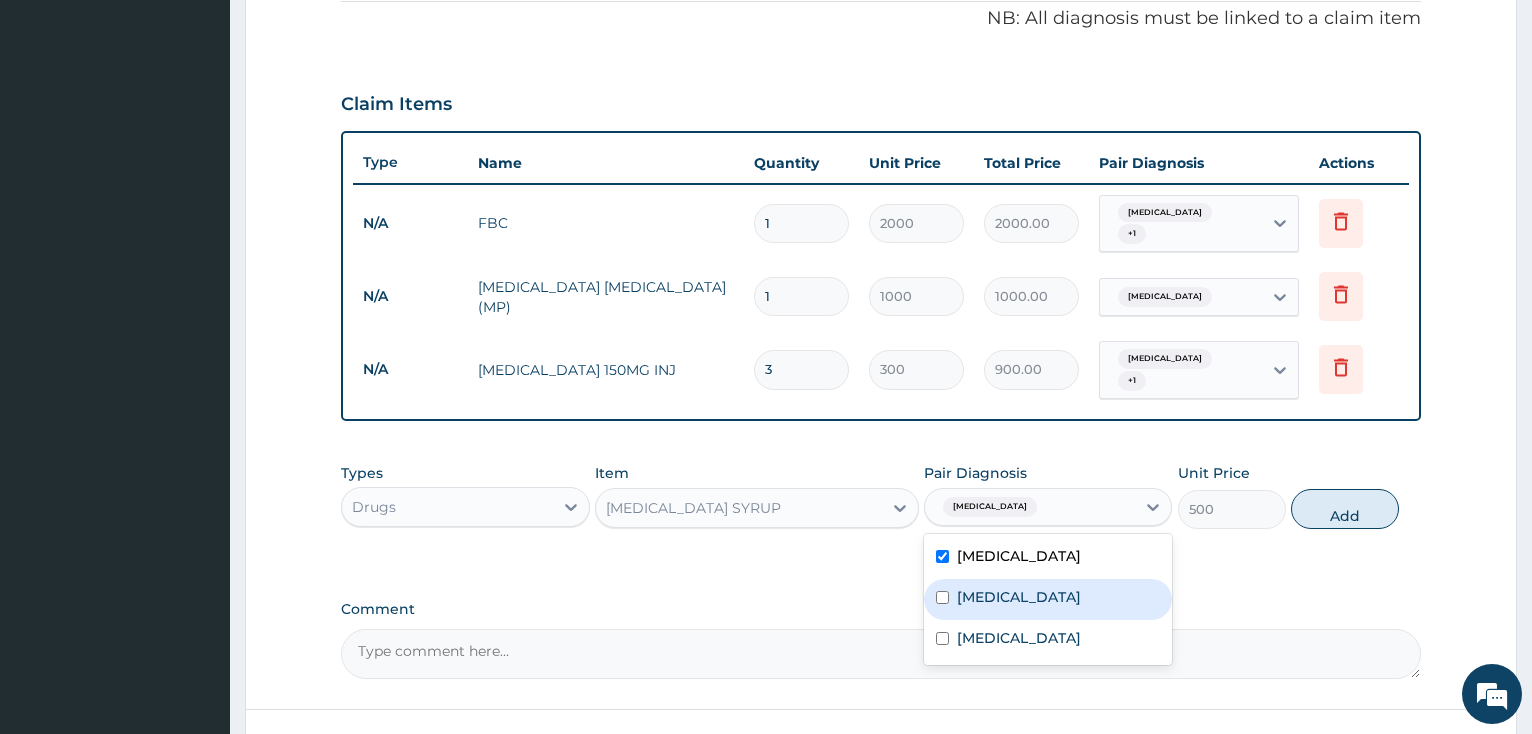 click at bounding box center (942, 597) 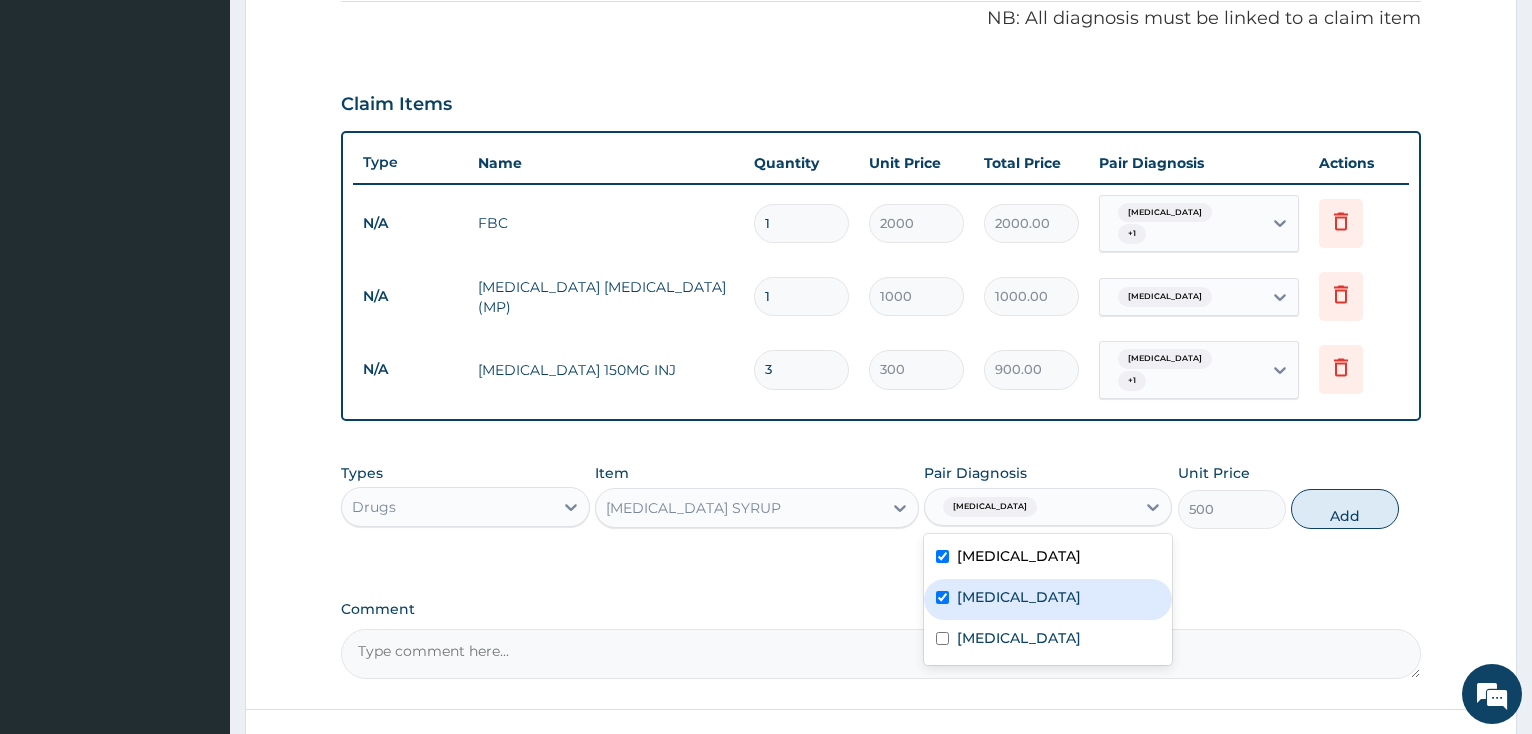 checkbox on "true" 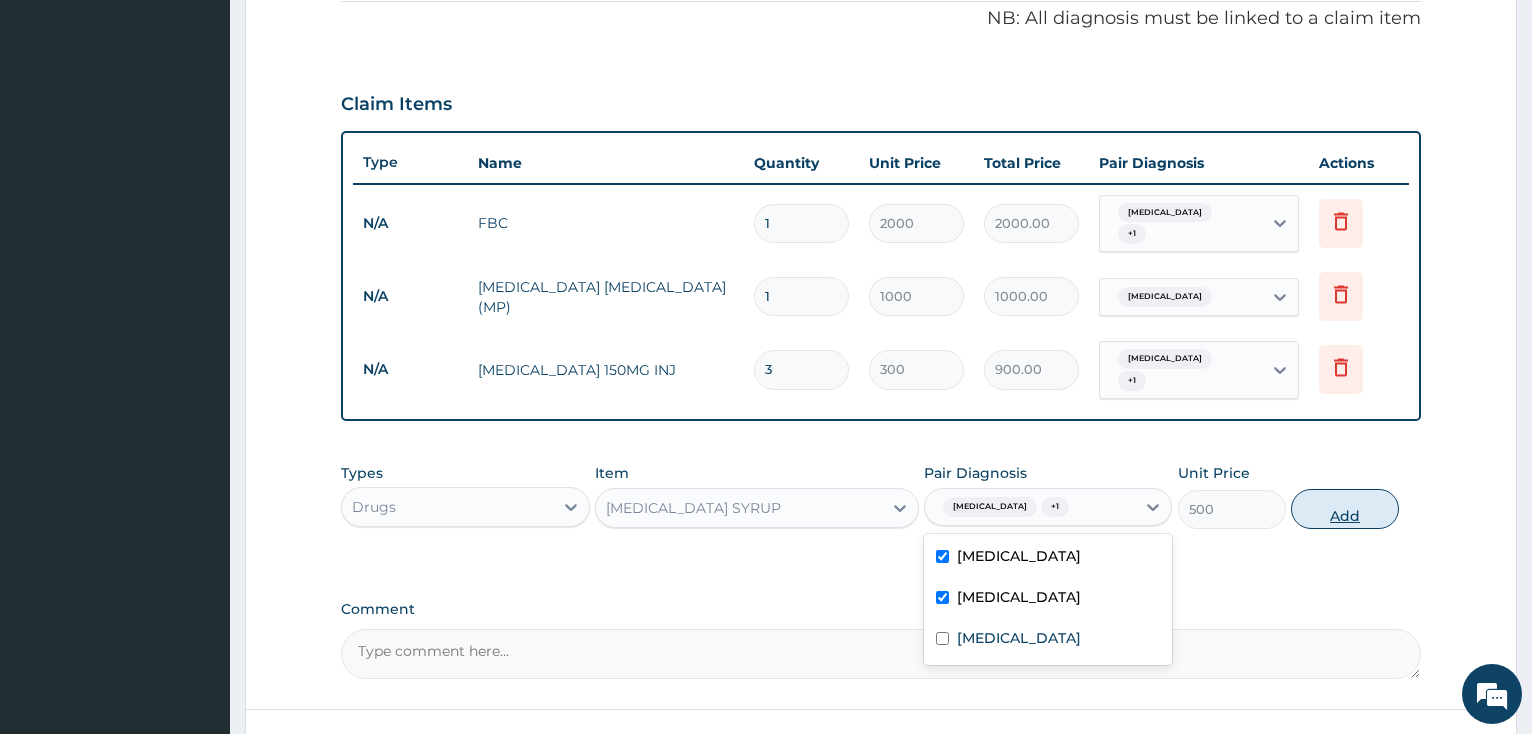 click on "Add" at bounding box center (1345, 509) 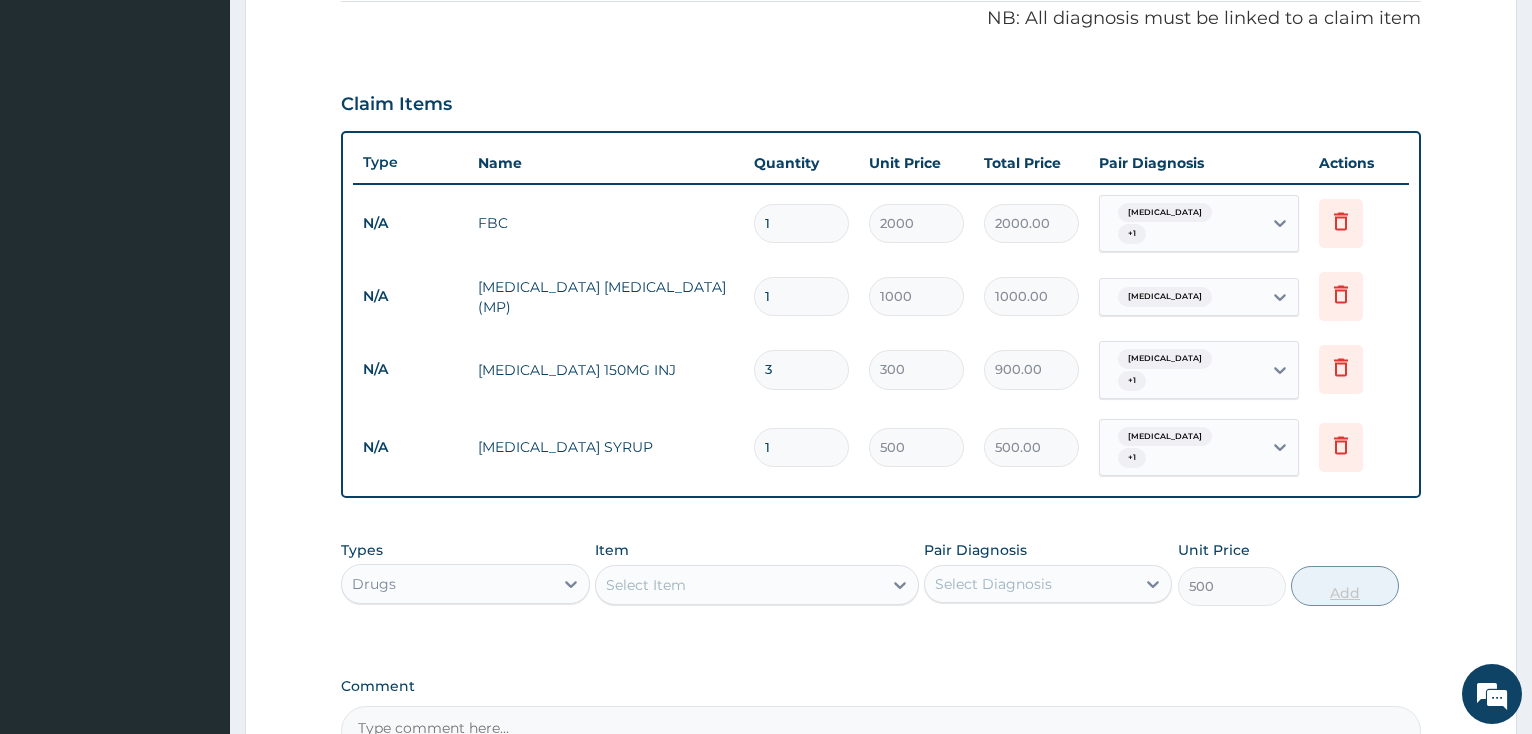 type on "0" 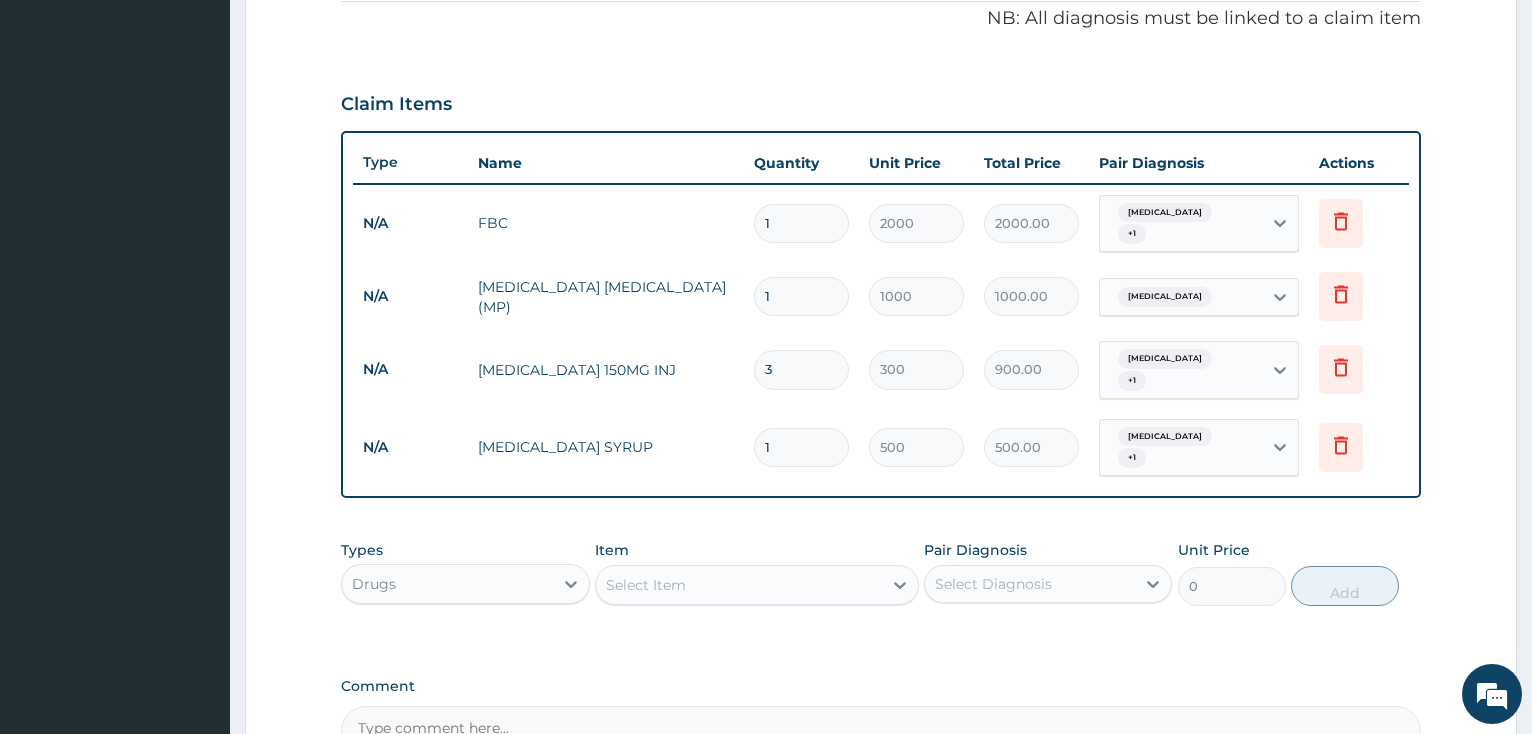 type 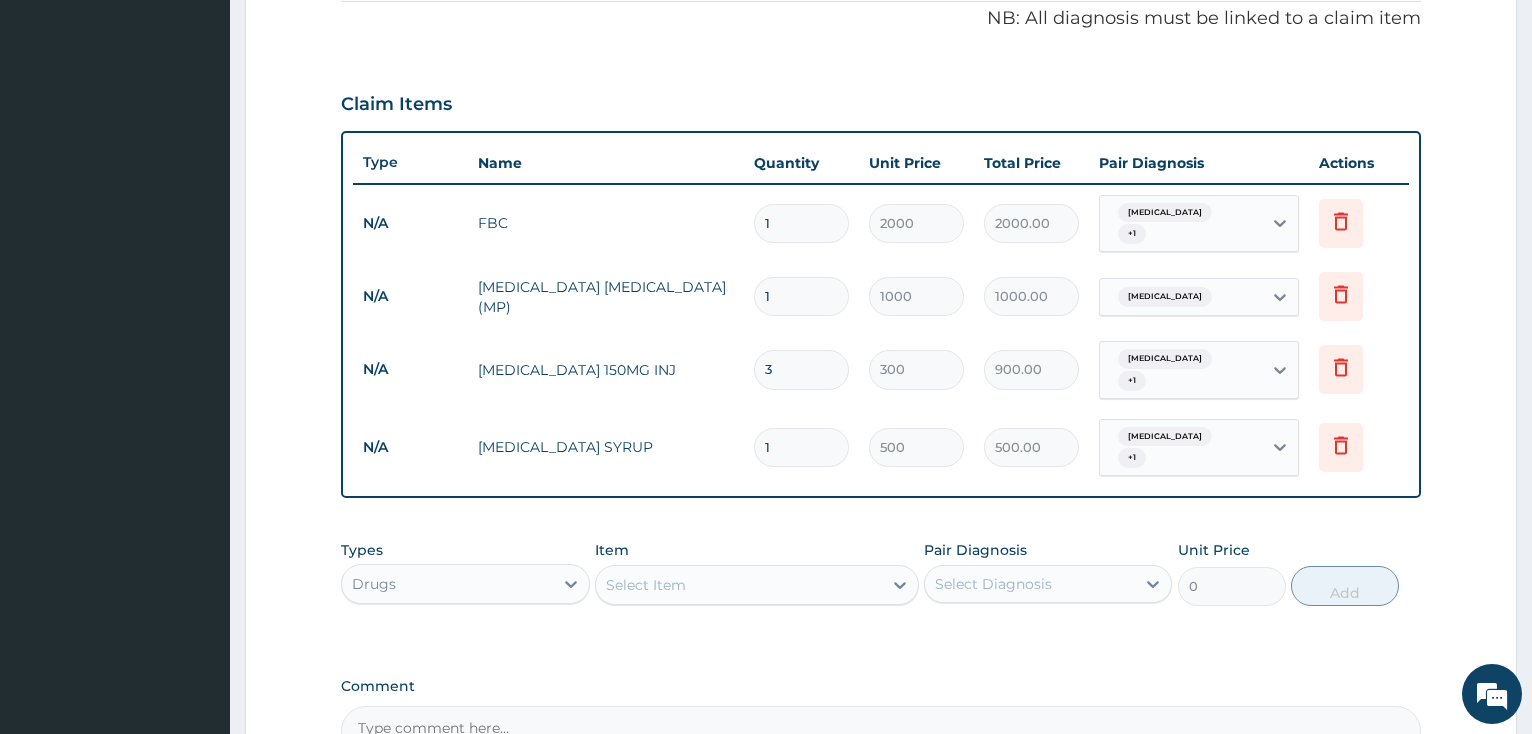 type on "0.00" 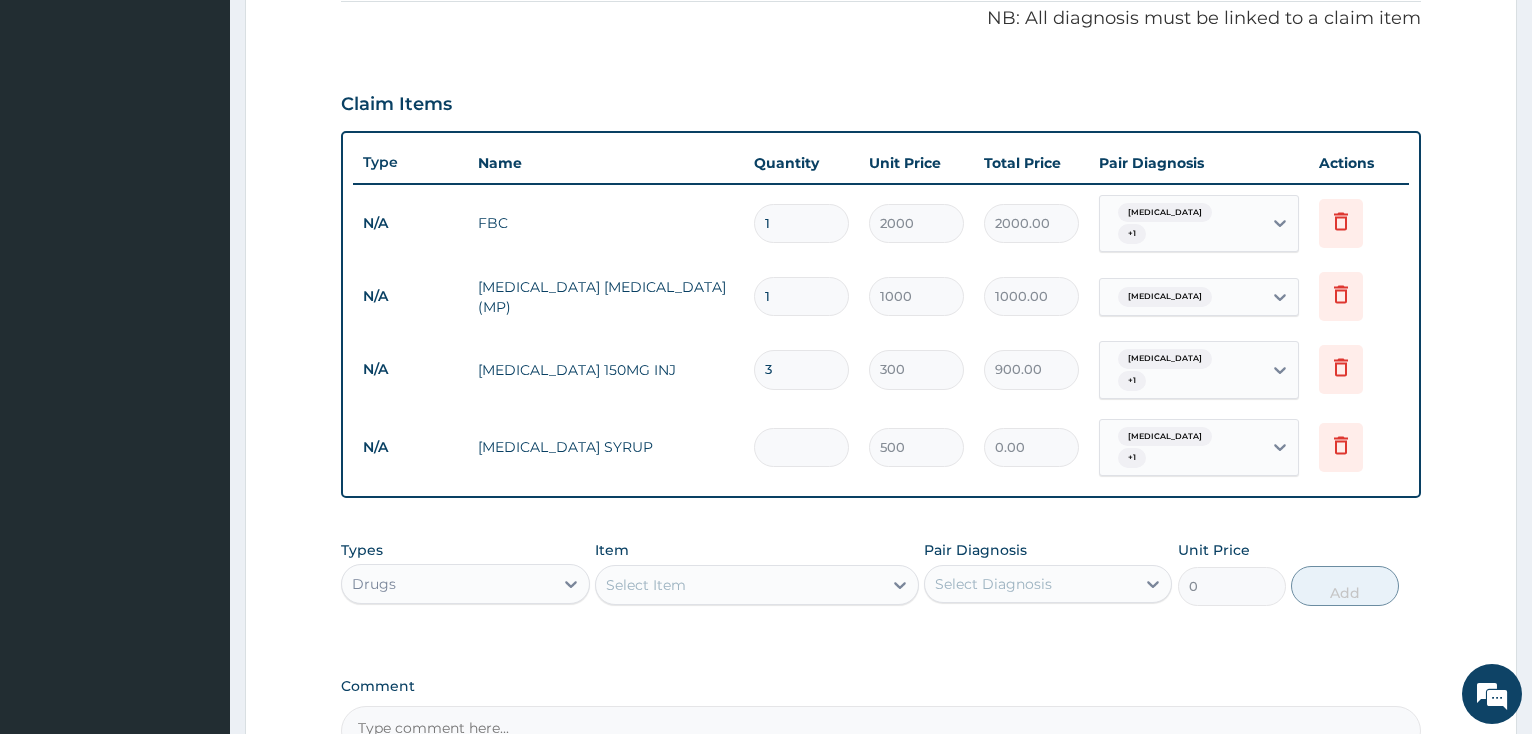 type on "2" 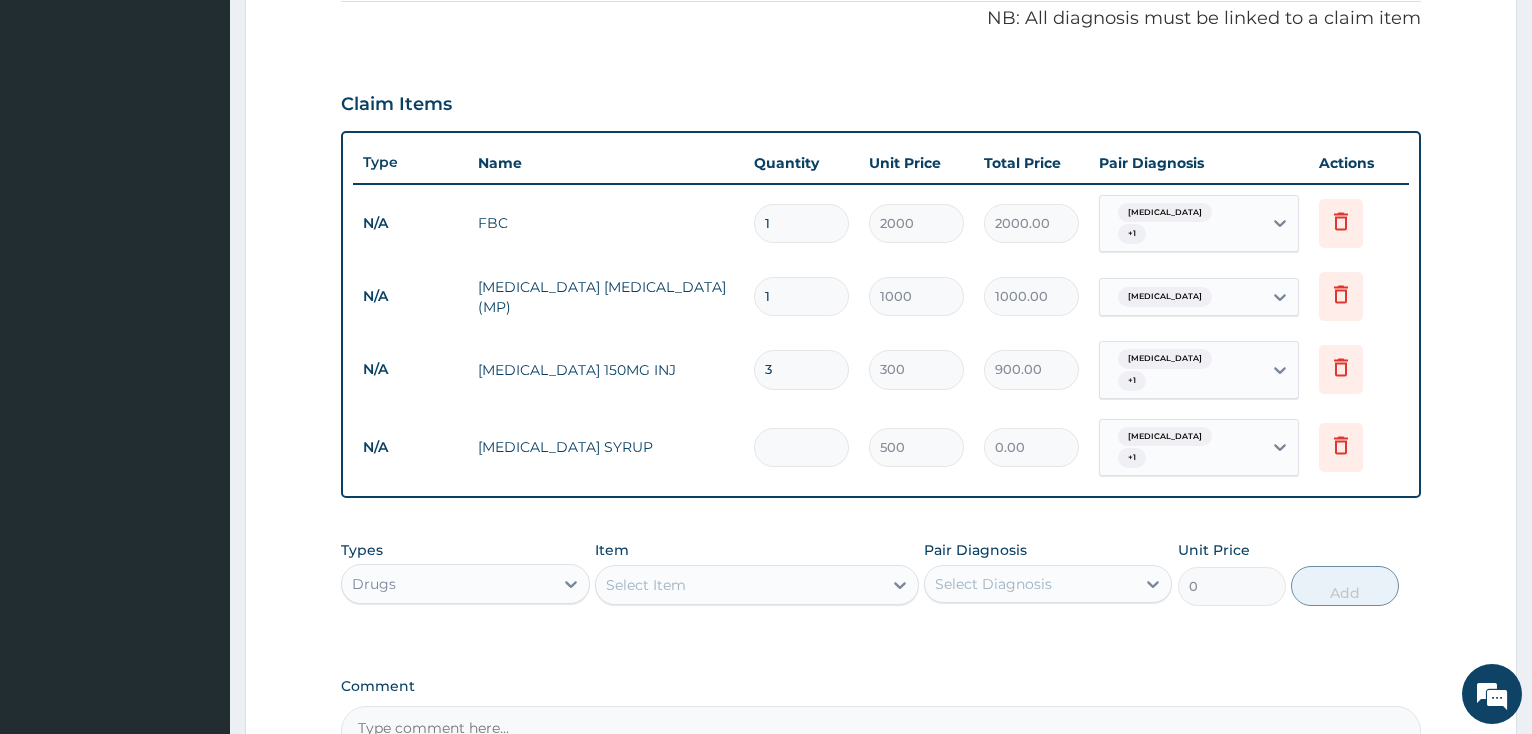 type on "1000.00" 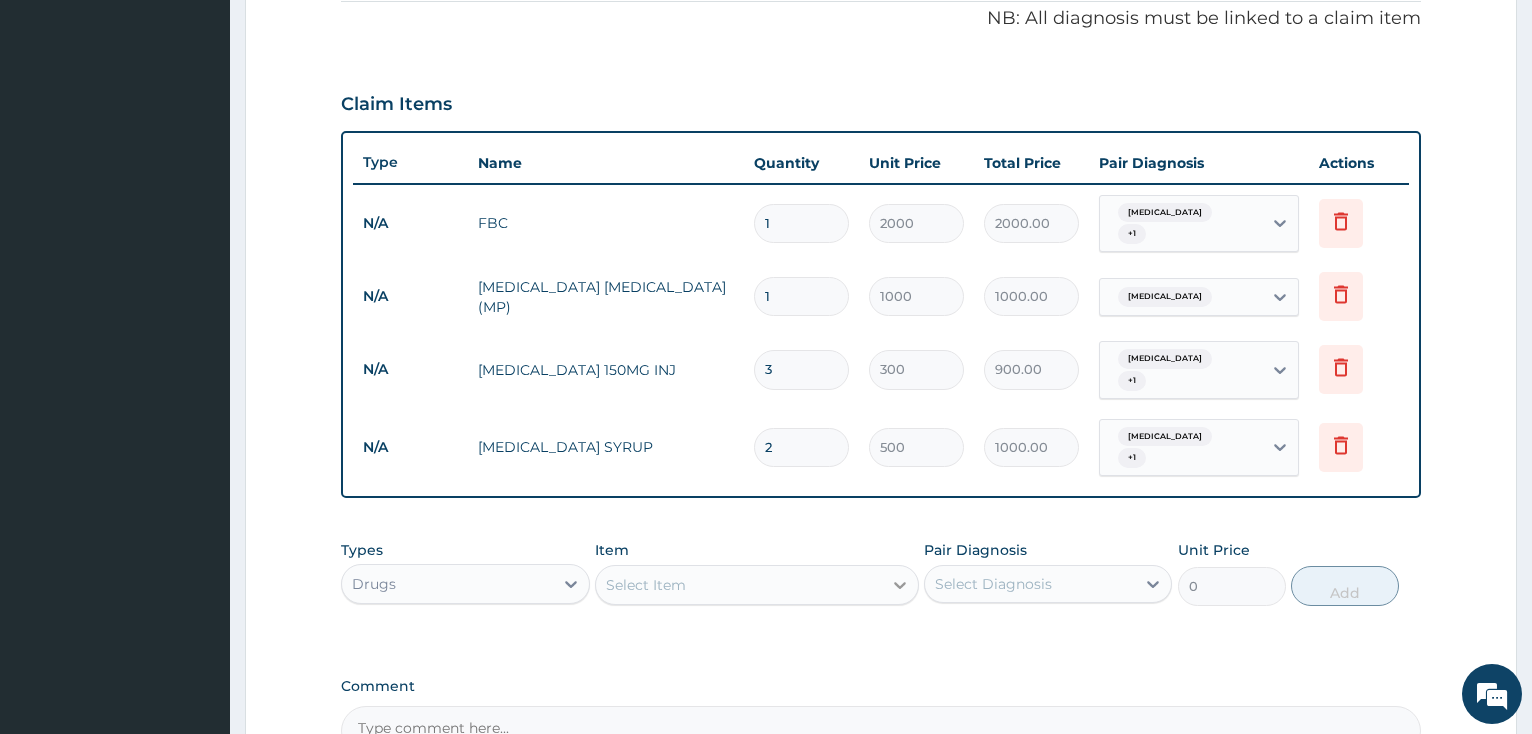 type on "2" 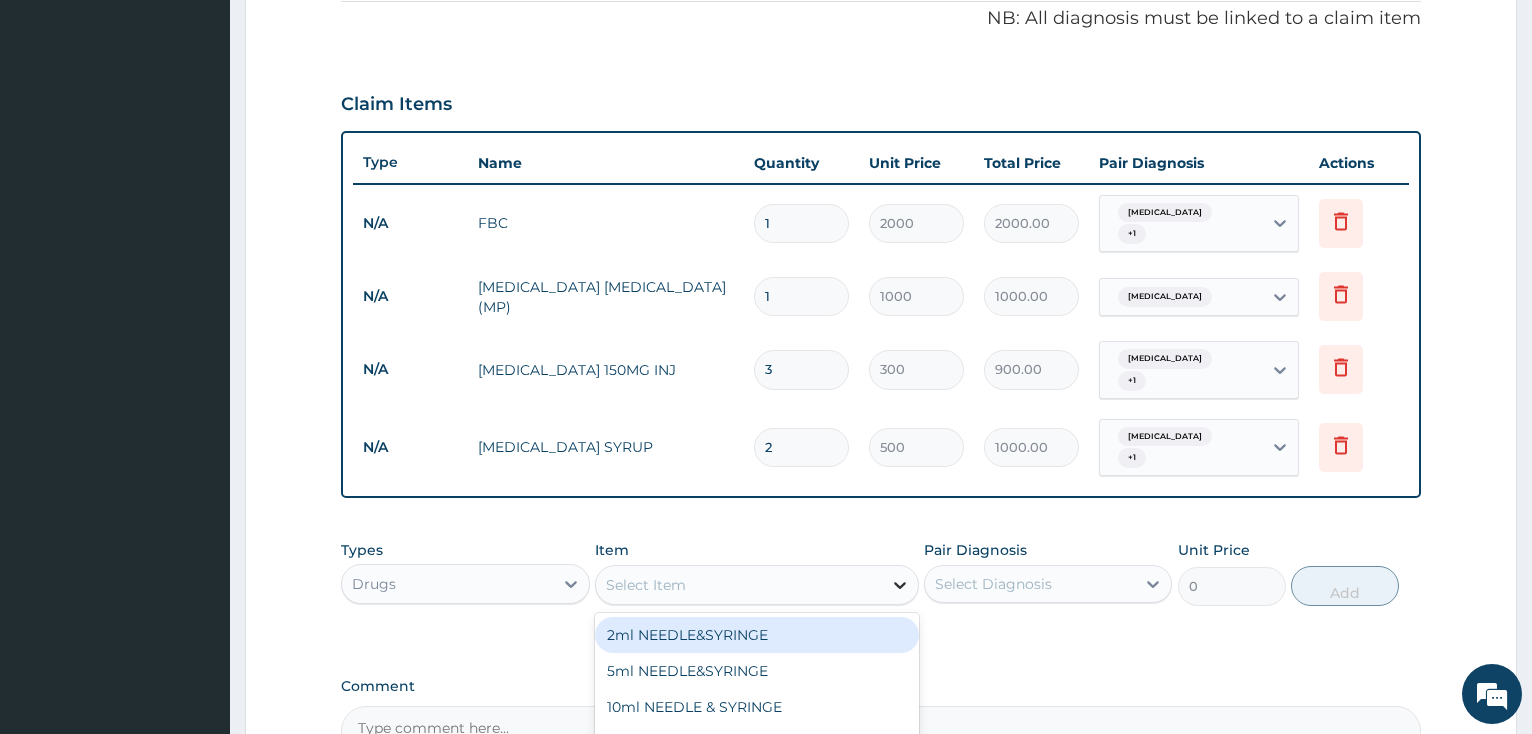 click 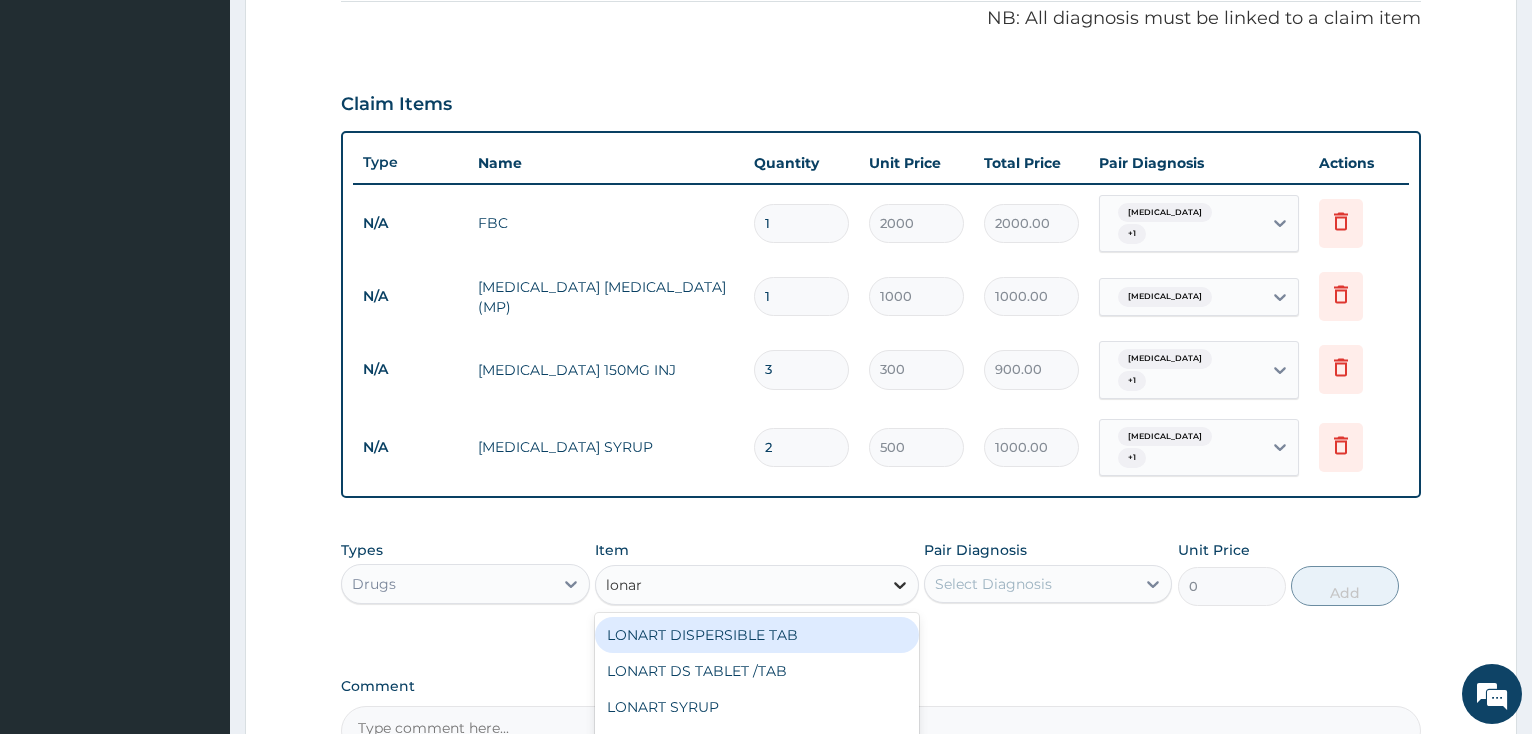 type on "lonart" 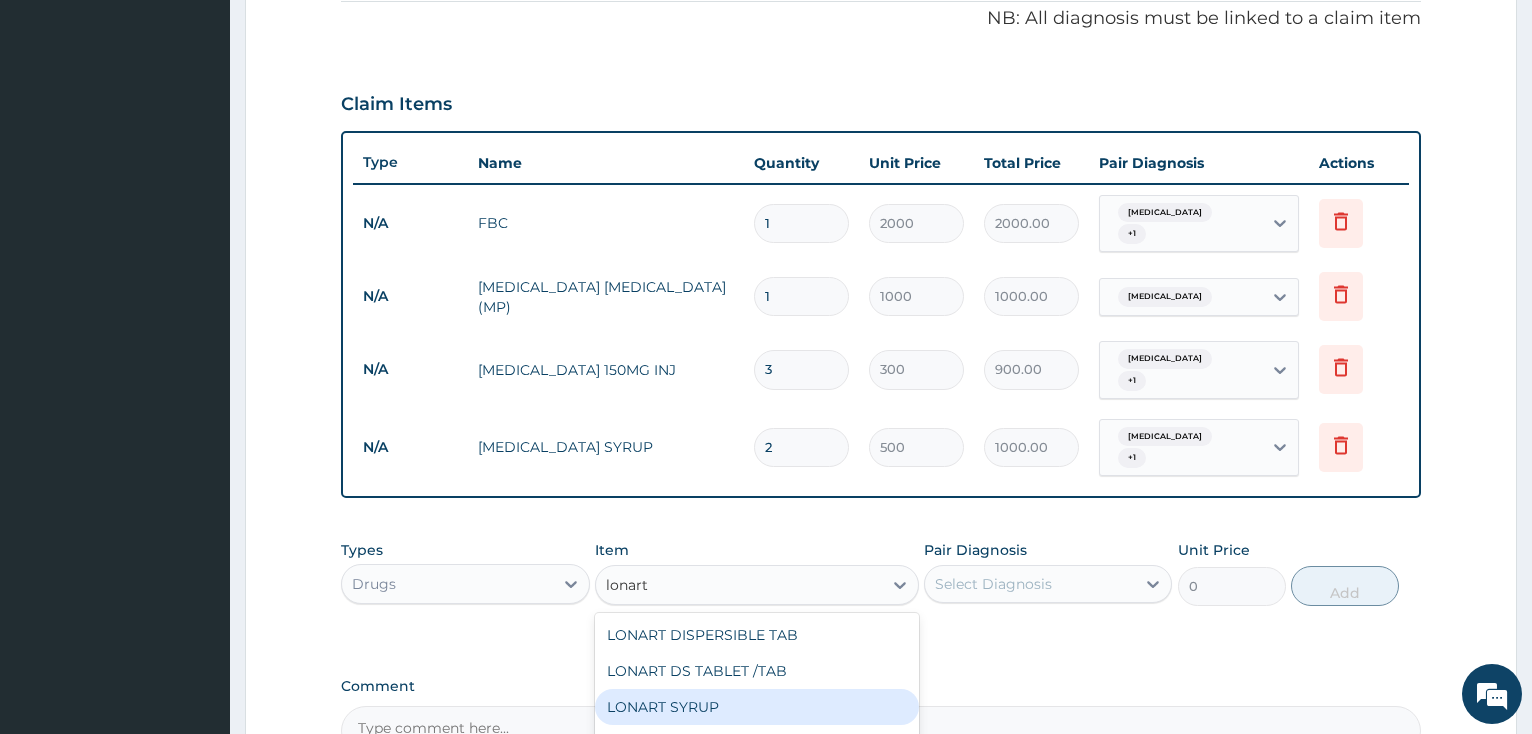 click on "LONART SYRUP" at bounding box center [757, 707] 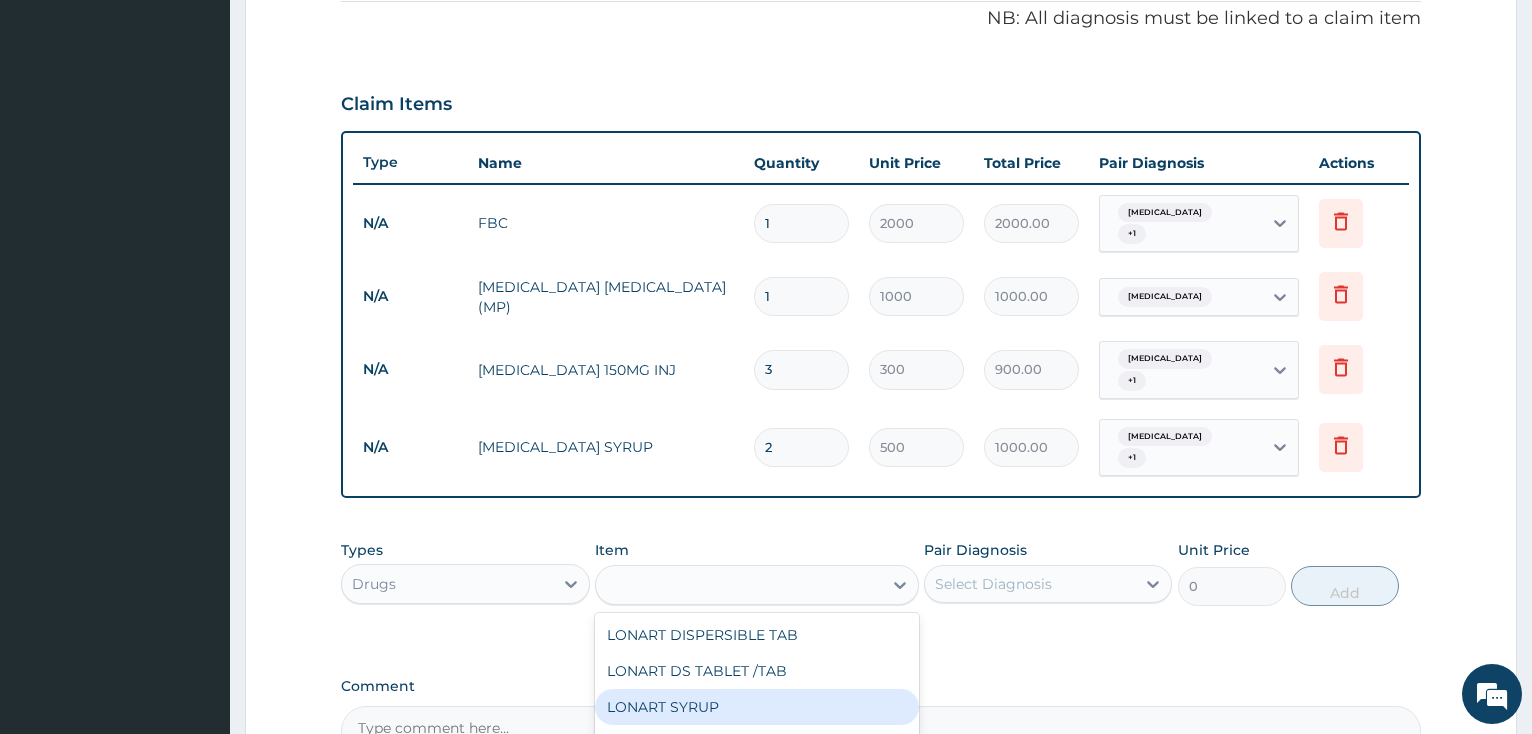type on "1500" 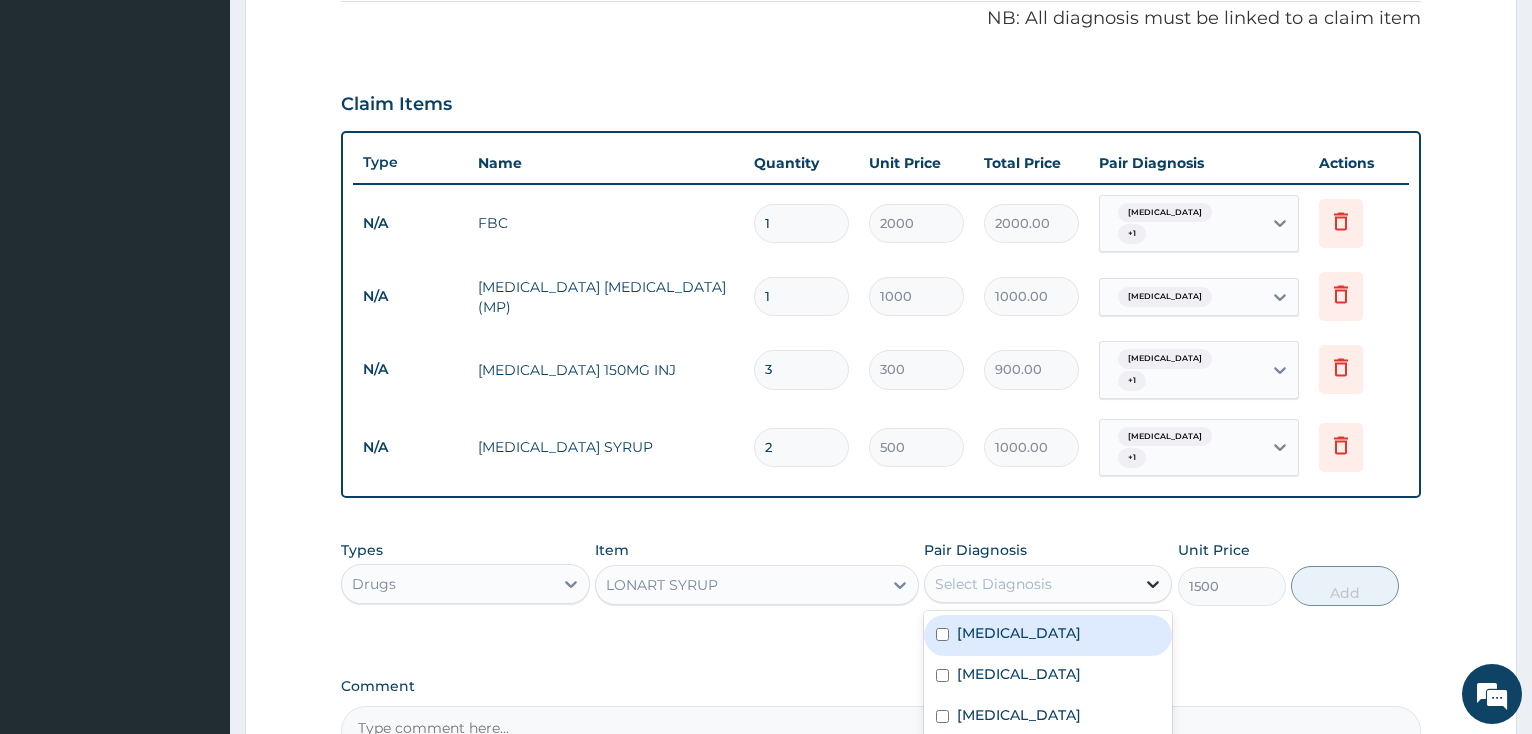 click 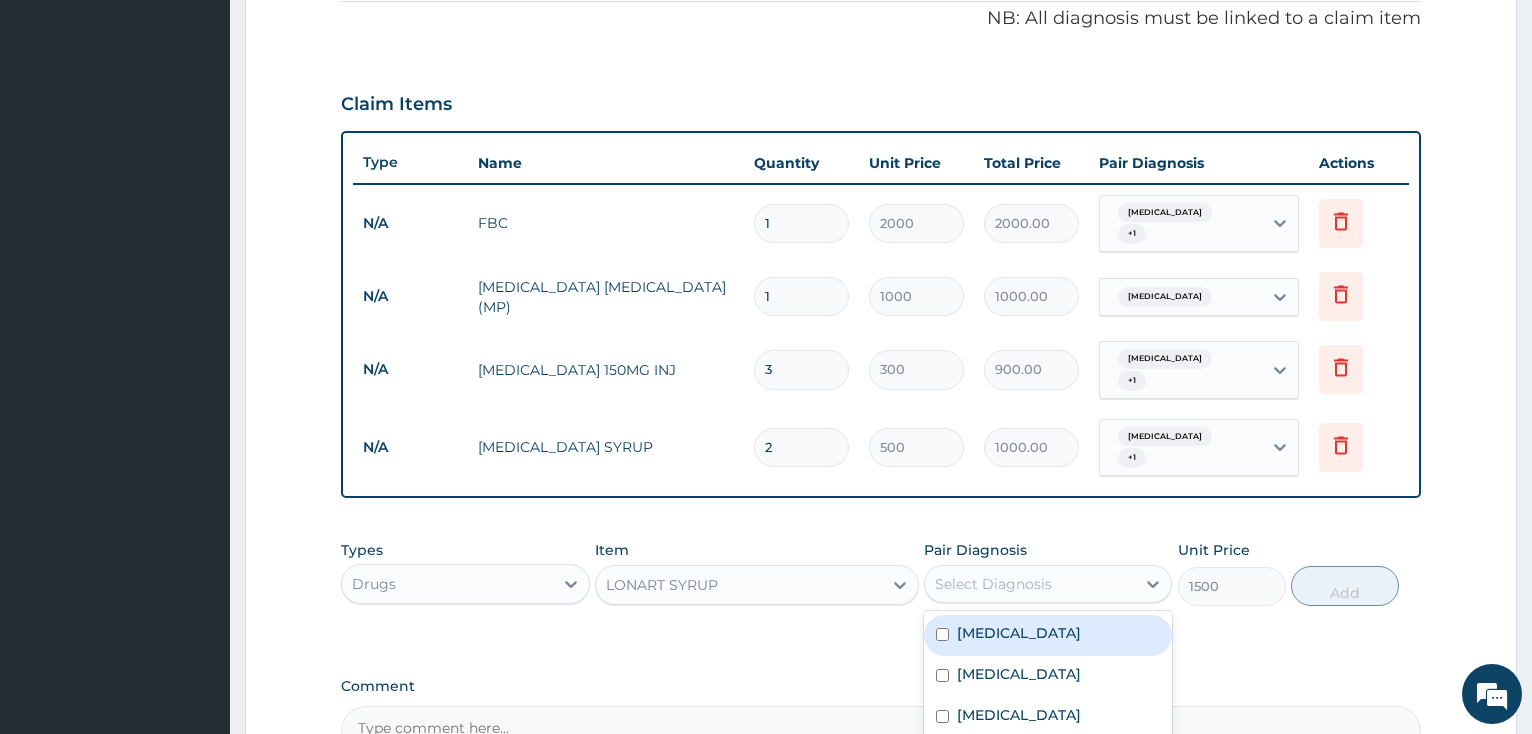 click at bounding box center [942, 634] 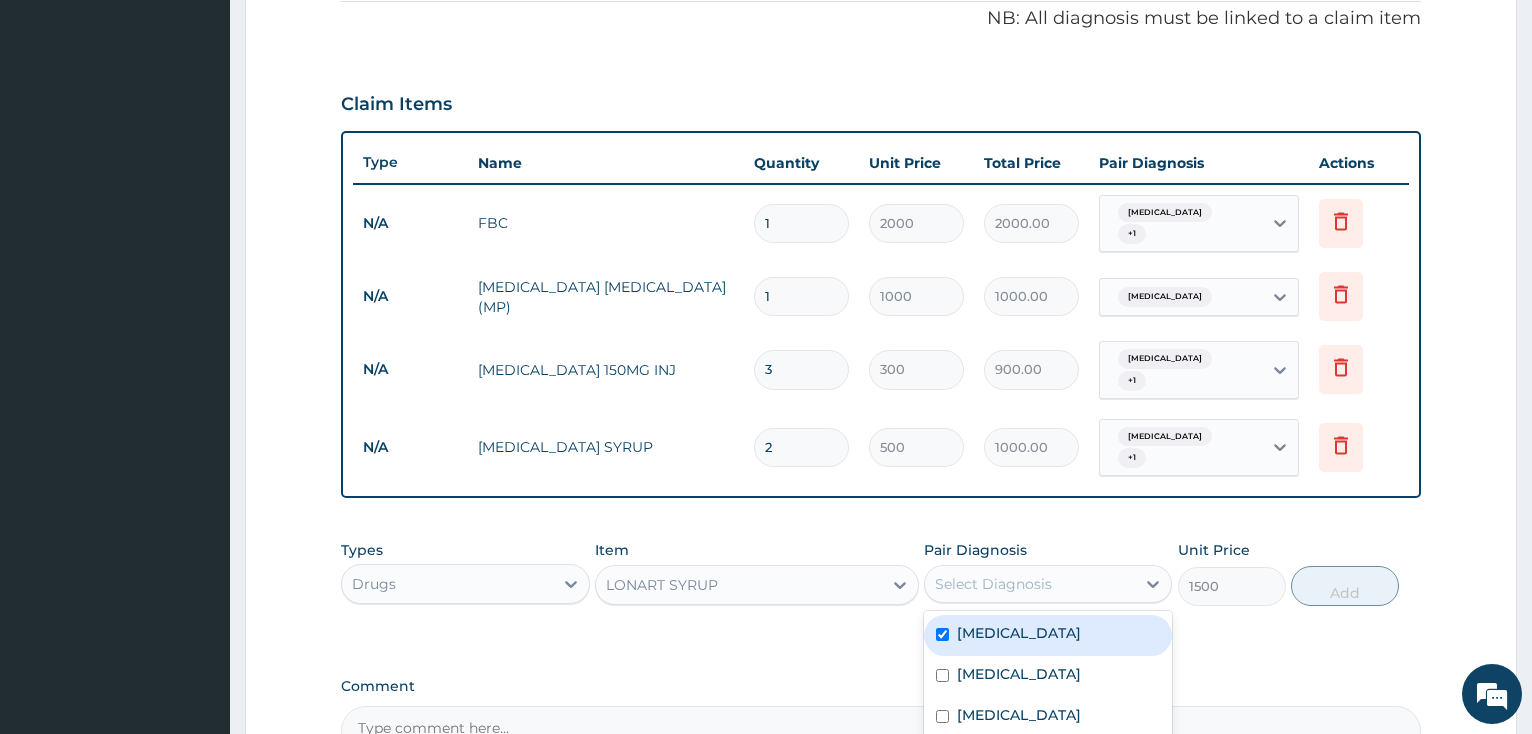 checkbox on "true" 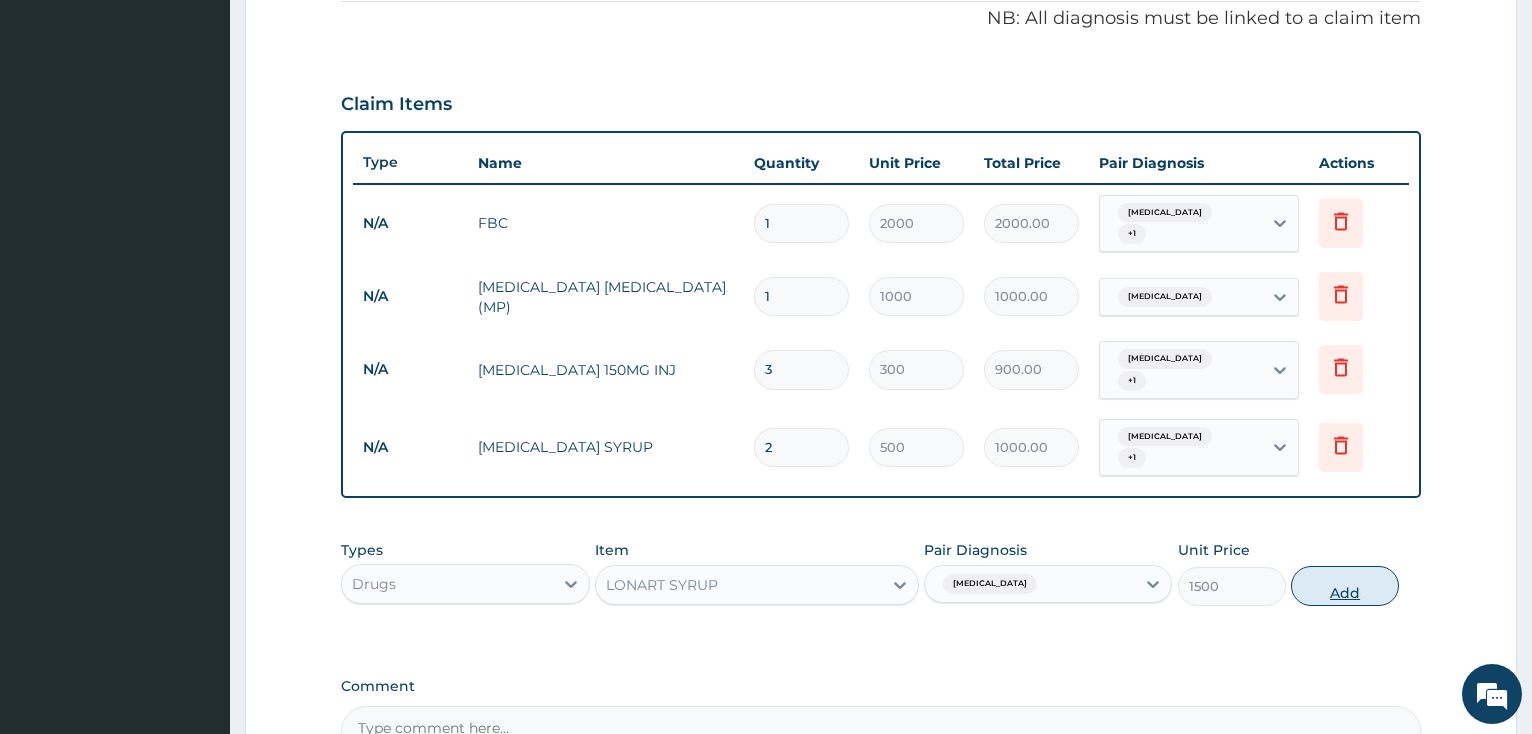 click on "Add" at bounding box center (1345, 586) 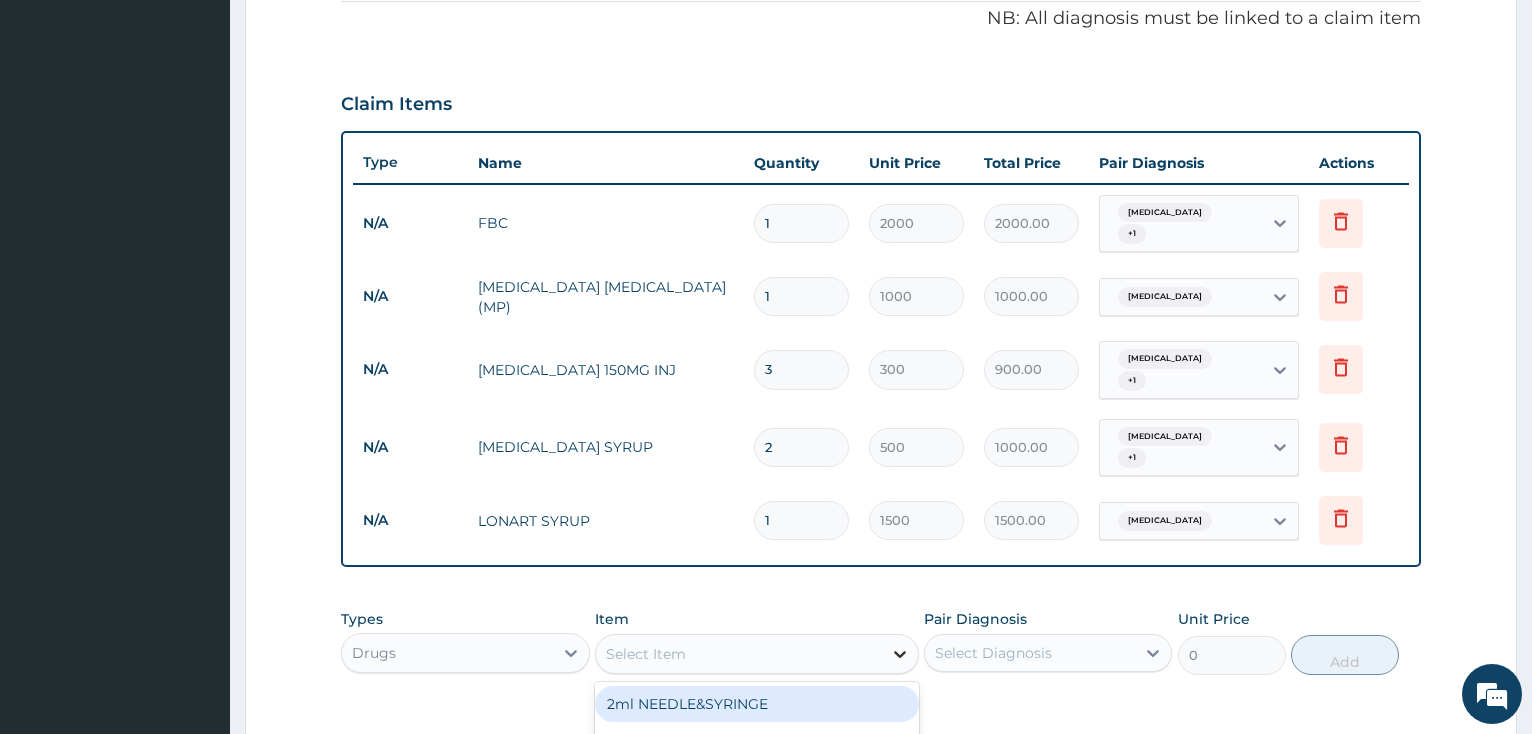 click 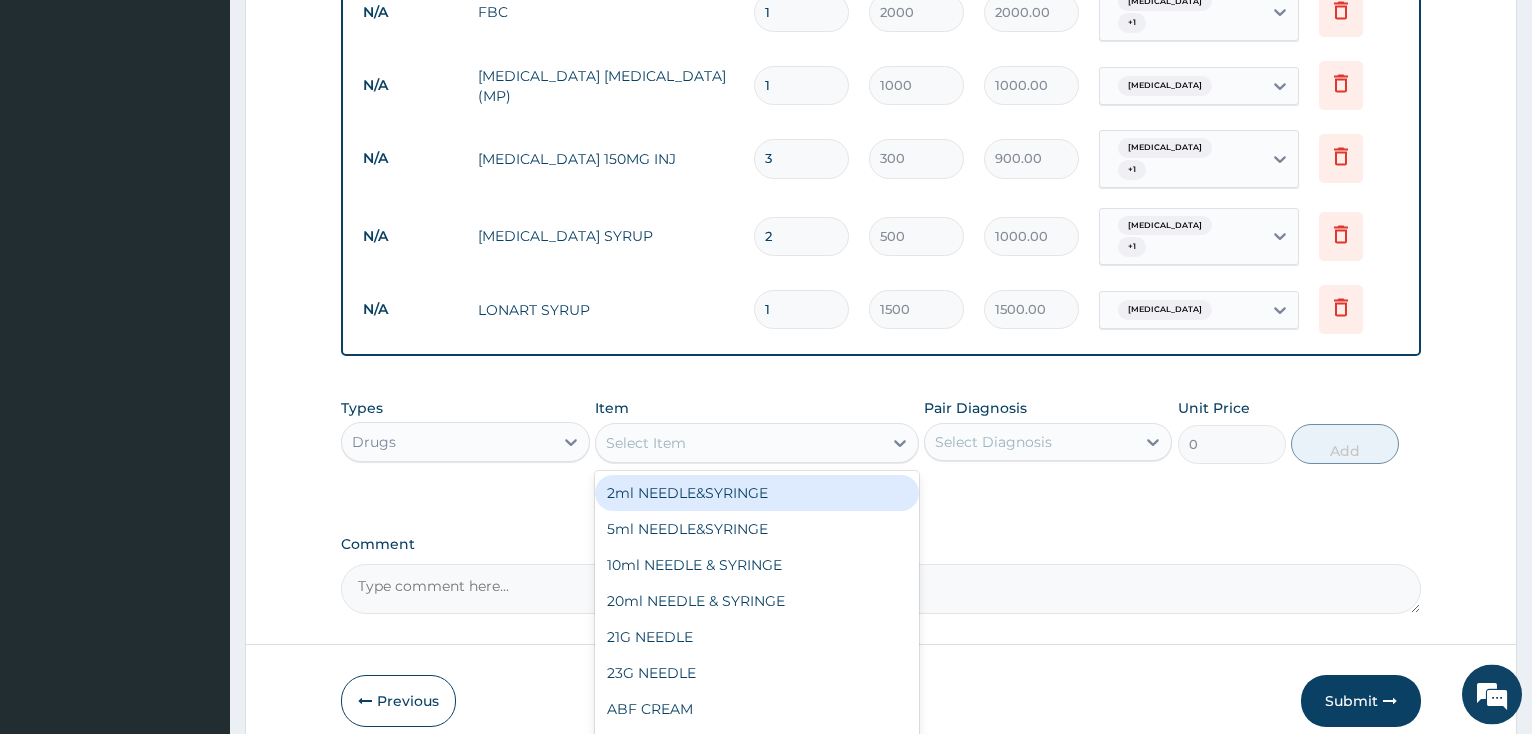 scroll, scrollTop: 889, scrollLeft: 0, axis: vertical 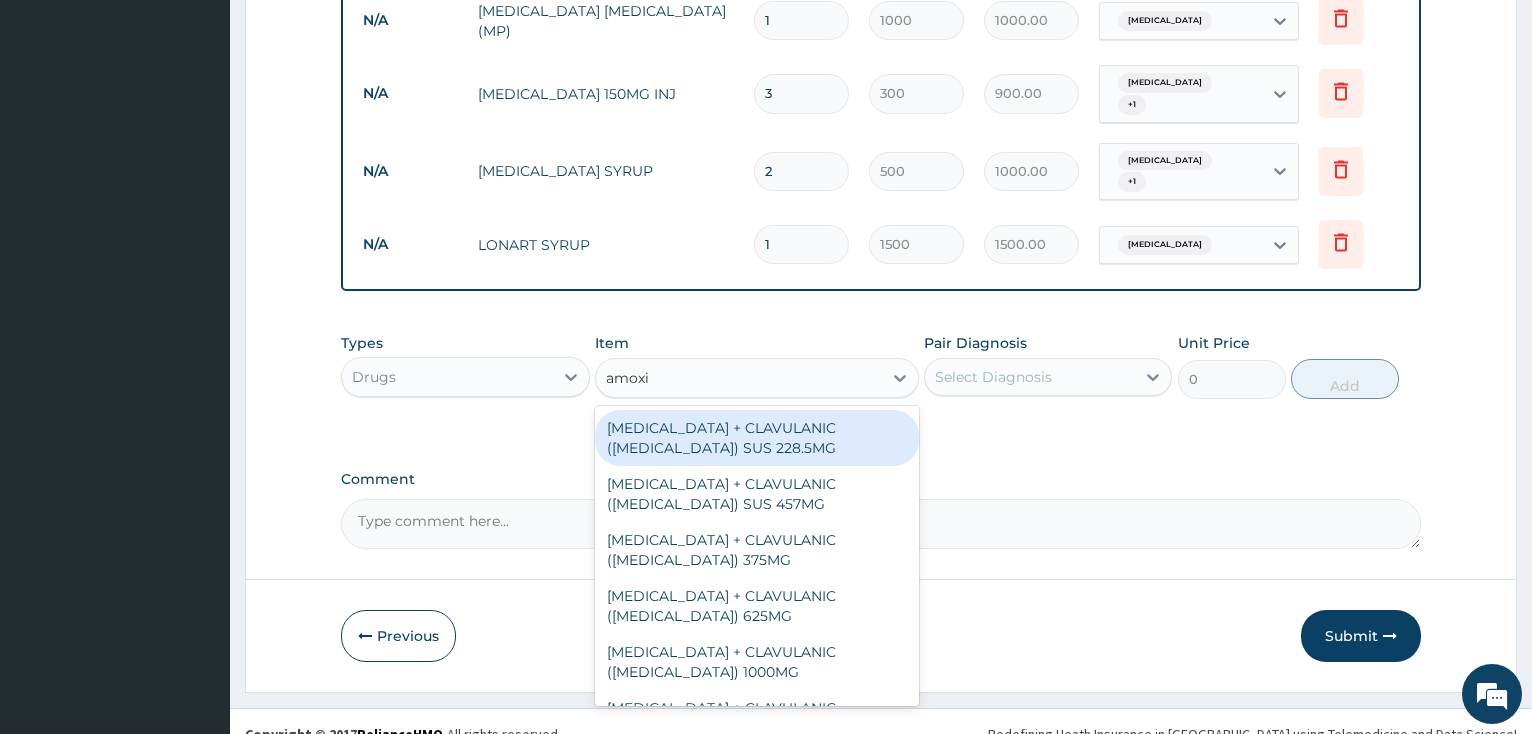 type on "amoxic" 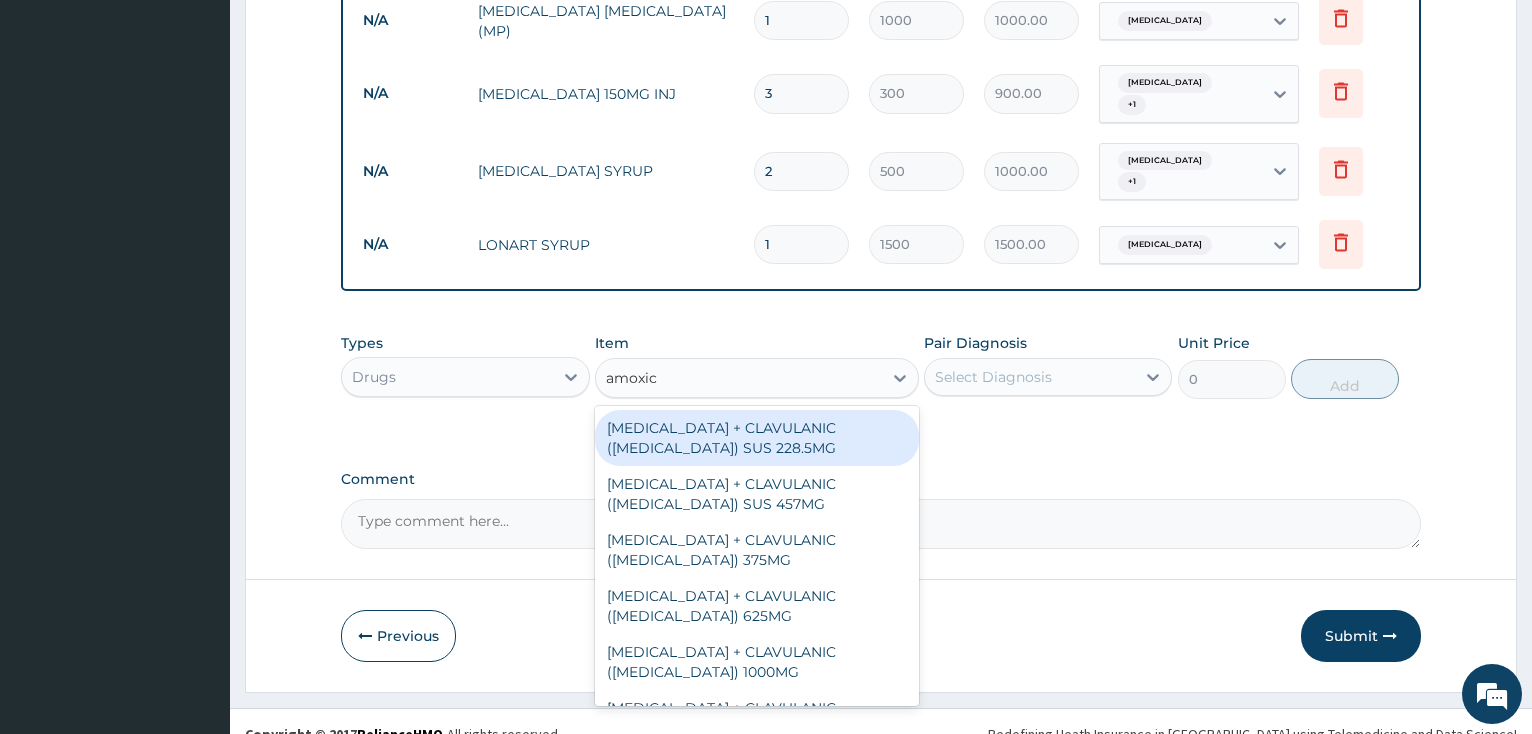 click on "AMOXICILLIN + CLAVULANIC (AUGMENTIN) SUS 228.5MG" at bounding box center (757, 438) 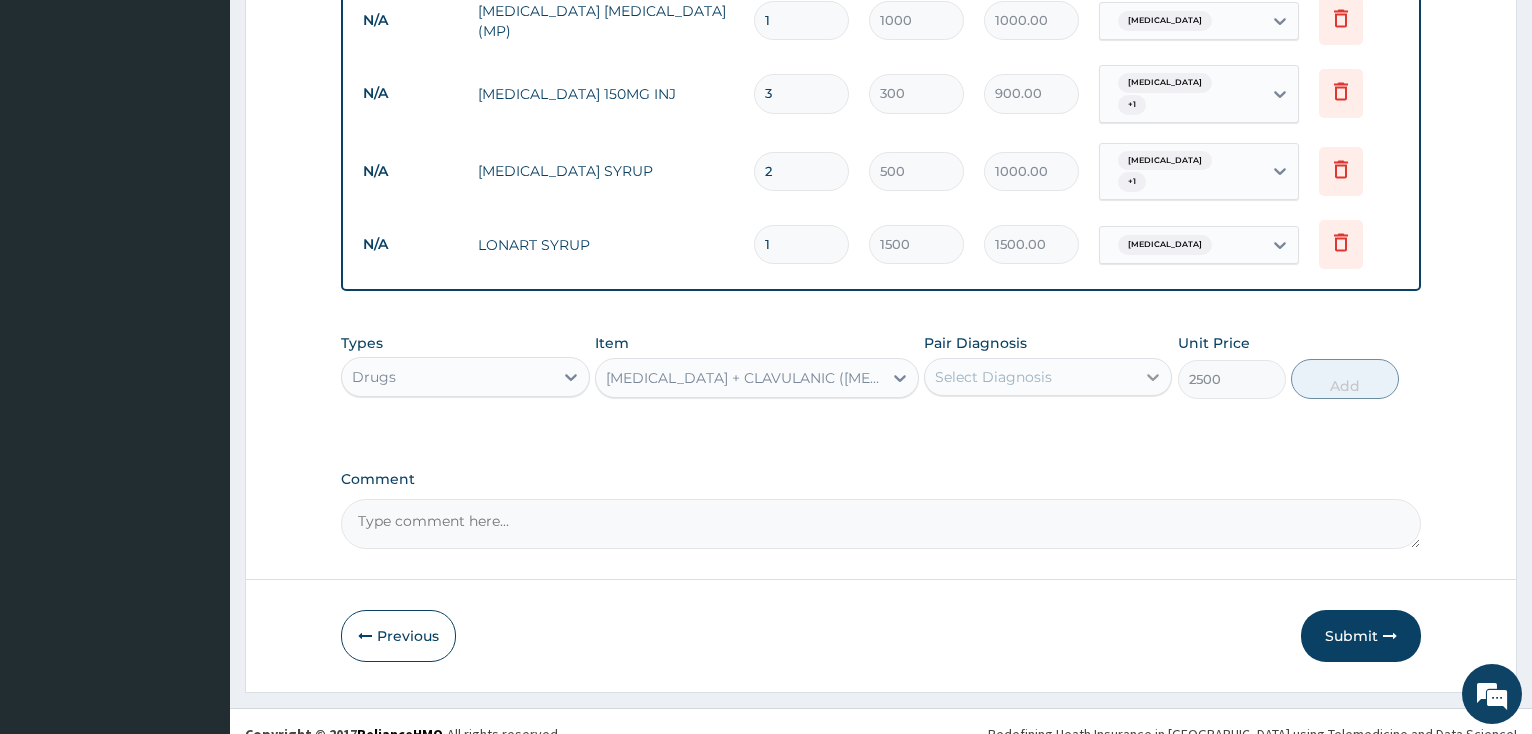 click 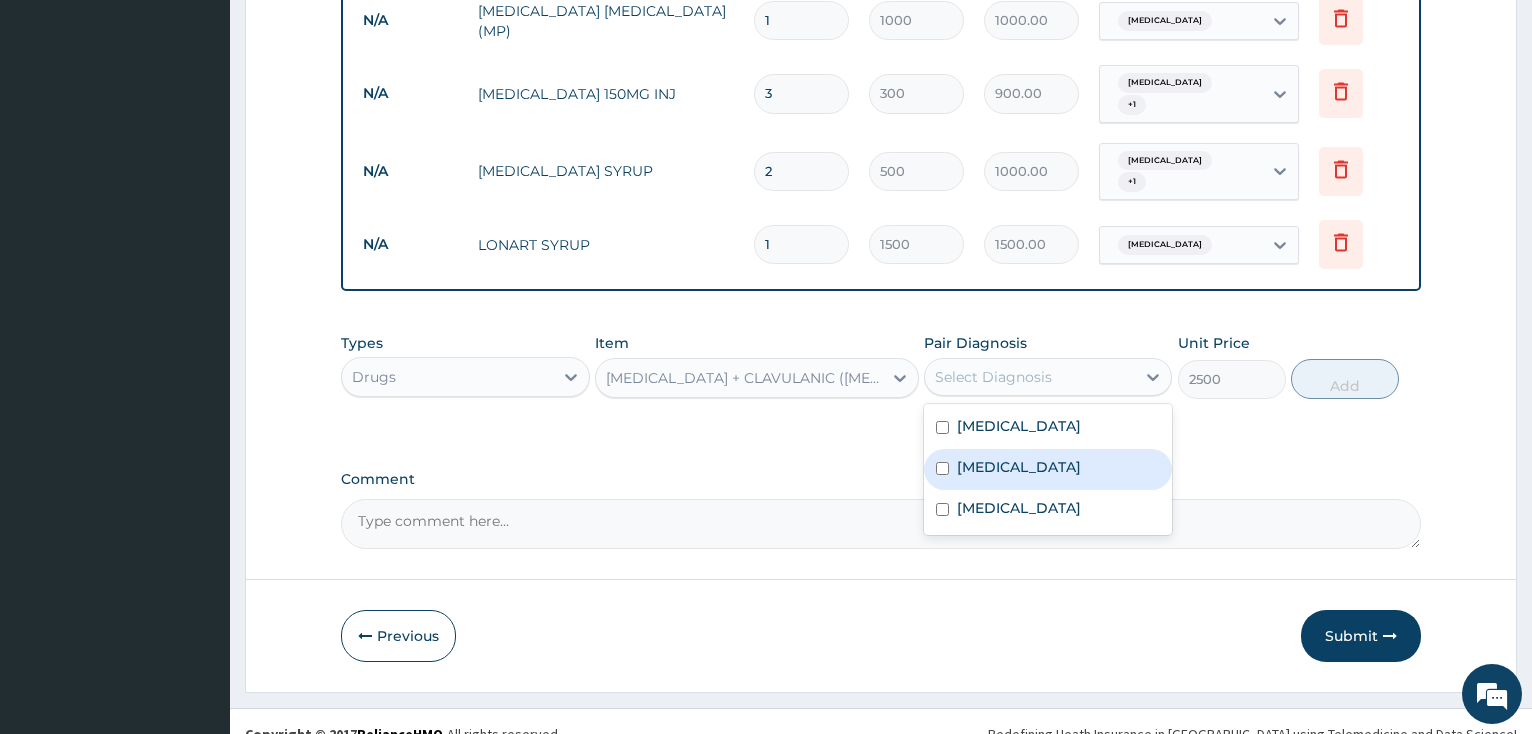 click at bounding box center [942, 468] 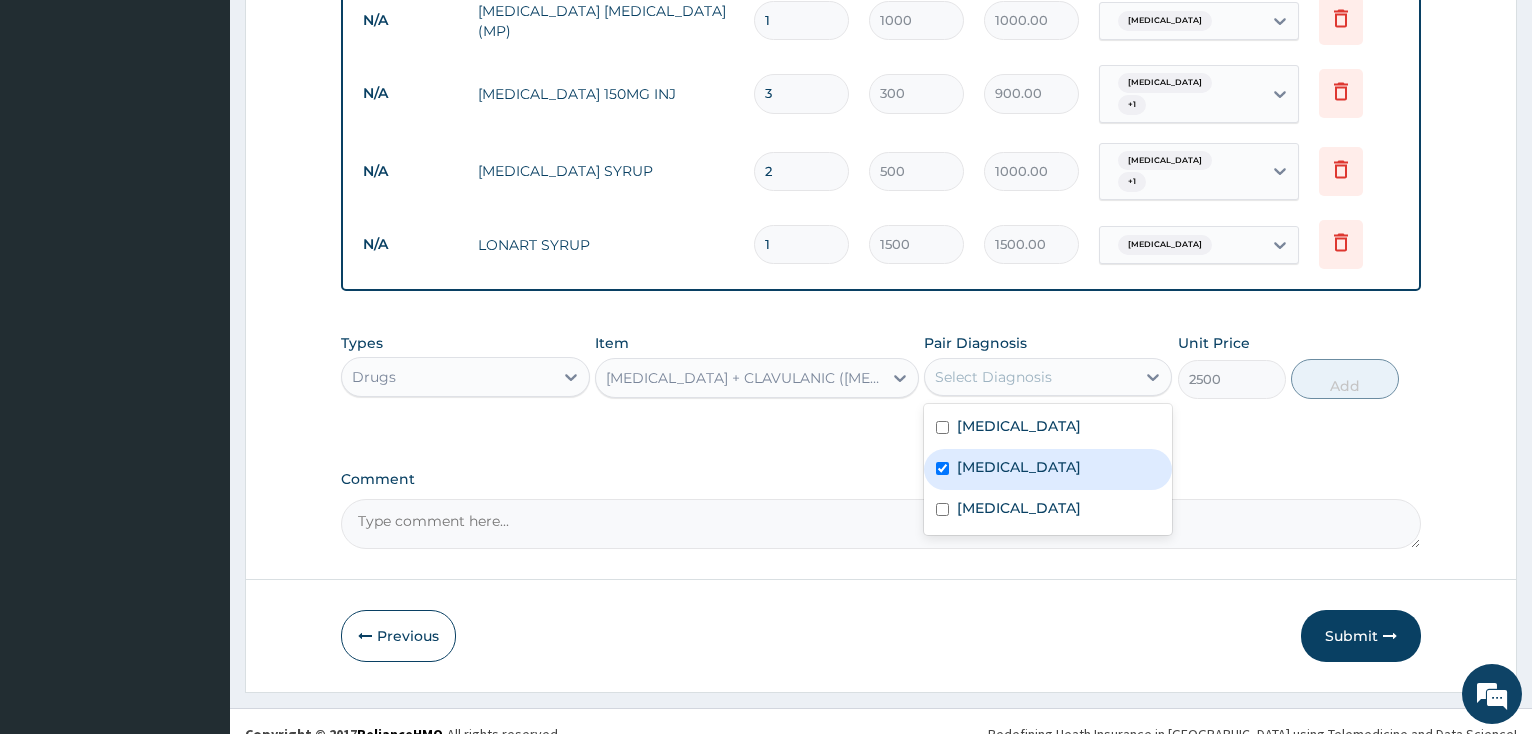 checkbox on "true" 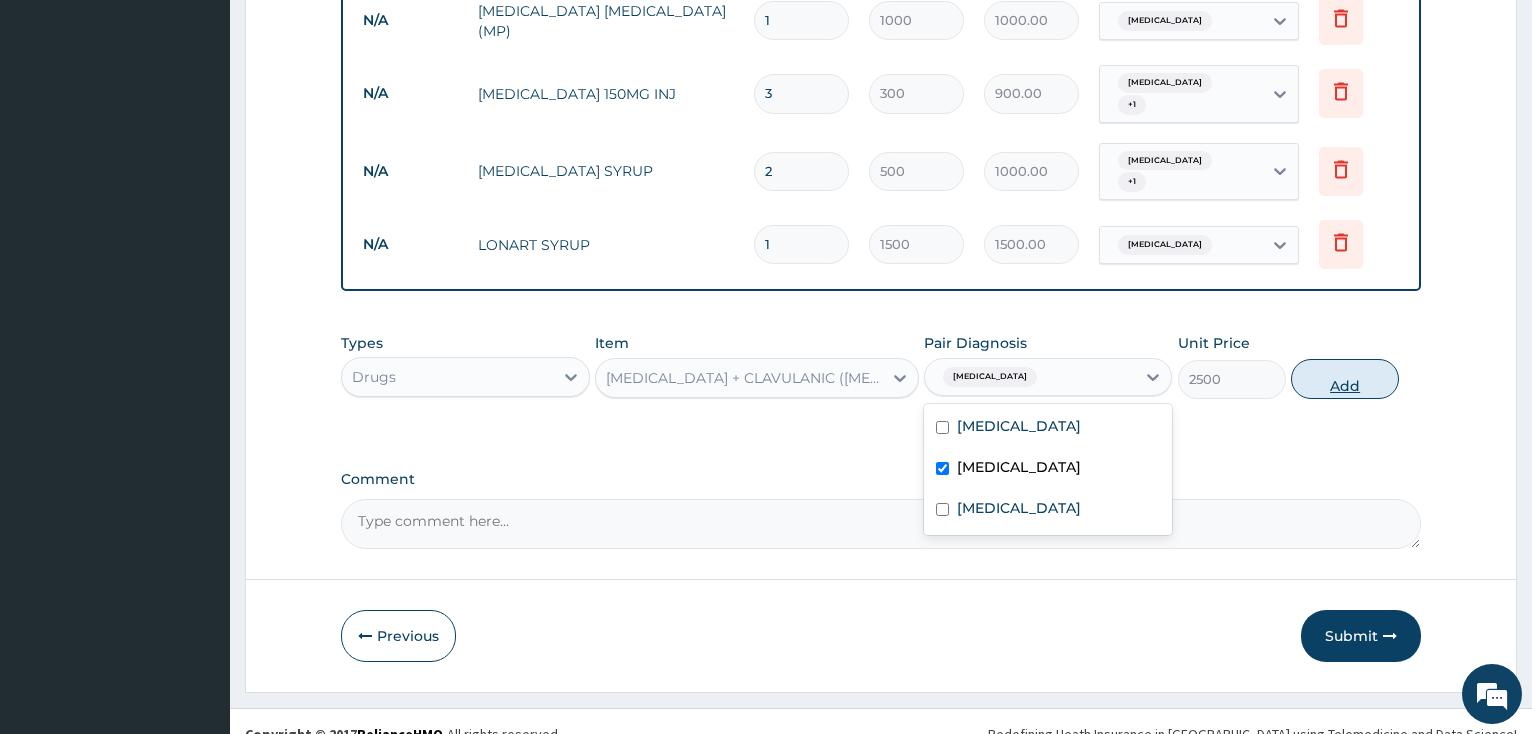 click on "Add" at bounding box center [1345, 379] 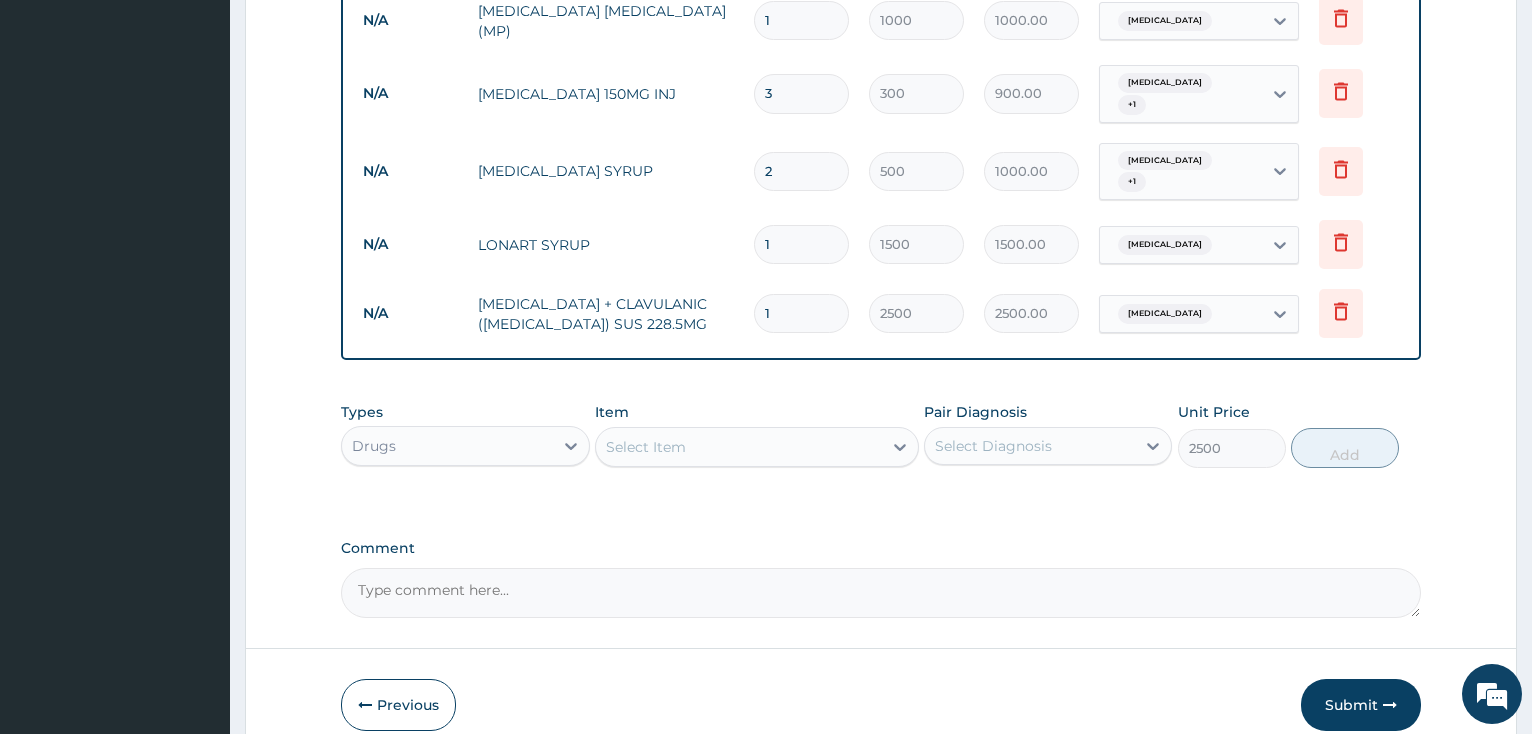 type on "0" 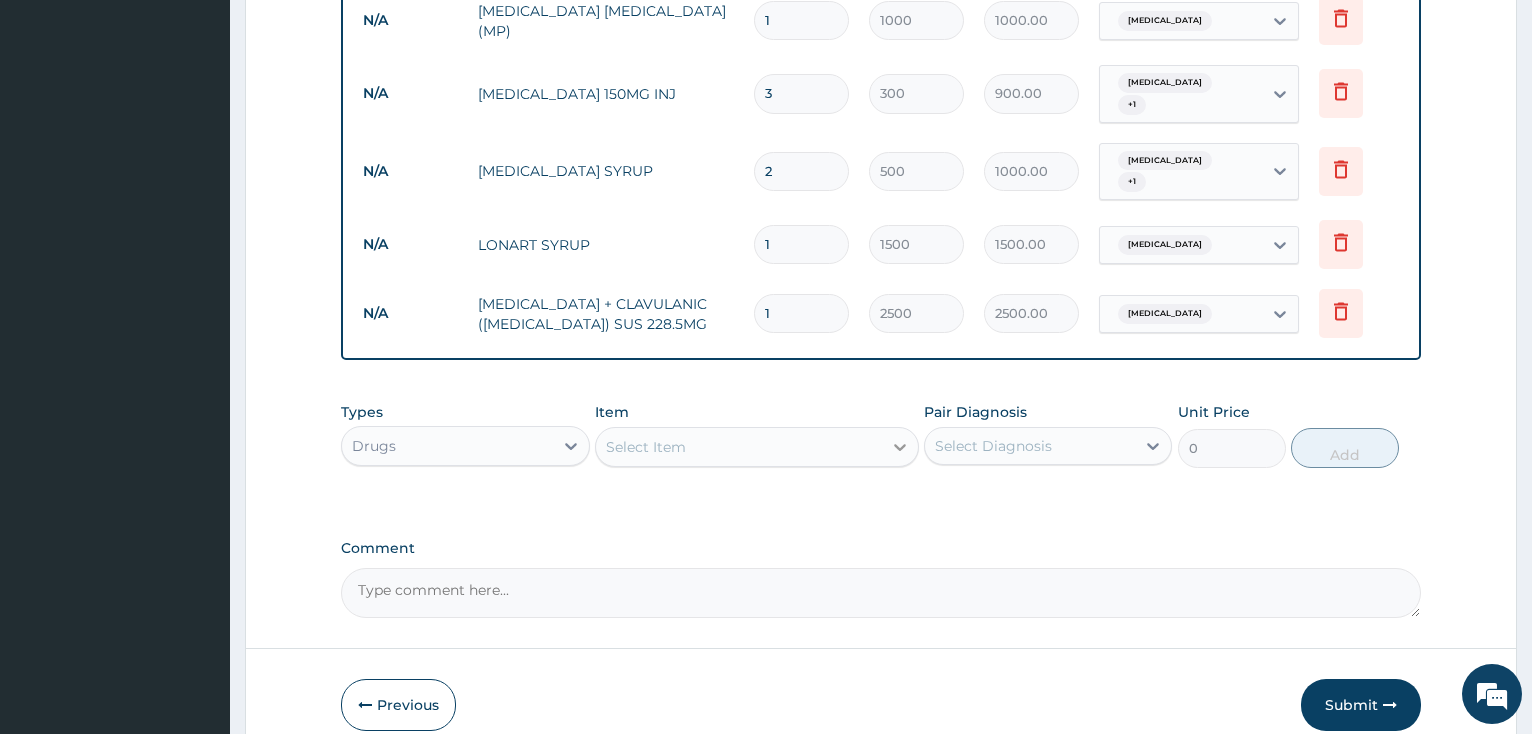 click 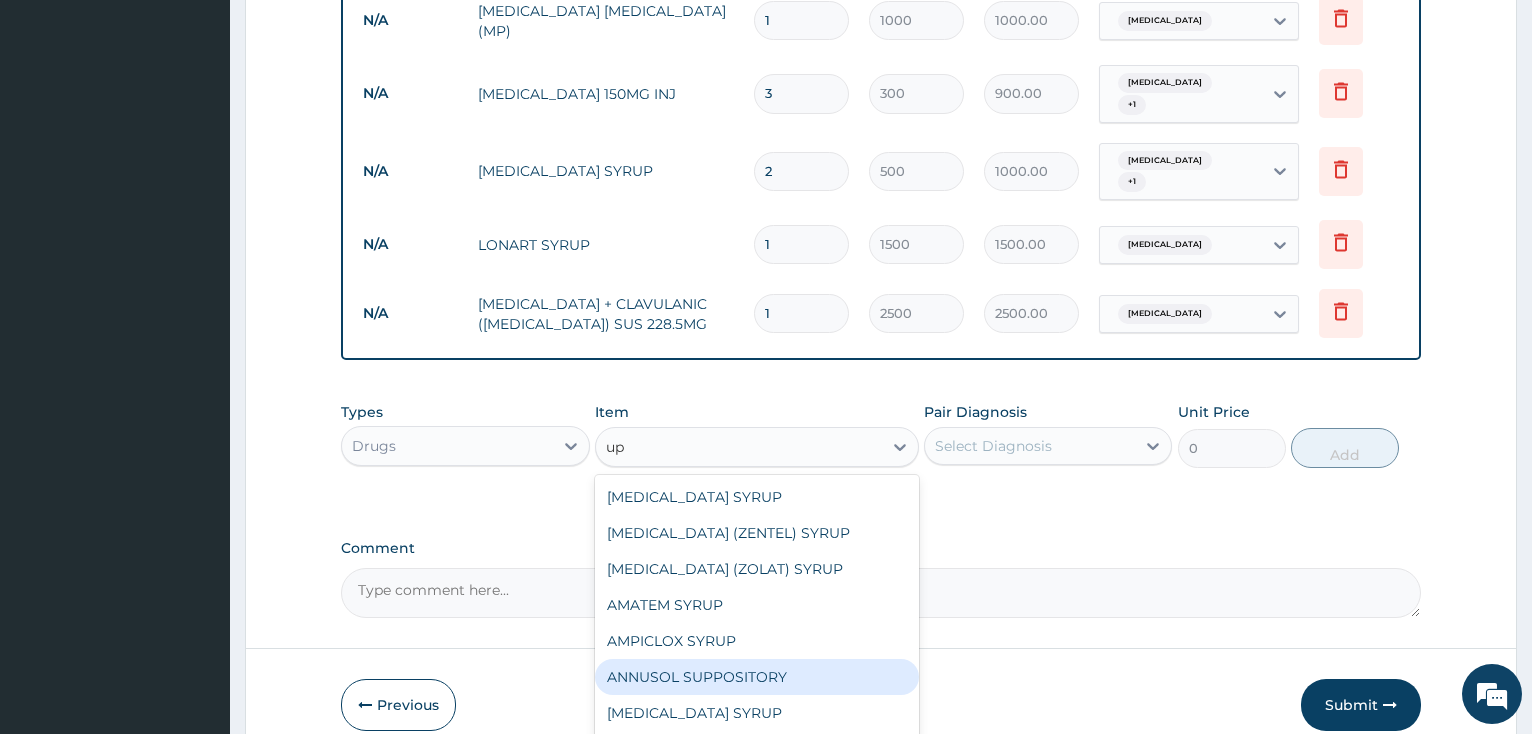 type on "u" 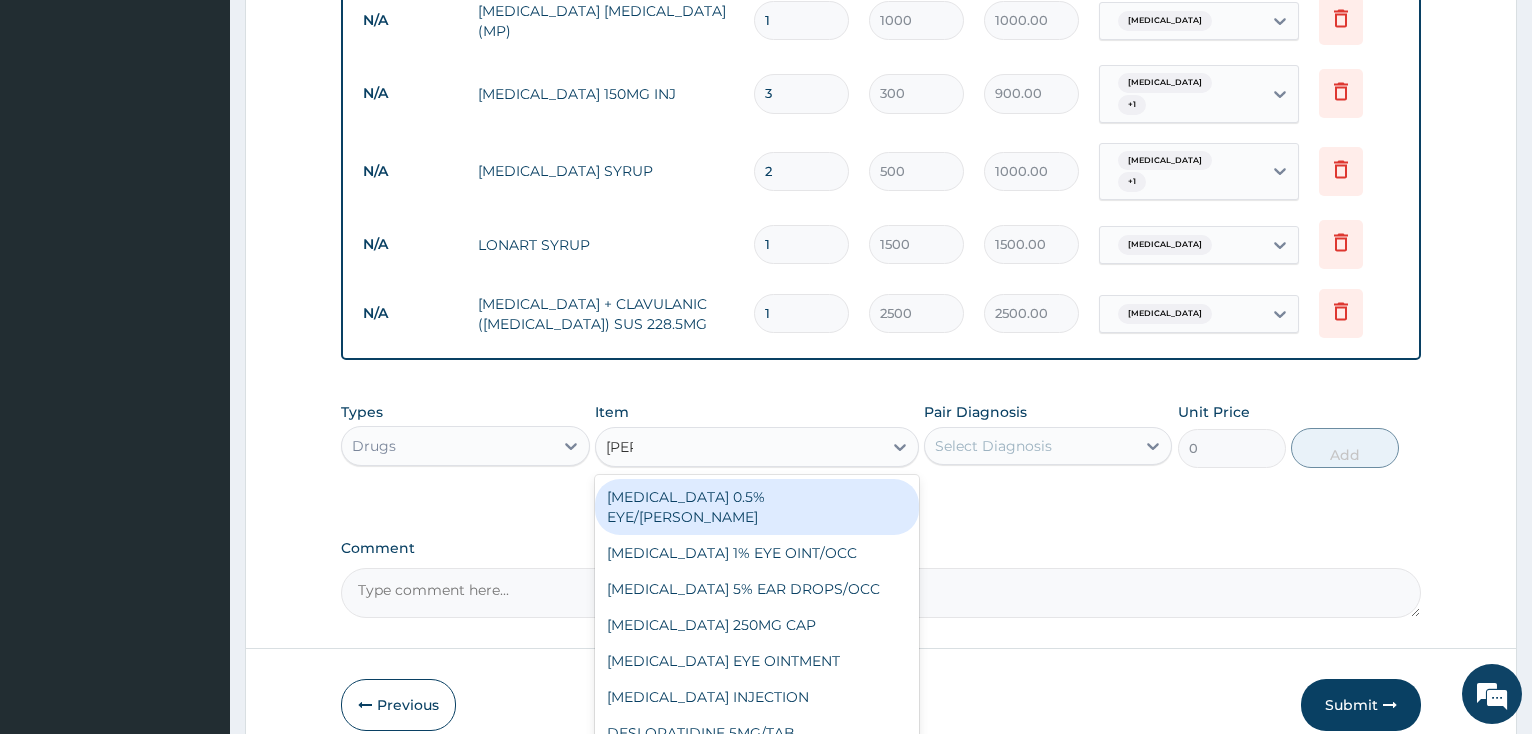 type on "lorat" 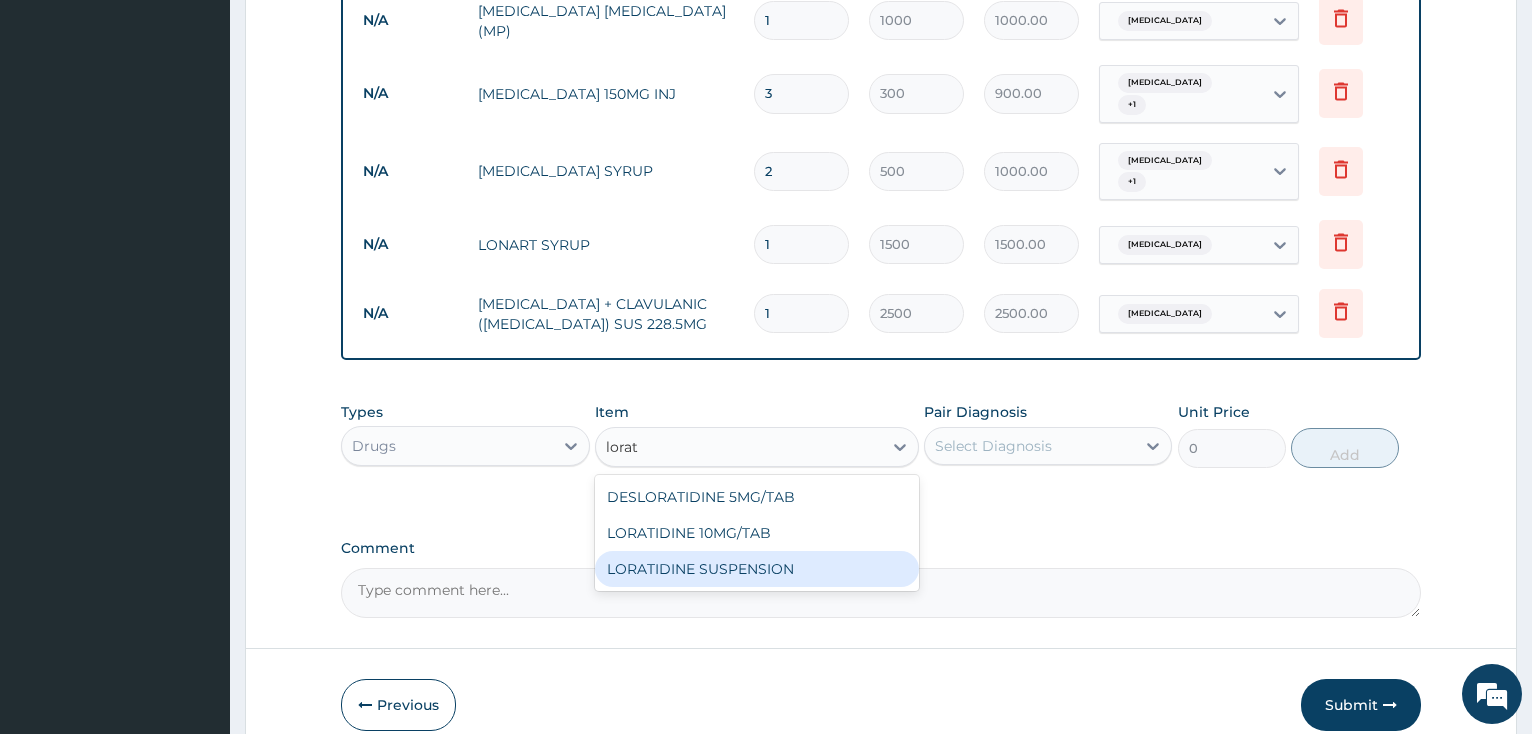 click on "LORATIDINE SUSPENSION" at bounding box center (757, 569) 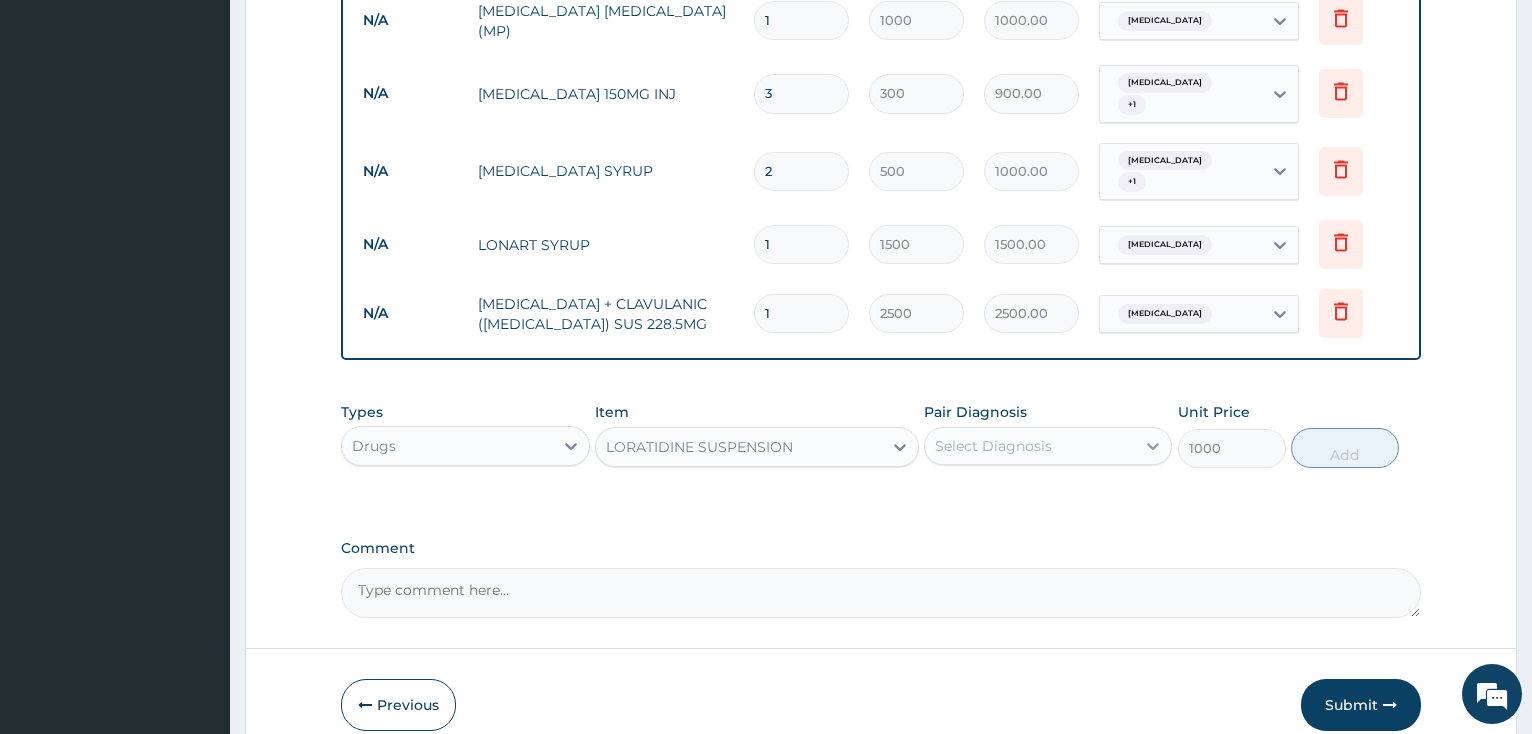 click 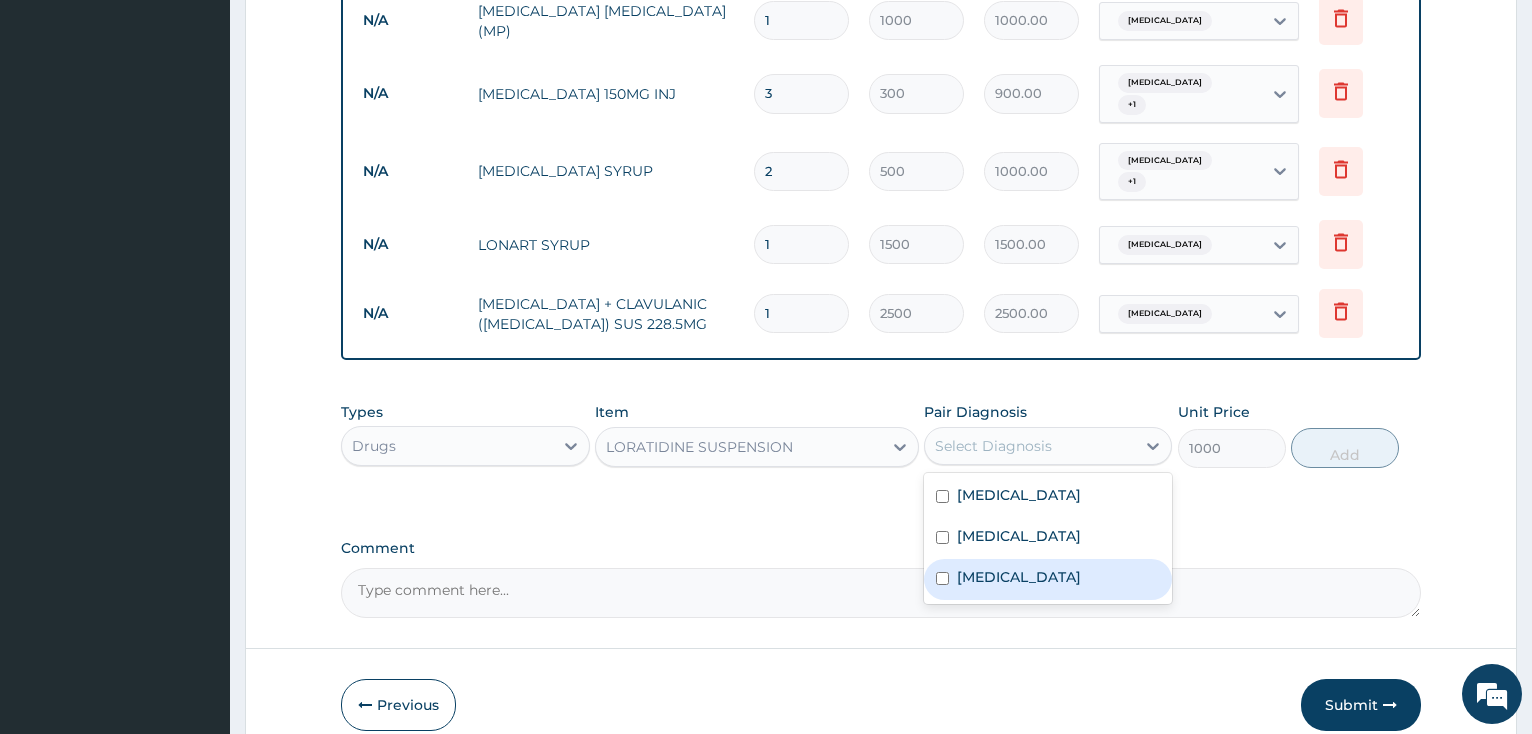 click at bounding box center (942, 578) 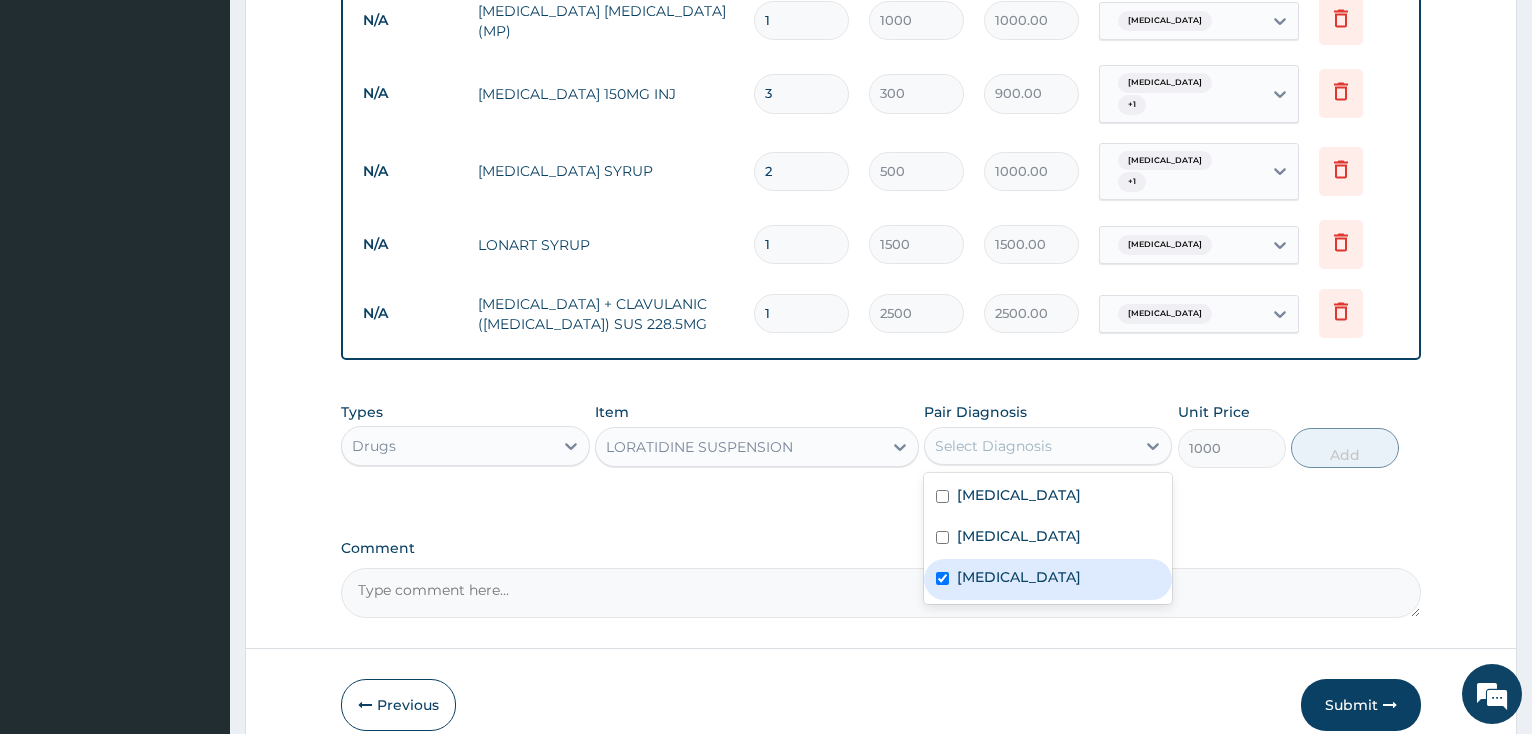 checkbox on "true" 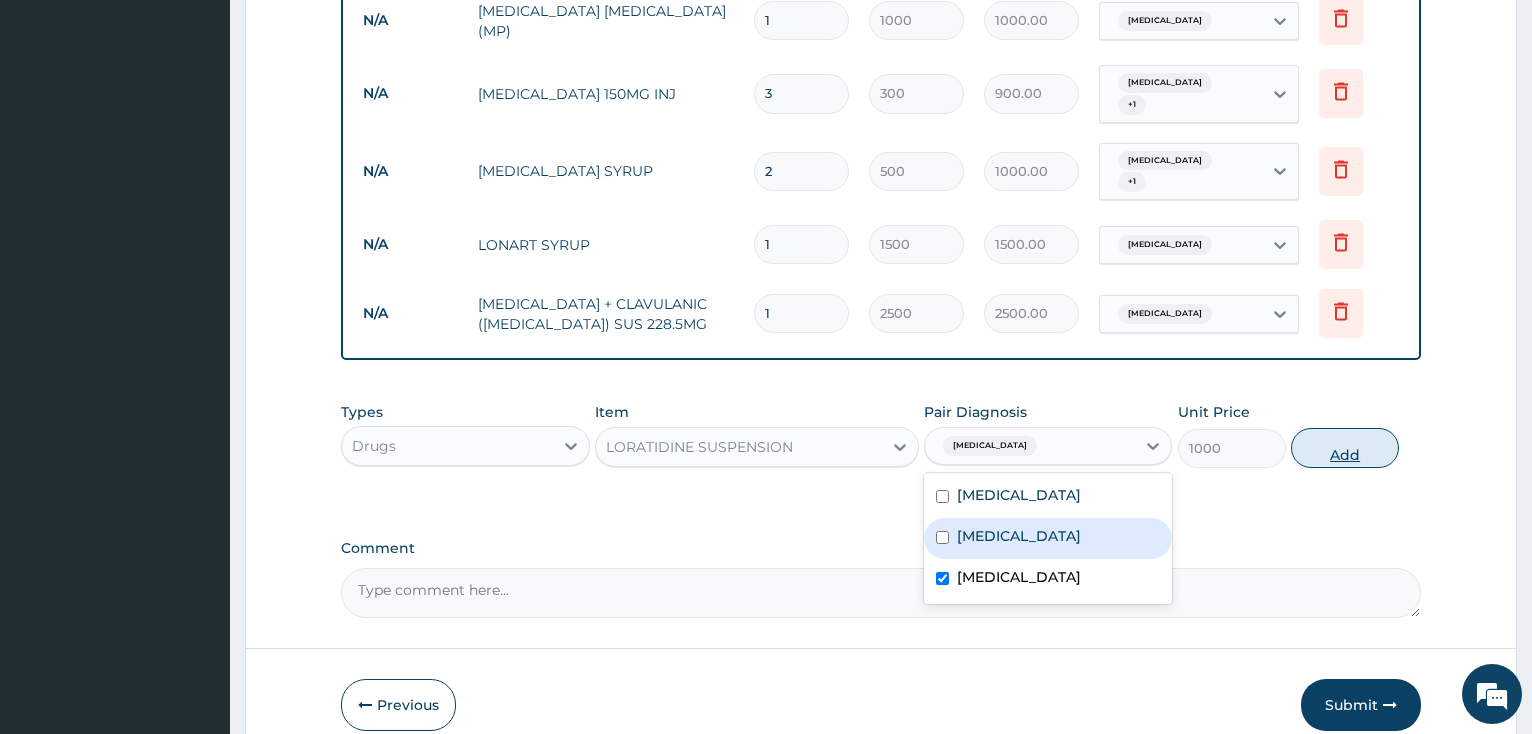 click on "Add" at bounding box center (1345, 448) 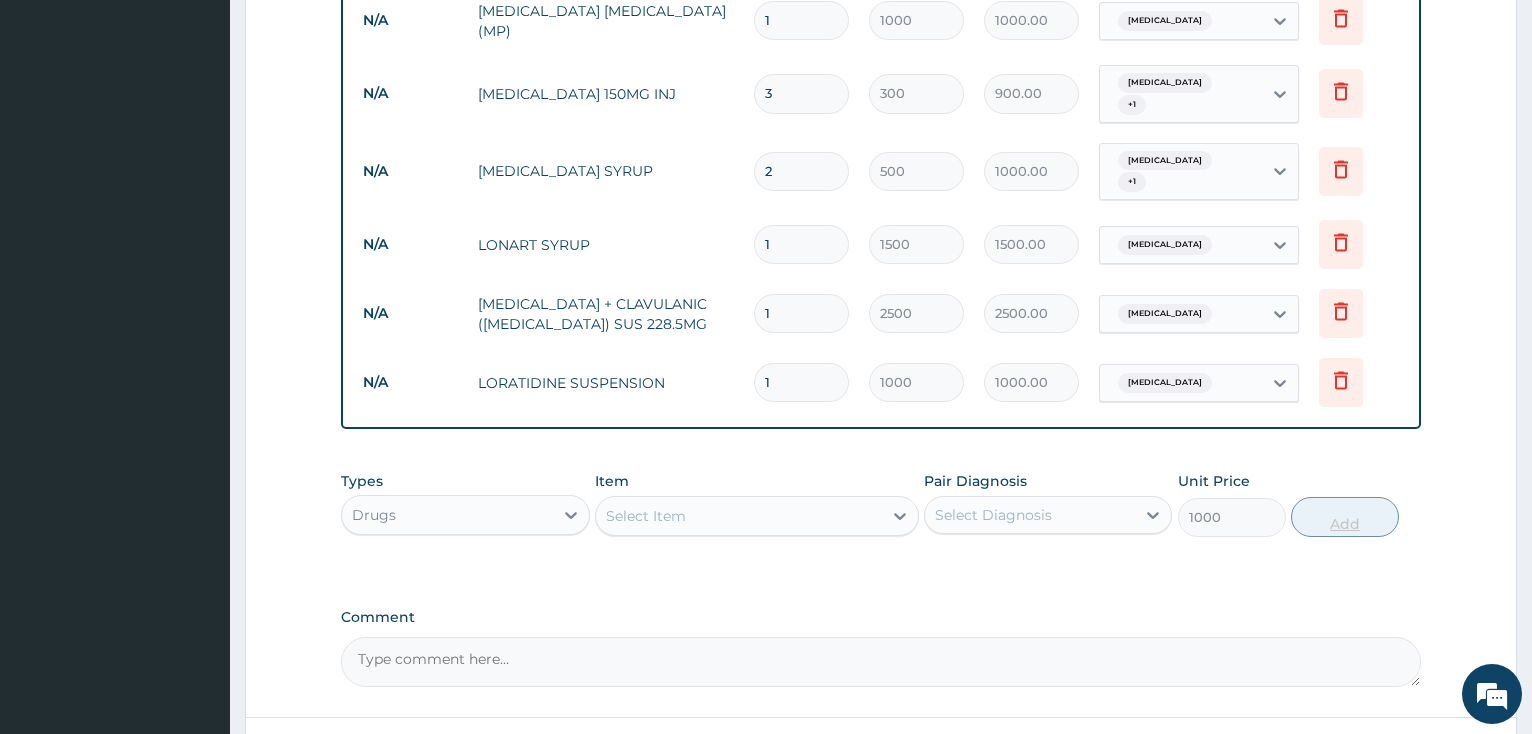 type on "0" 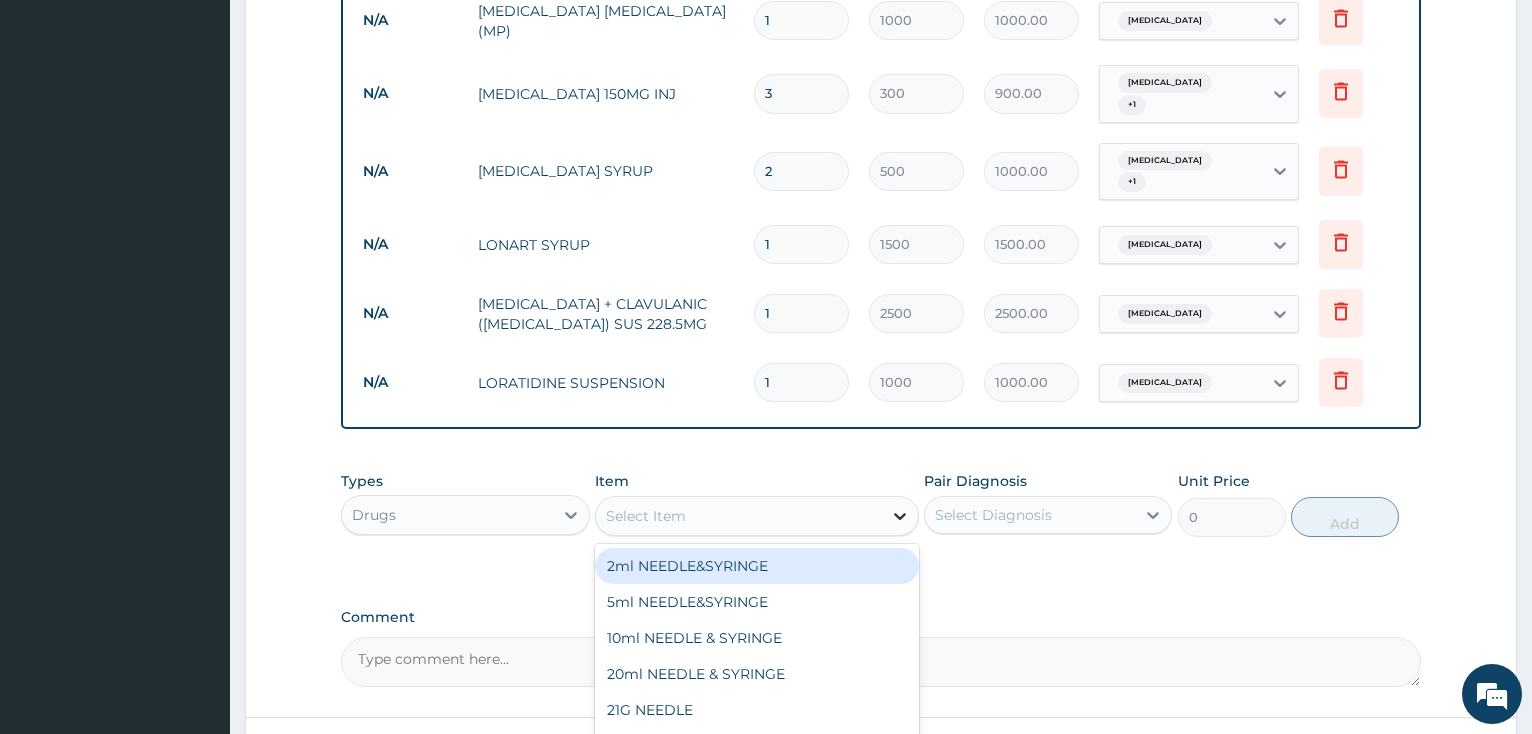 click 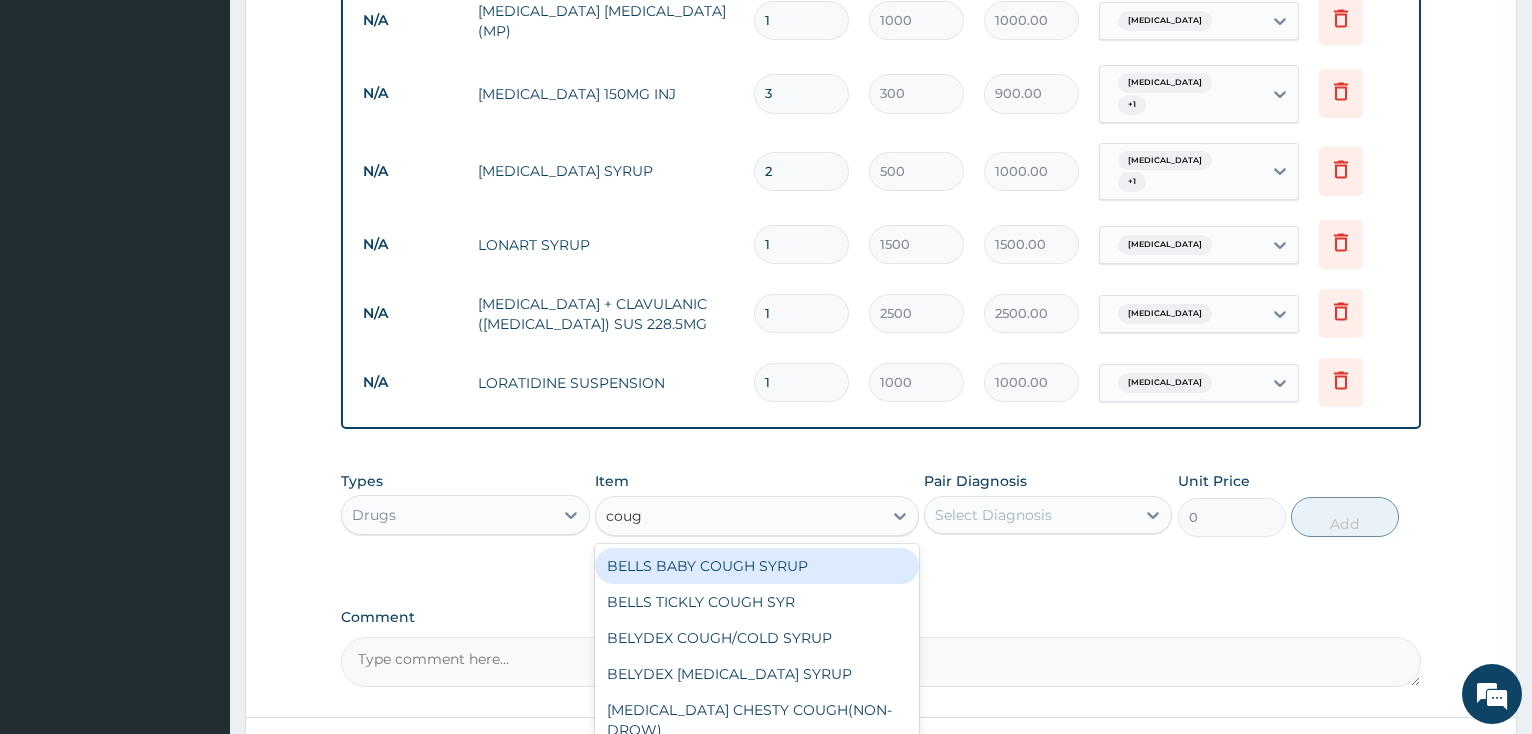 type on "cough" 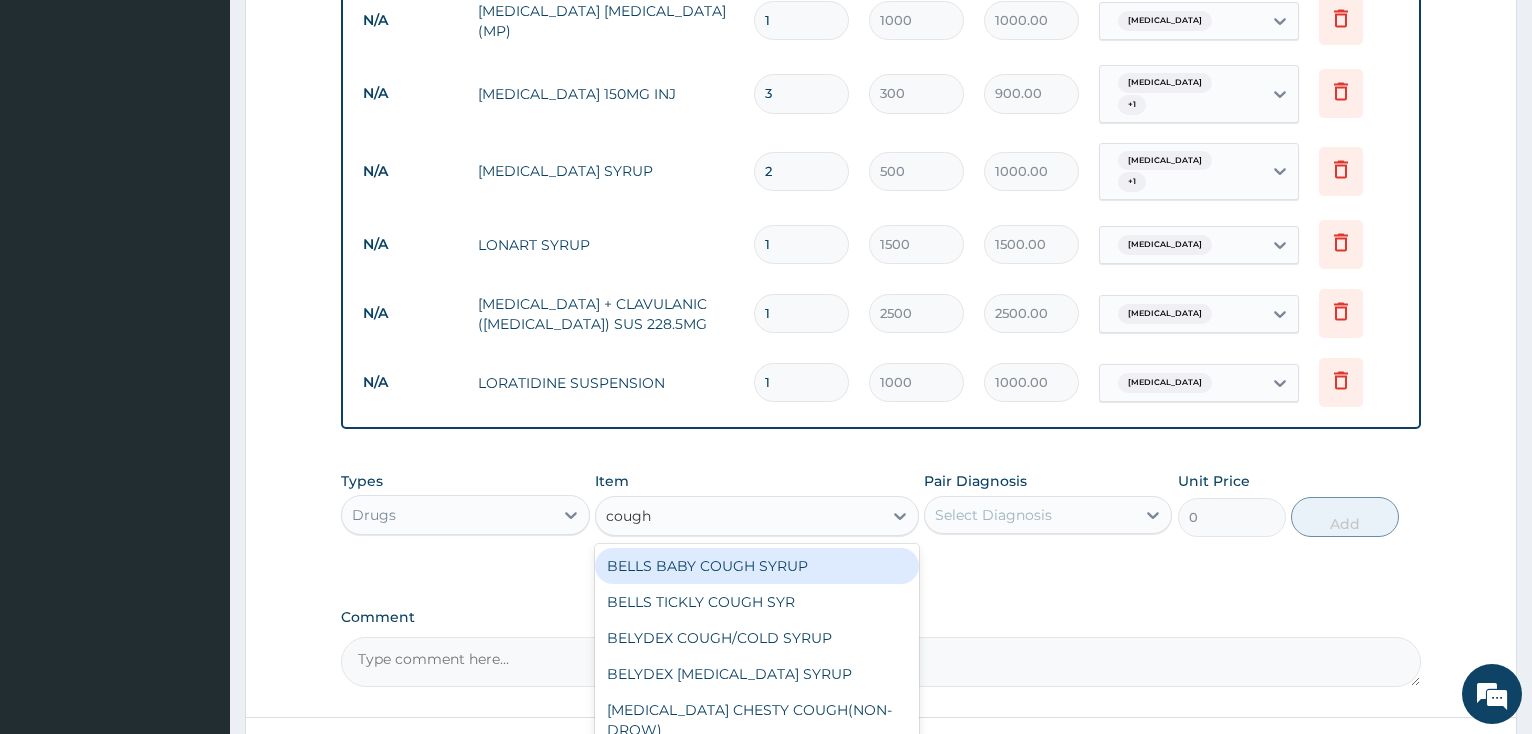 scroll, scrollTop: 1027, scrollLeft: 0, axis: vertical 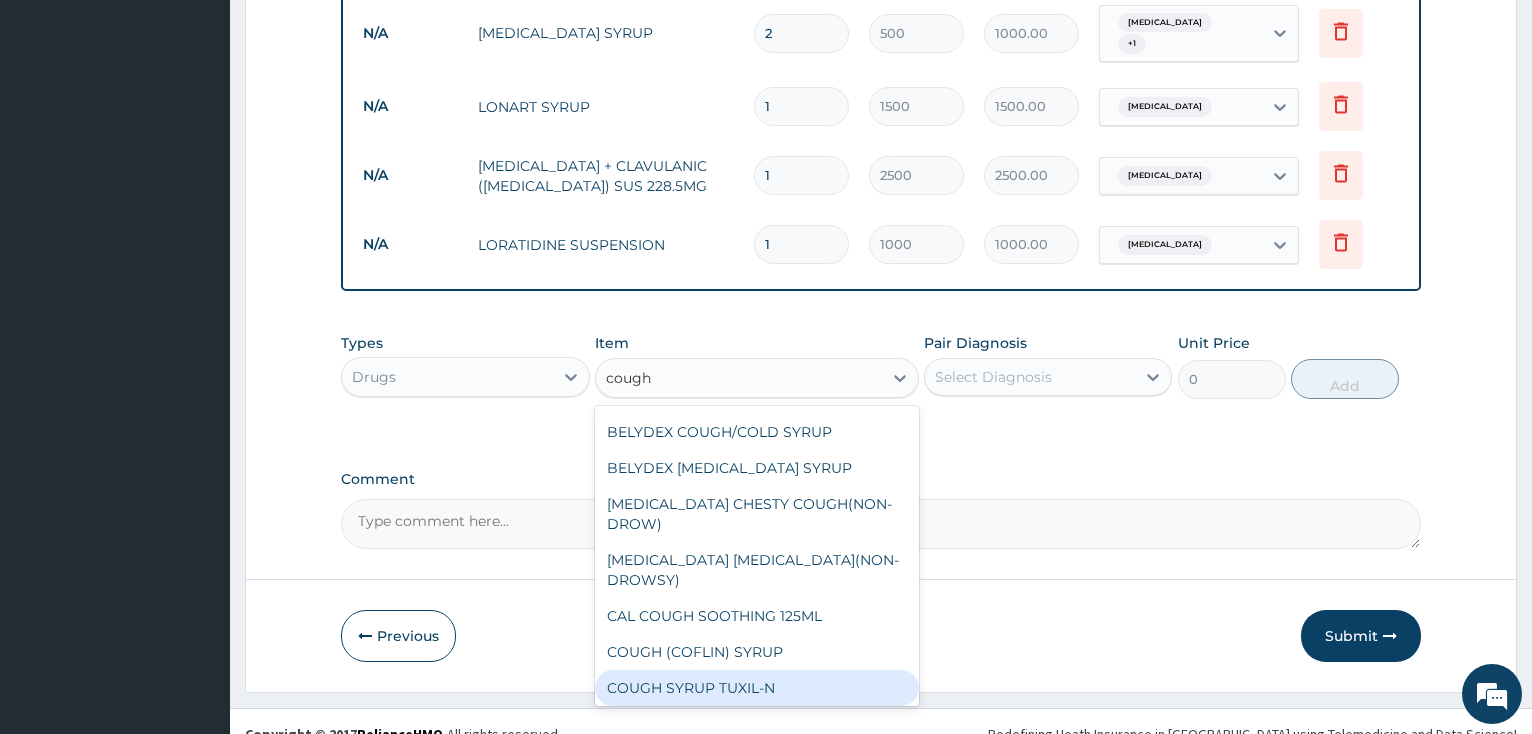 click on "COUGH SYRUP TUXIL-N" at bounding box center (757, 688) 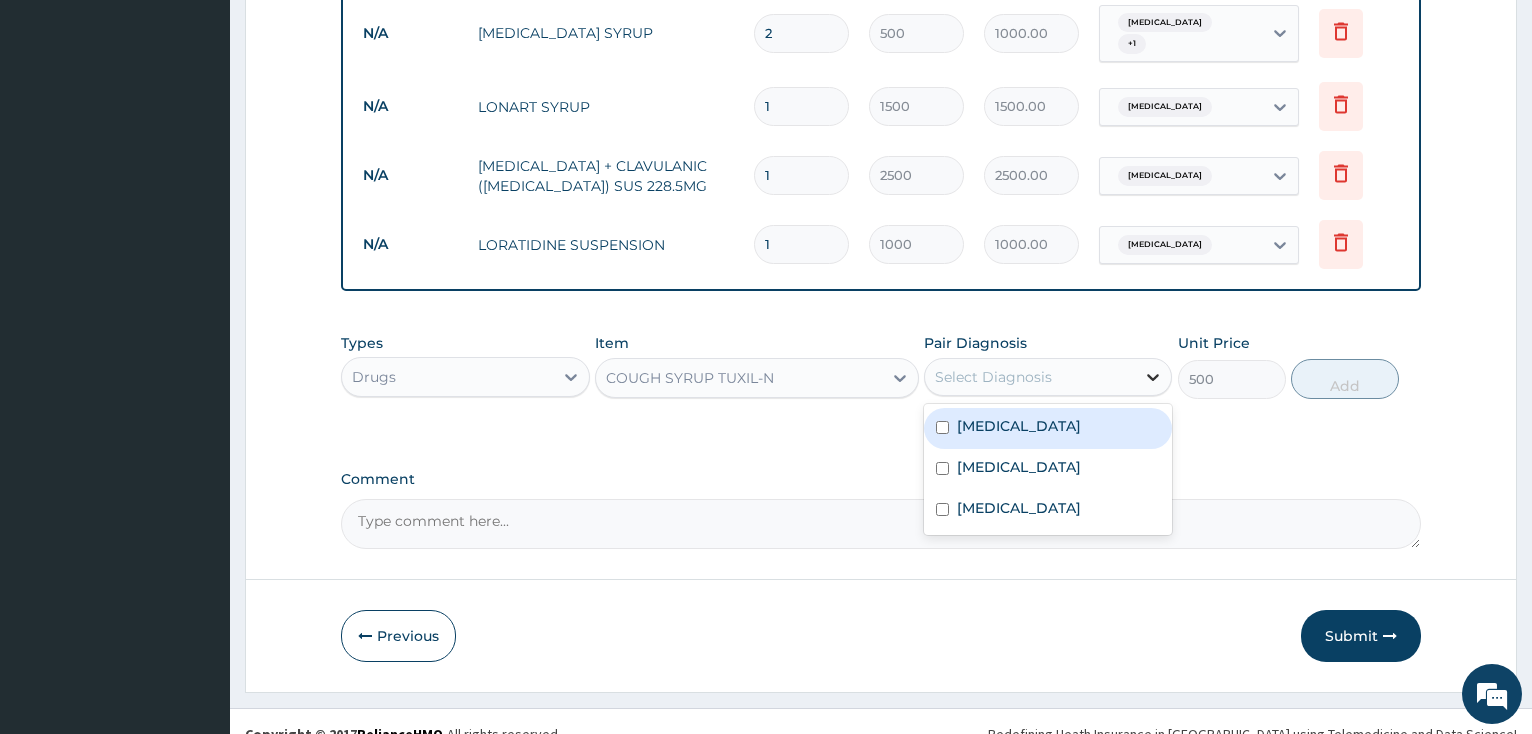 click 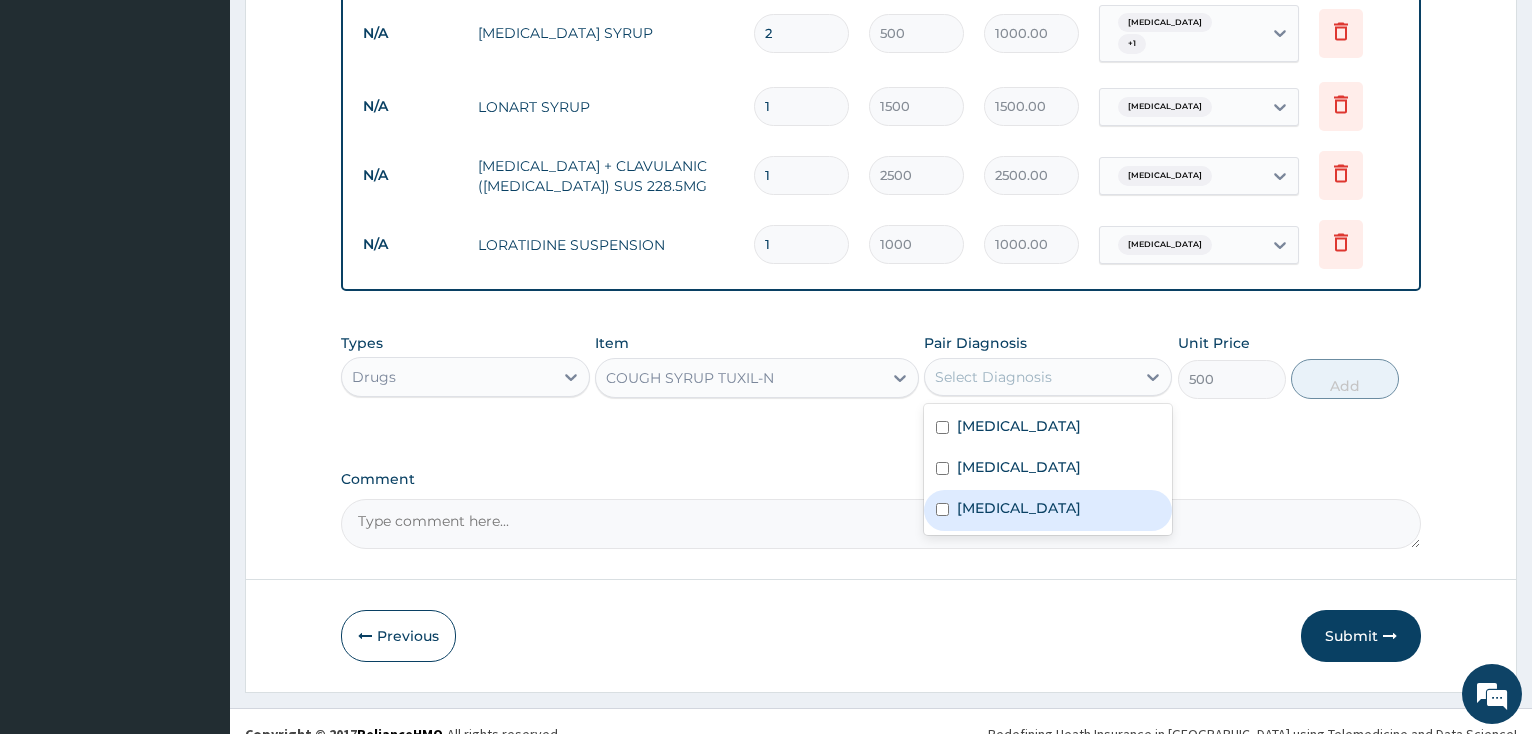 click at bounding box center (942, 509) 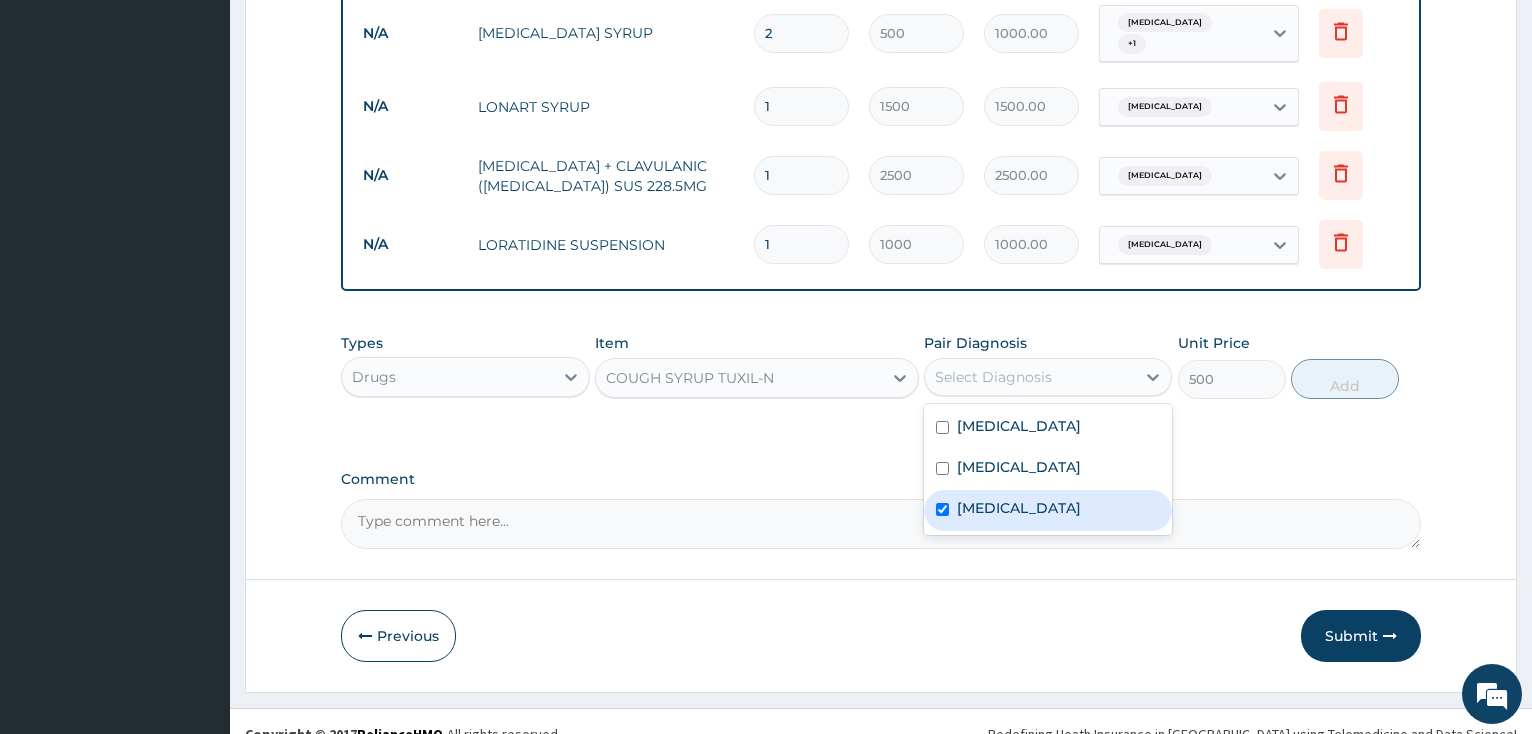 checkbox on "true" 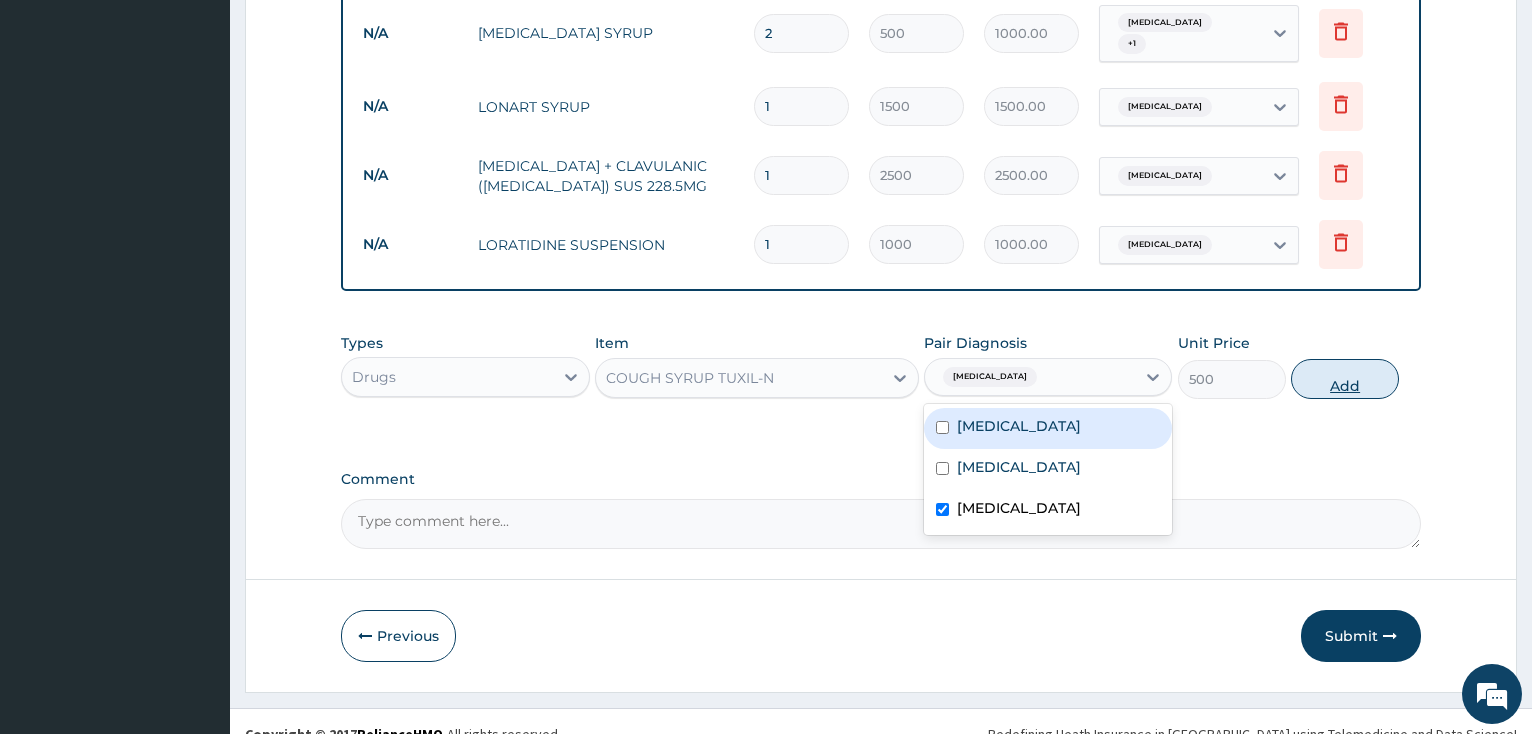 click on "Add" at bounding box center (1345, 379) 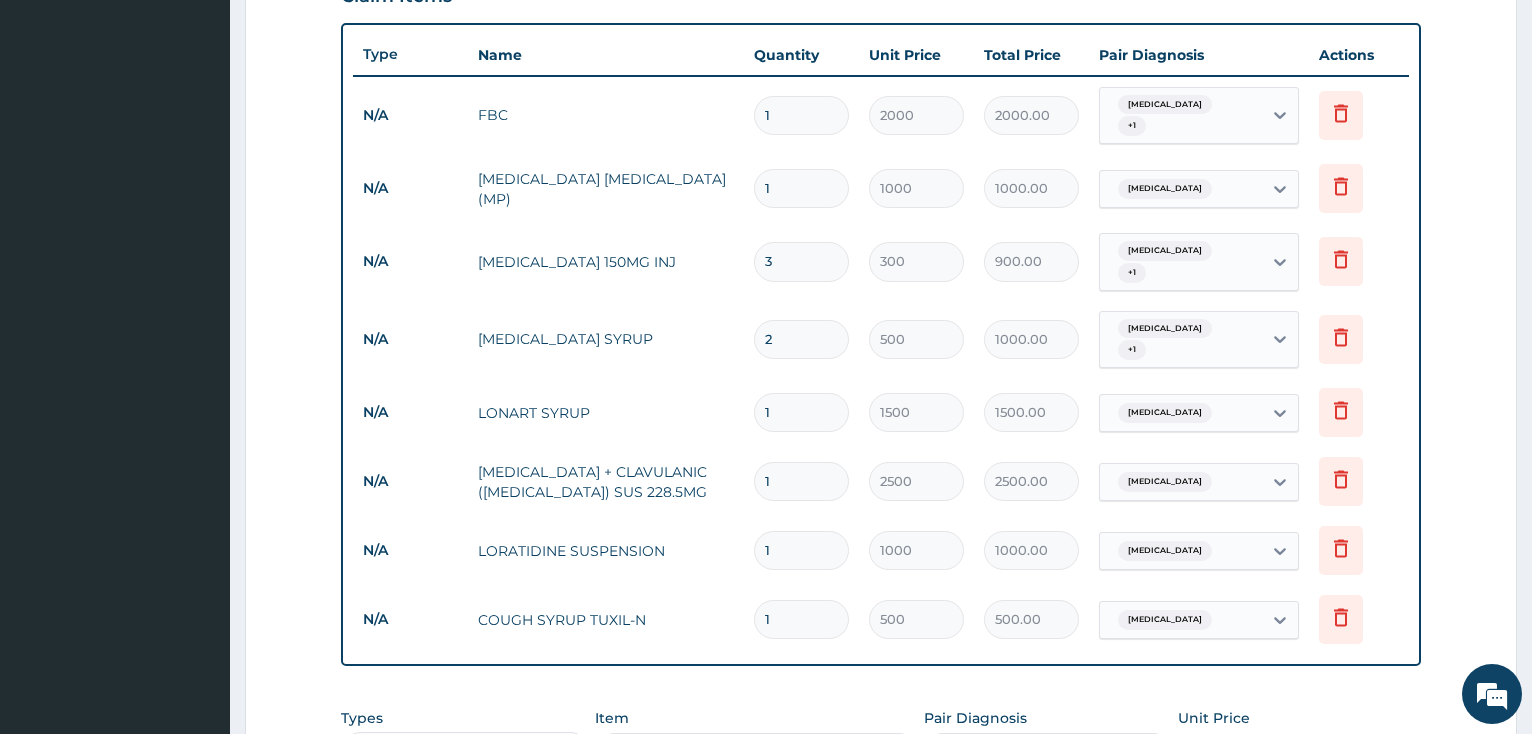 scroll, scrollTop: 823, scrollLeft: 0, axis: vertical 